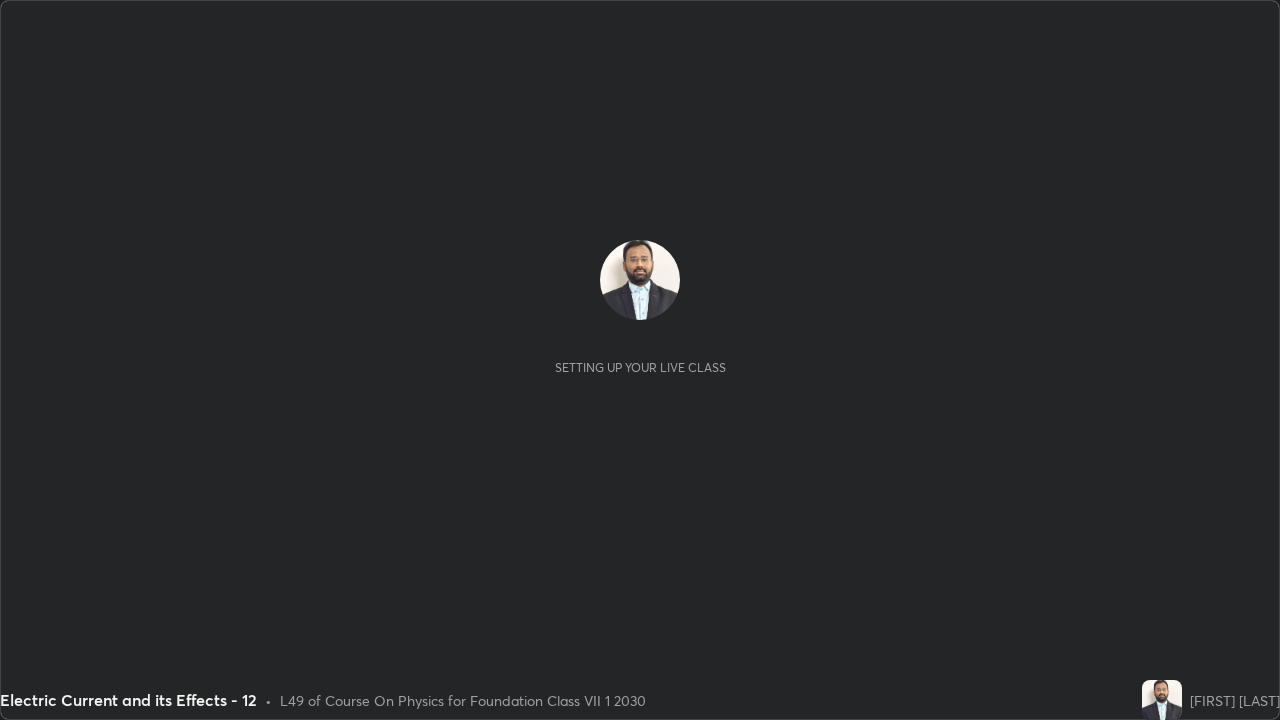 scroll, scrollTop: 0, scrollLeft: 0, axis: both 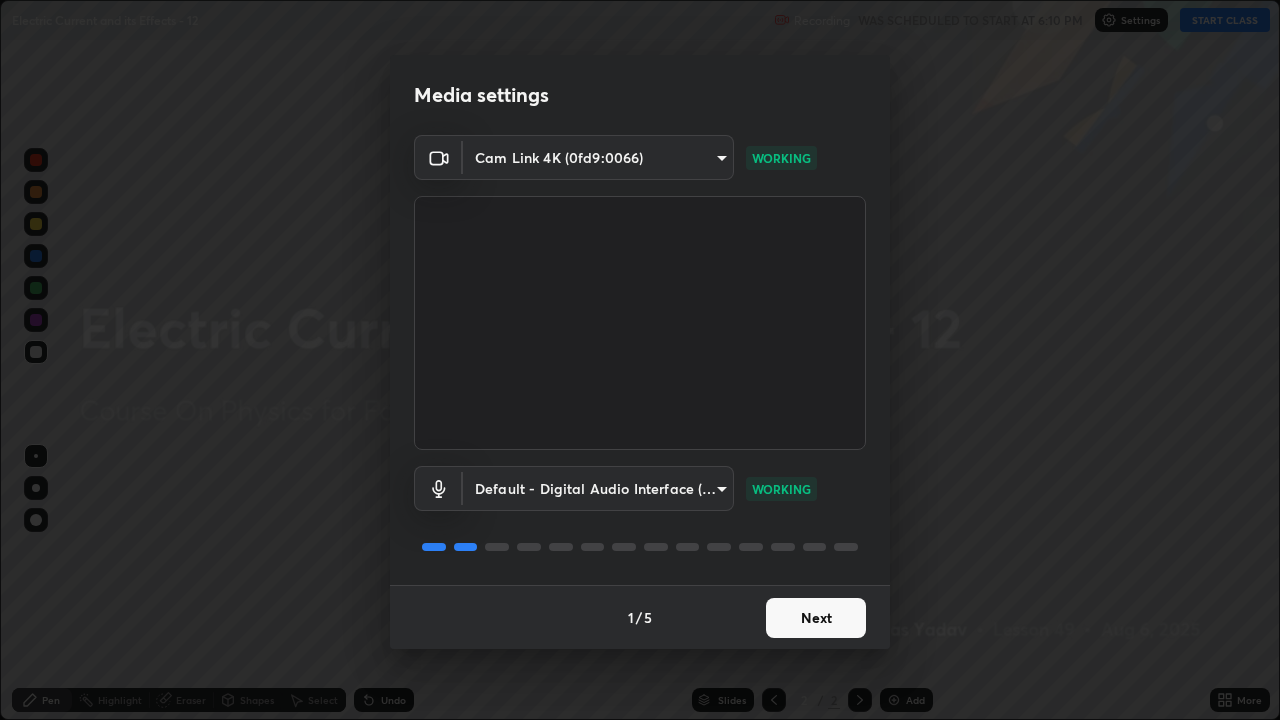 click on "Next" at bounding box center [816, 618] 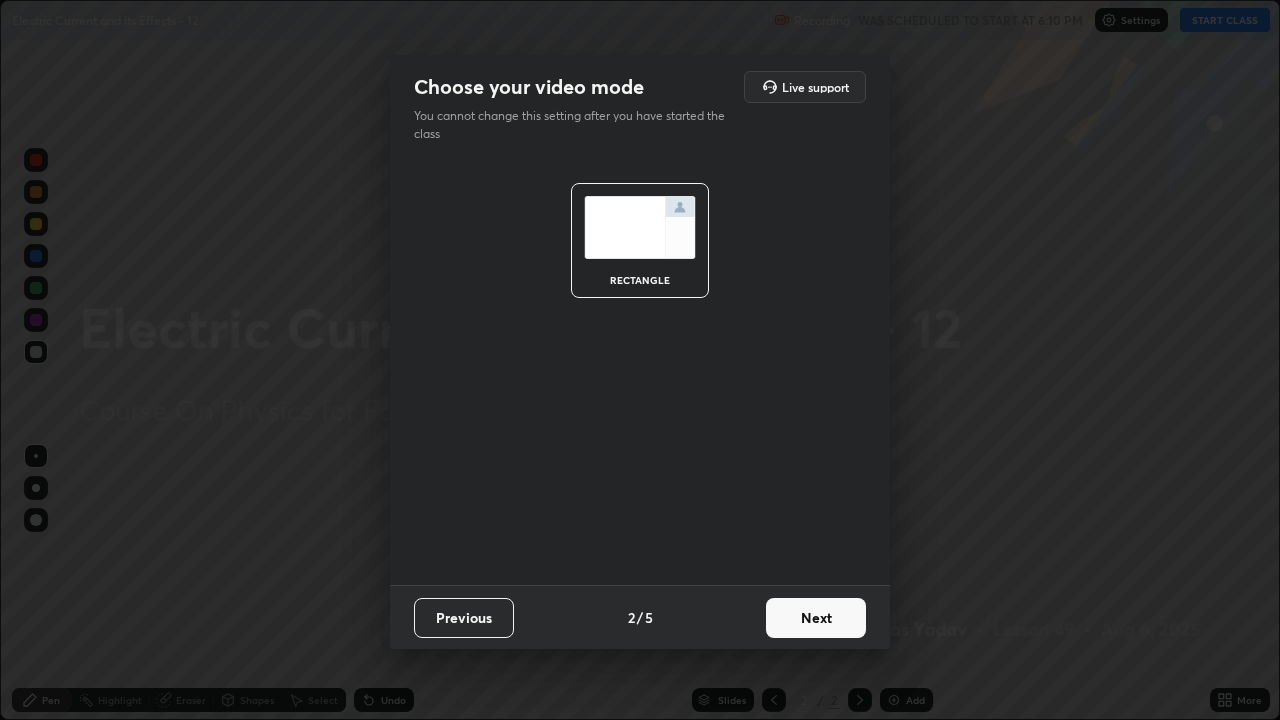 click on "Next" at bounding box center [816, 618] 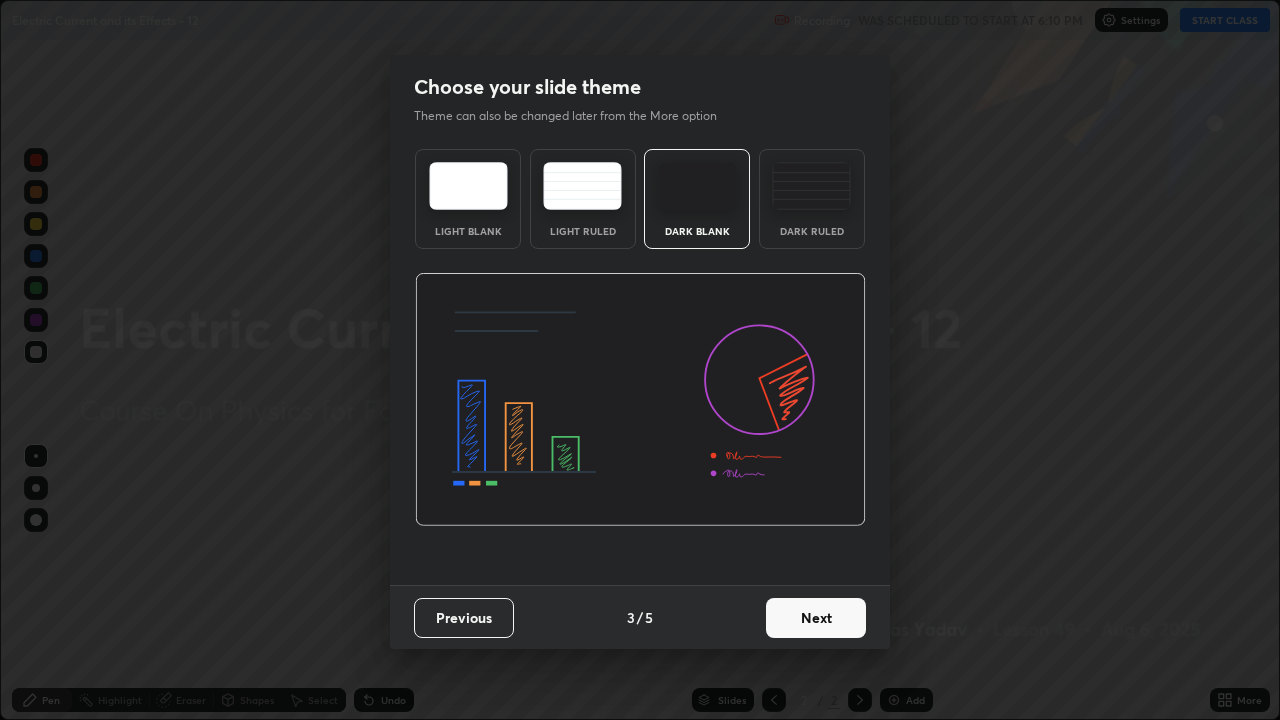 click on "Next" at bounding box center [816, 618] 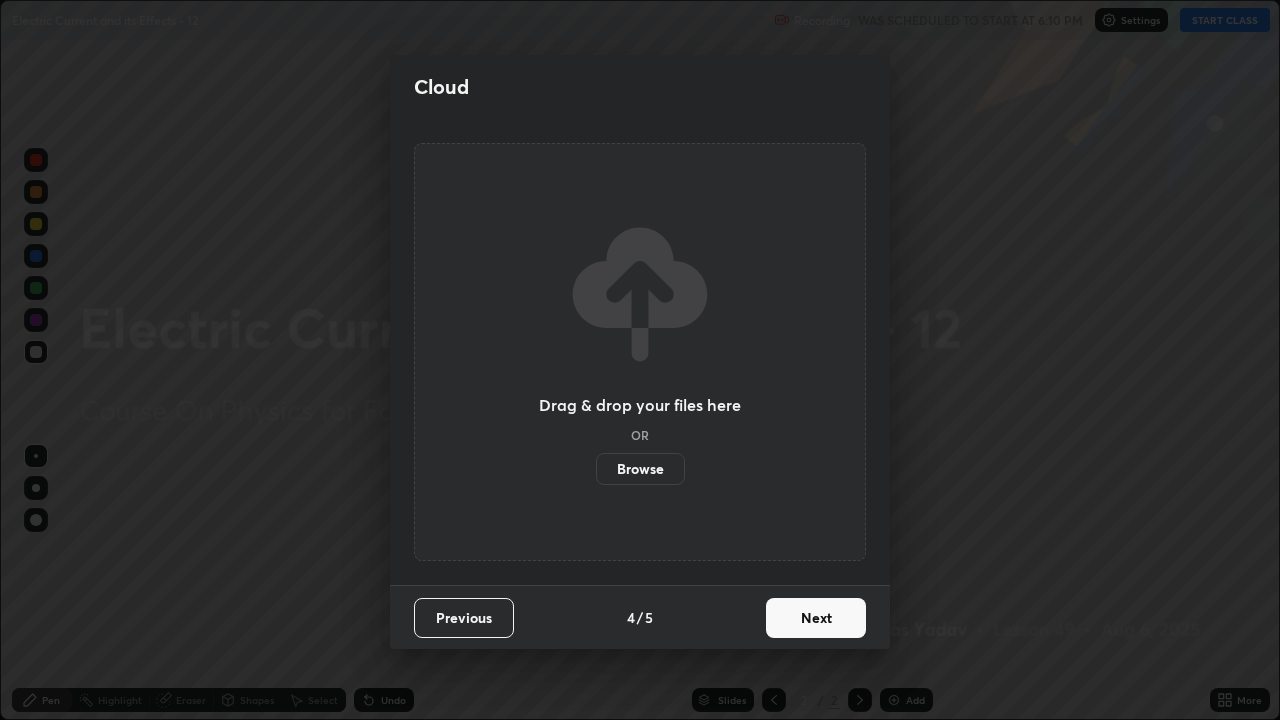 click on "Browse" at bounding box center [640, 469] 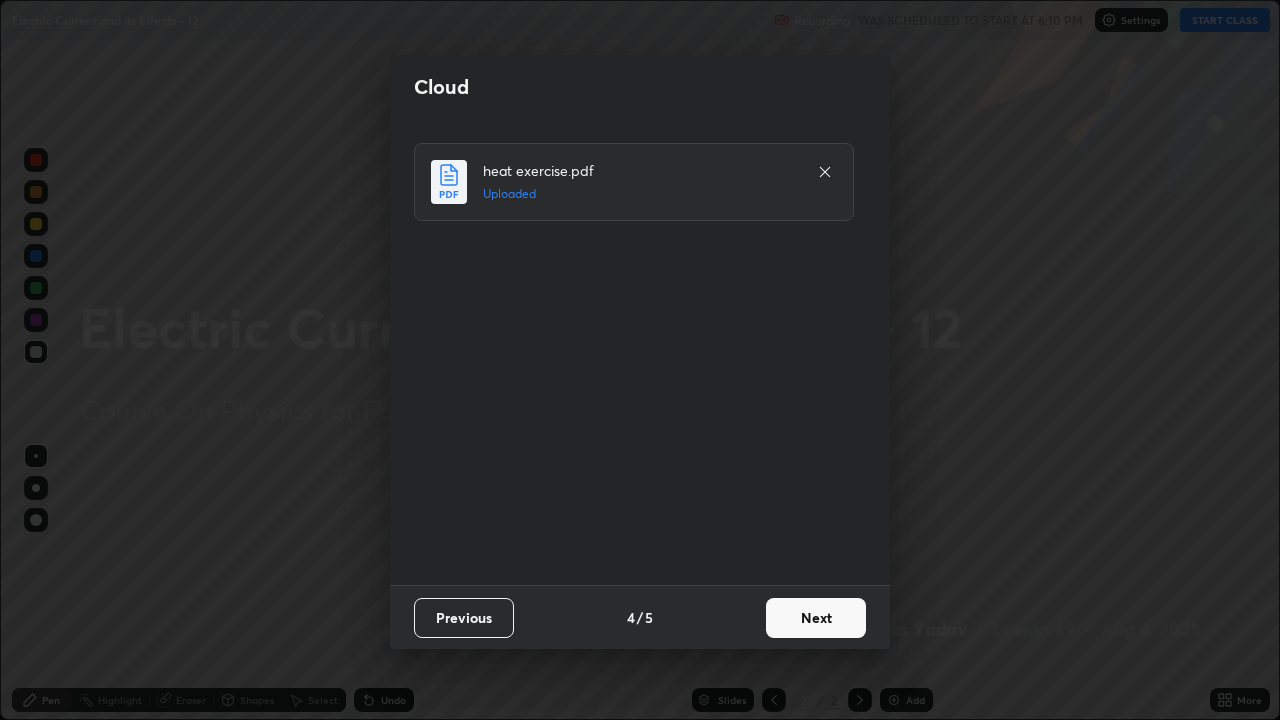 click on "Next" at bounding box center [816, 618] 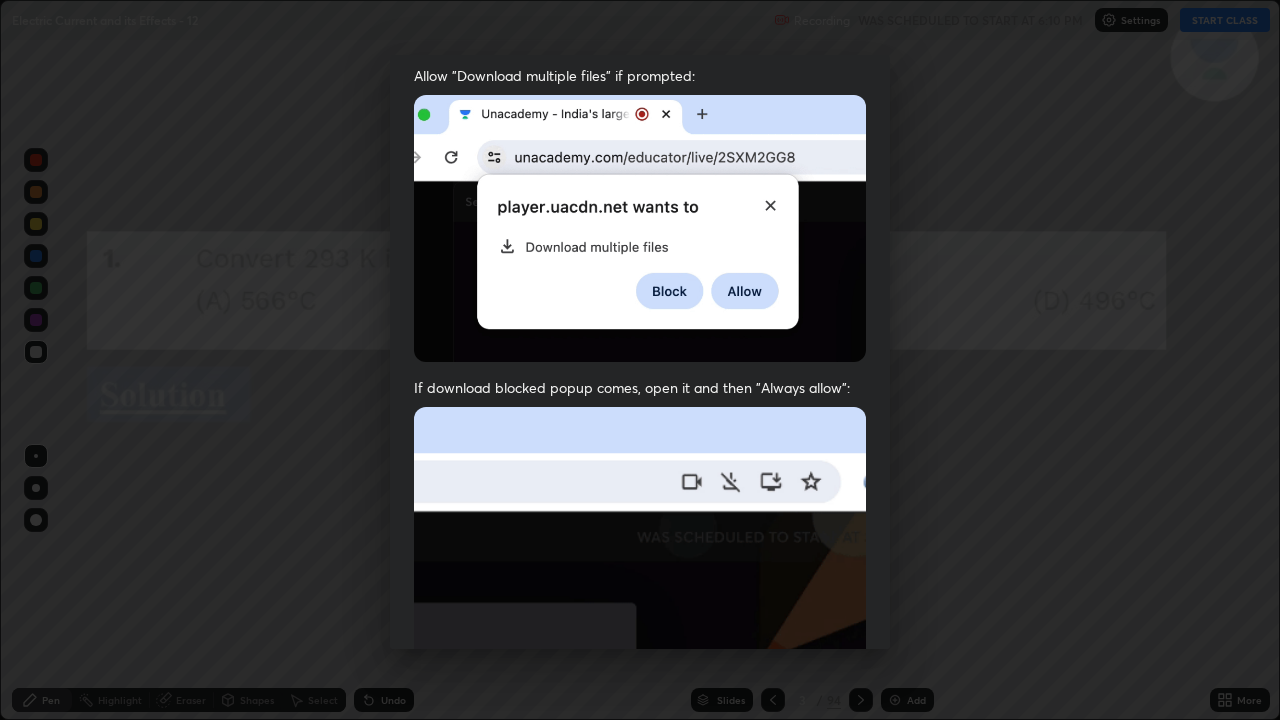 scroll, scrollTop: 406, scrollLeft: 0, axis: vertical 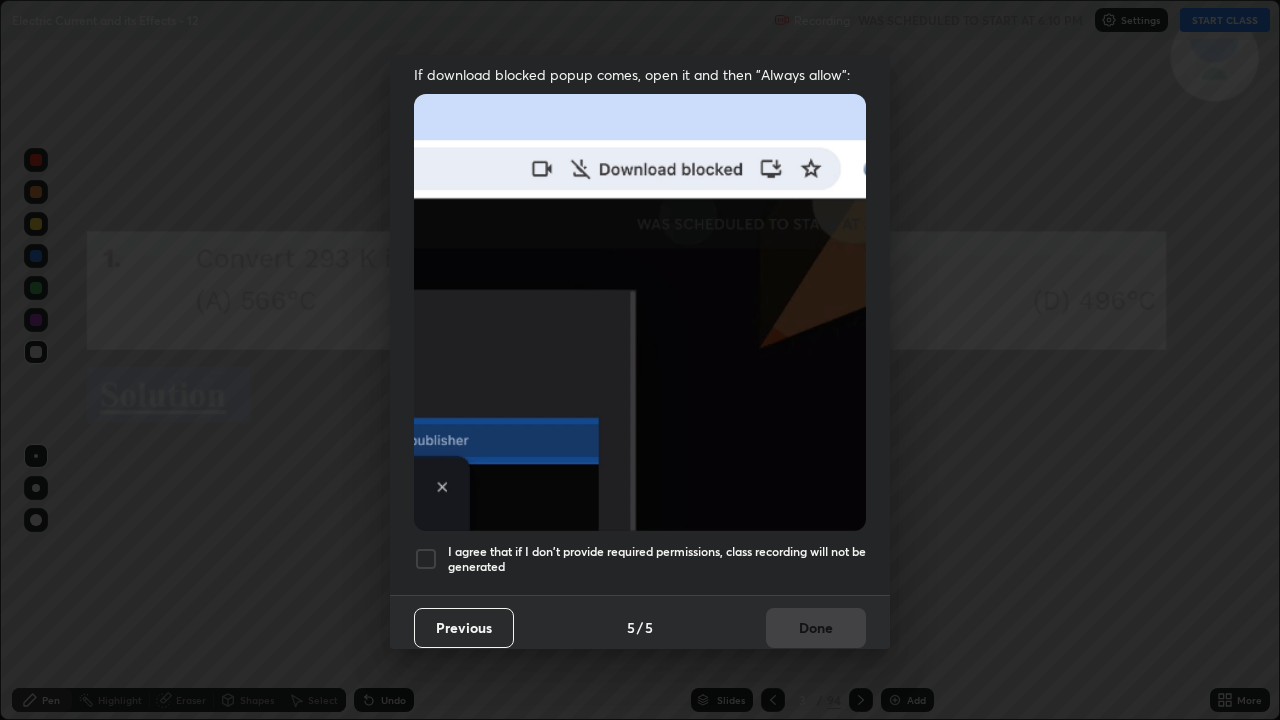 click at bounding box center (426, 559) 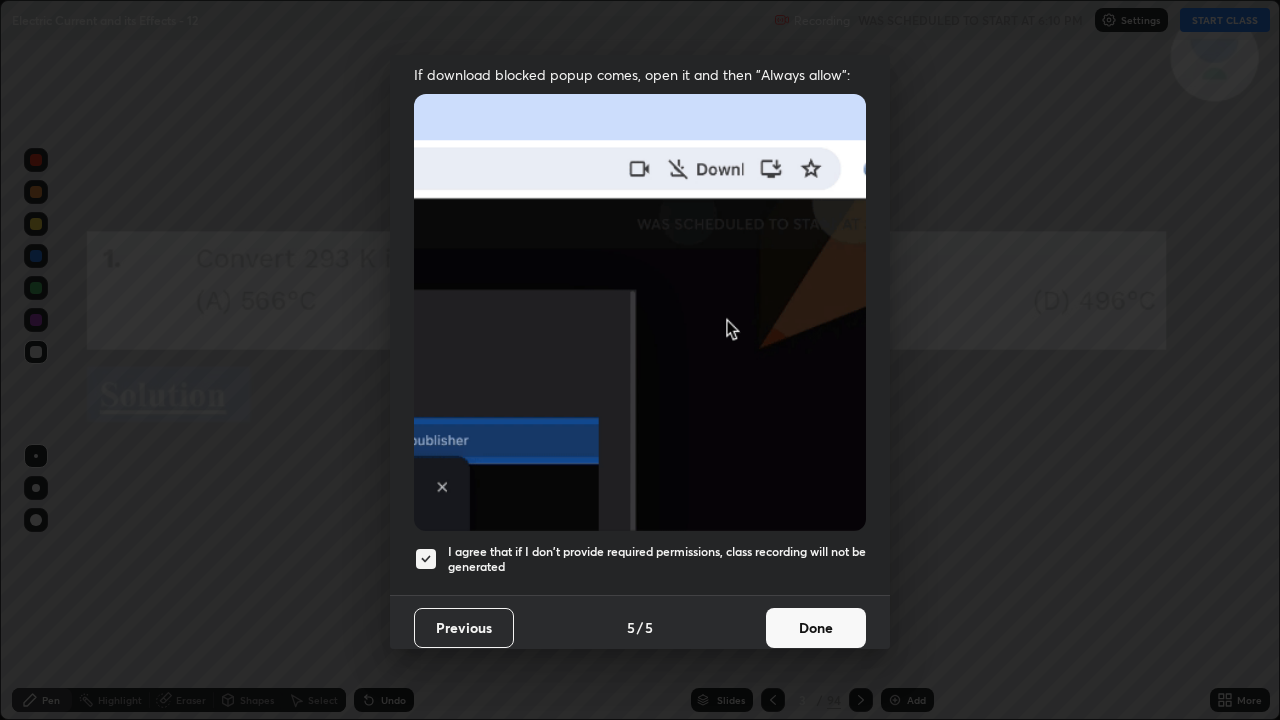 click on "Done" at bounding box center (816, 628) 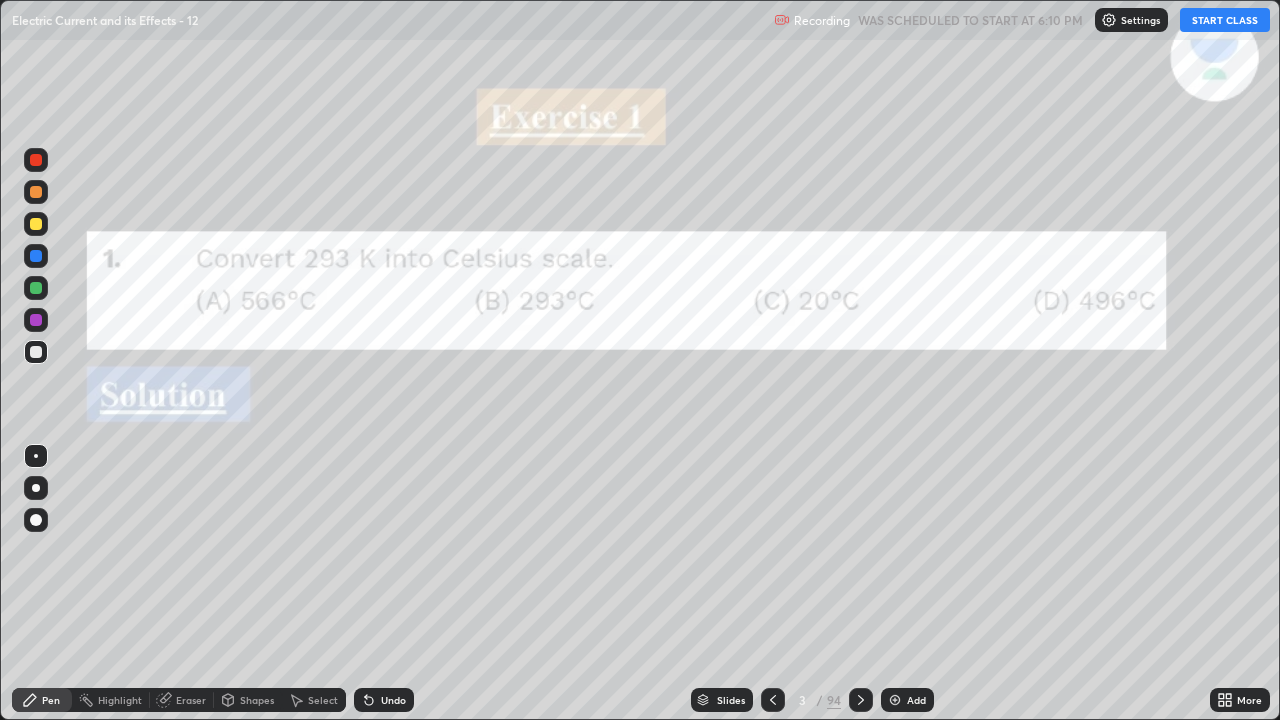click on "Slides" at bounding box center [731, 700] 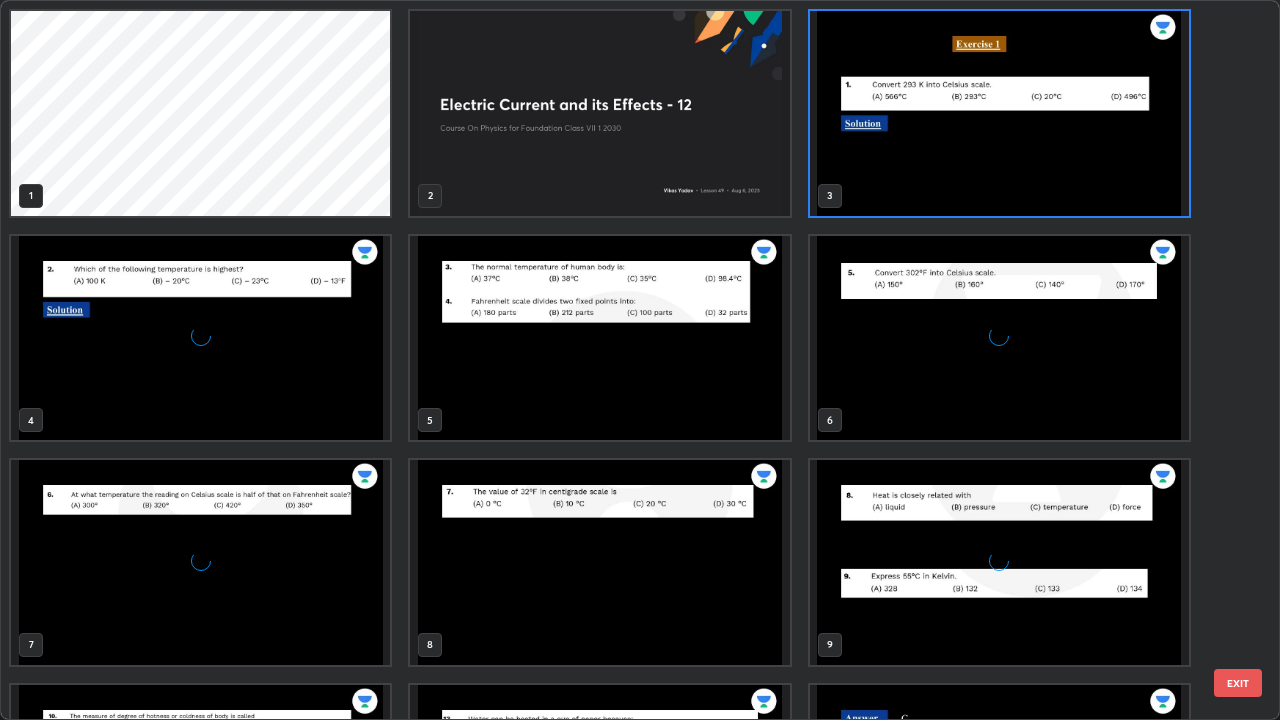 scroll, scrollTop: 7, scrollLeft: 11, axis: both 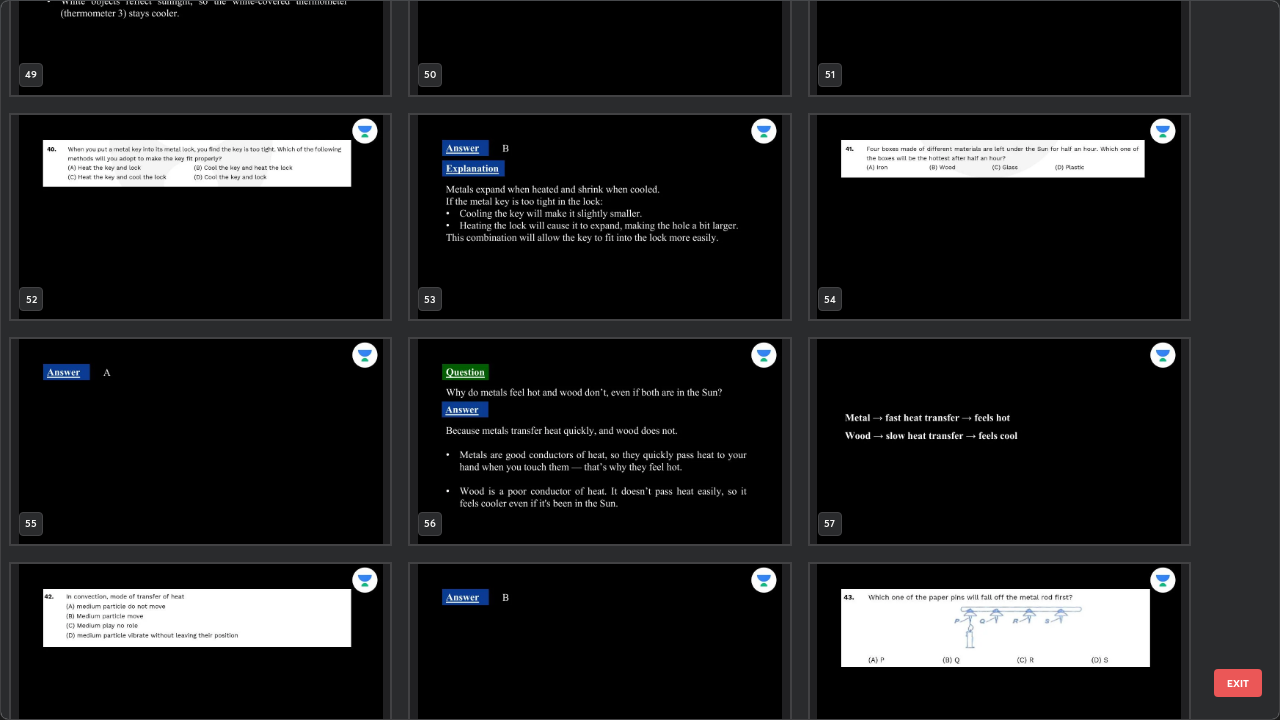 click at bounding box center (999, 217) 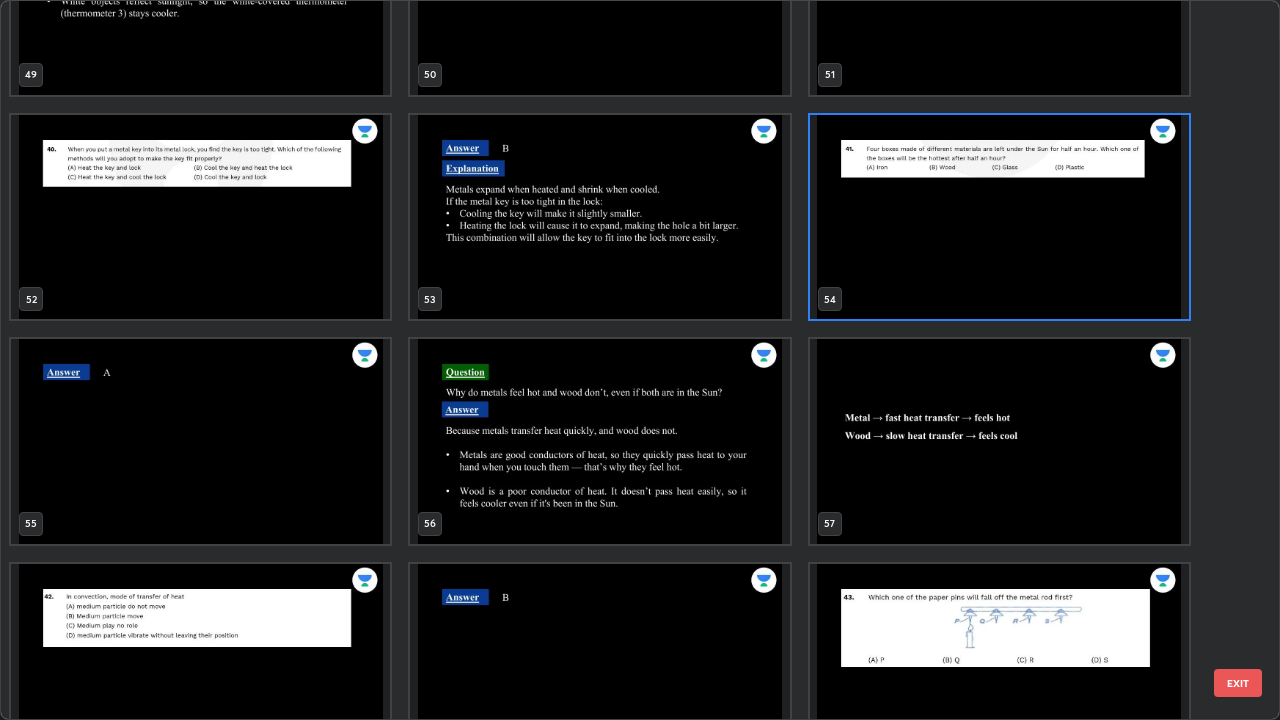 click at bounding box center (999, 217) 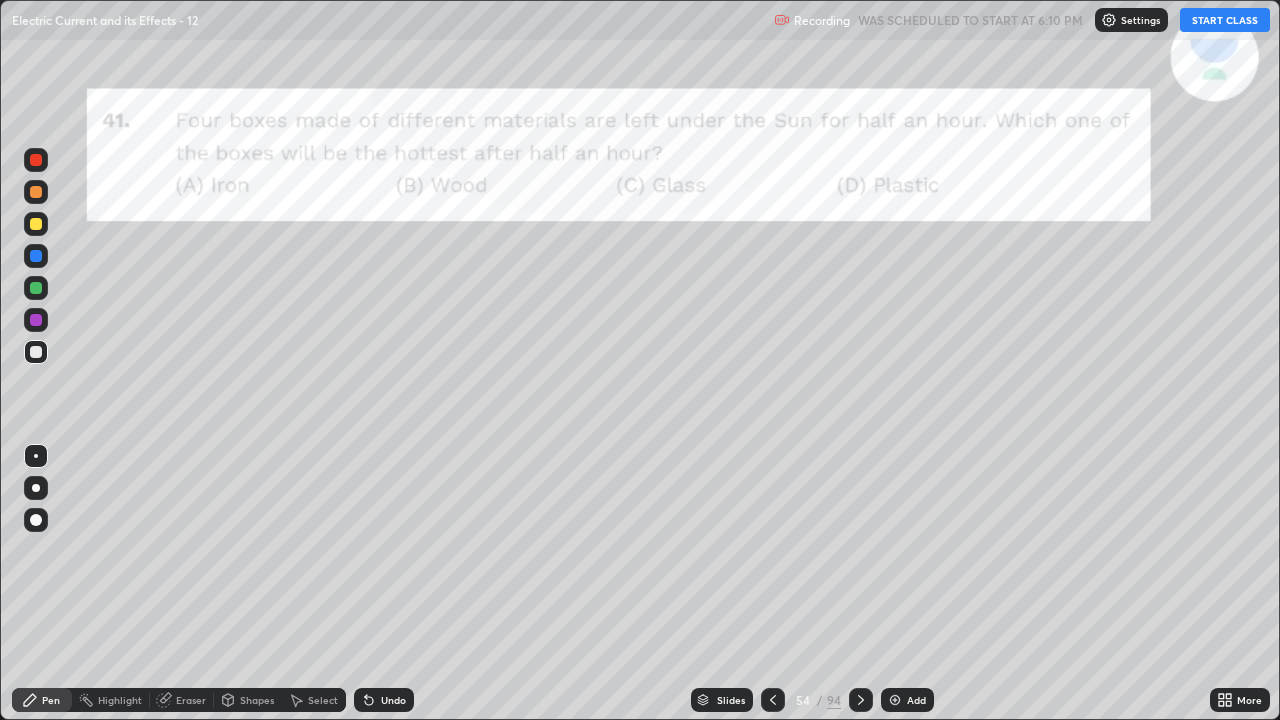 click on "START CLASS" at bounding box center [1225, 20] 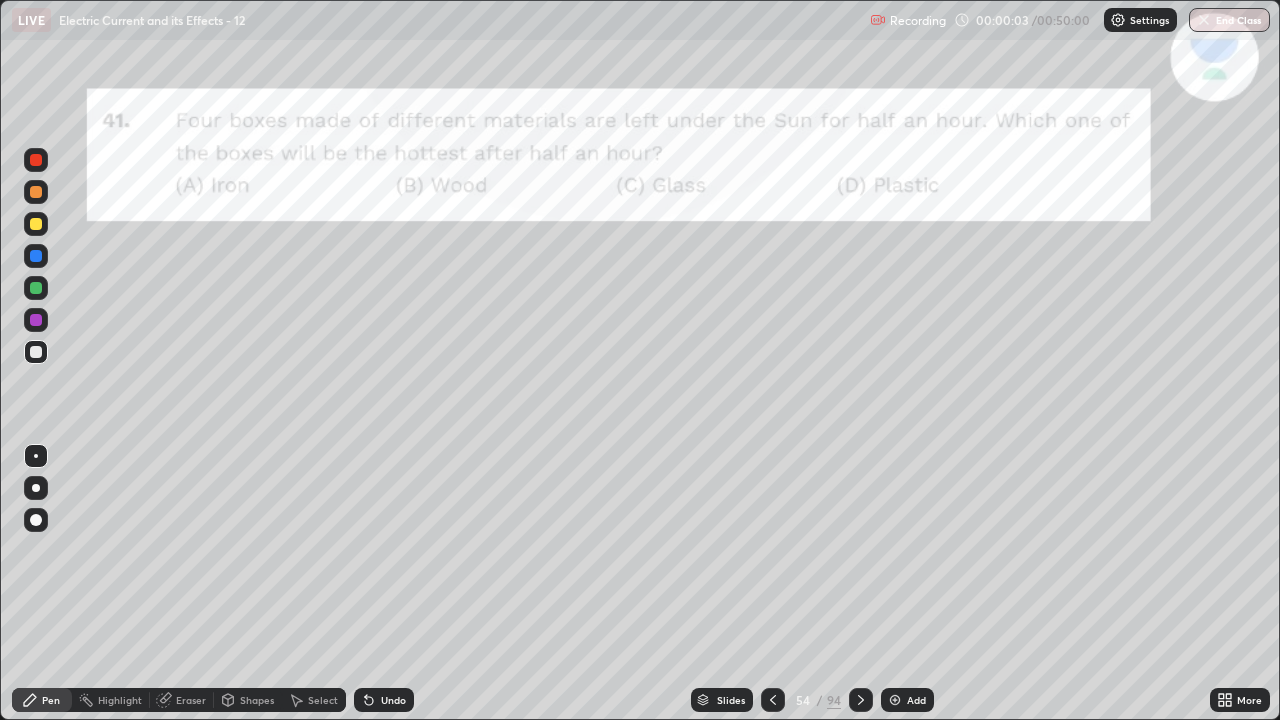 click 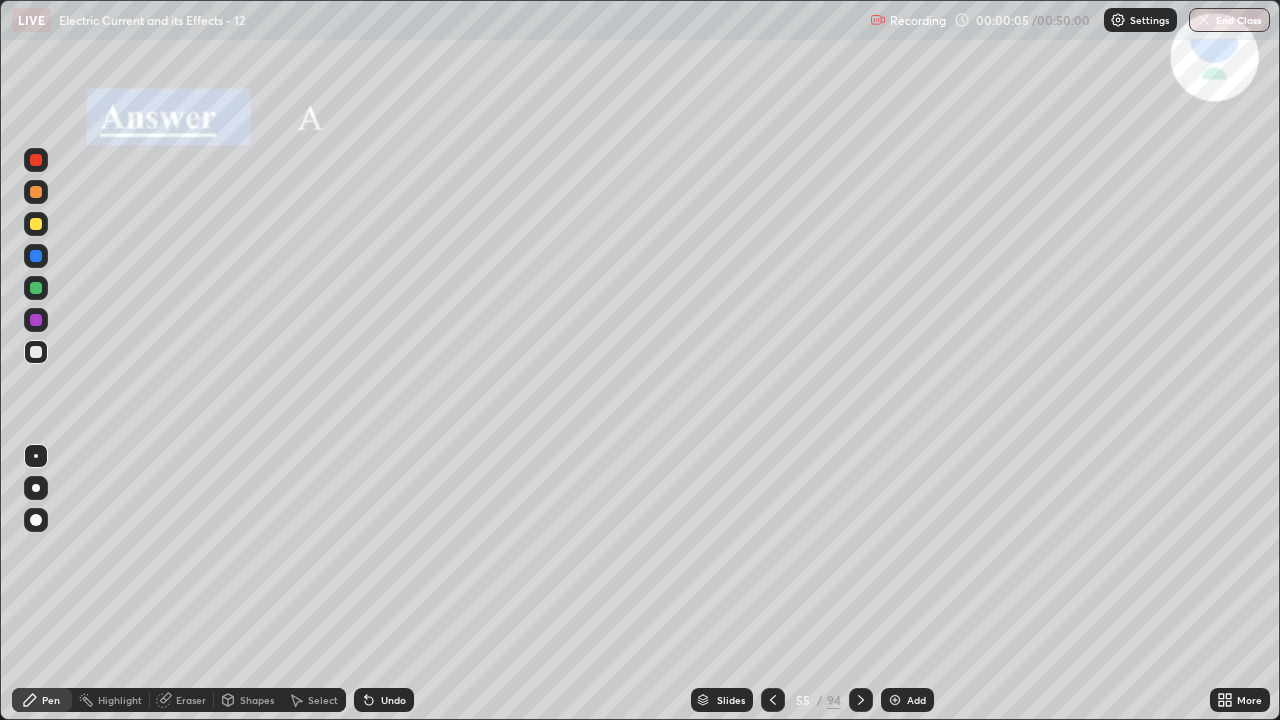 click 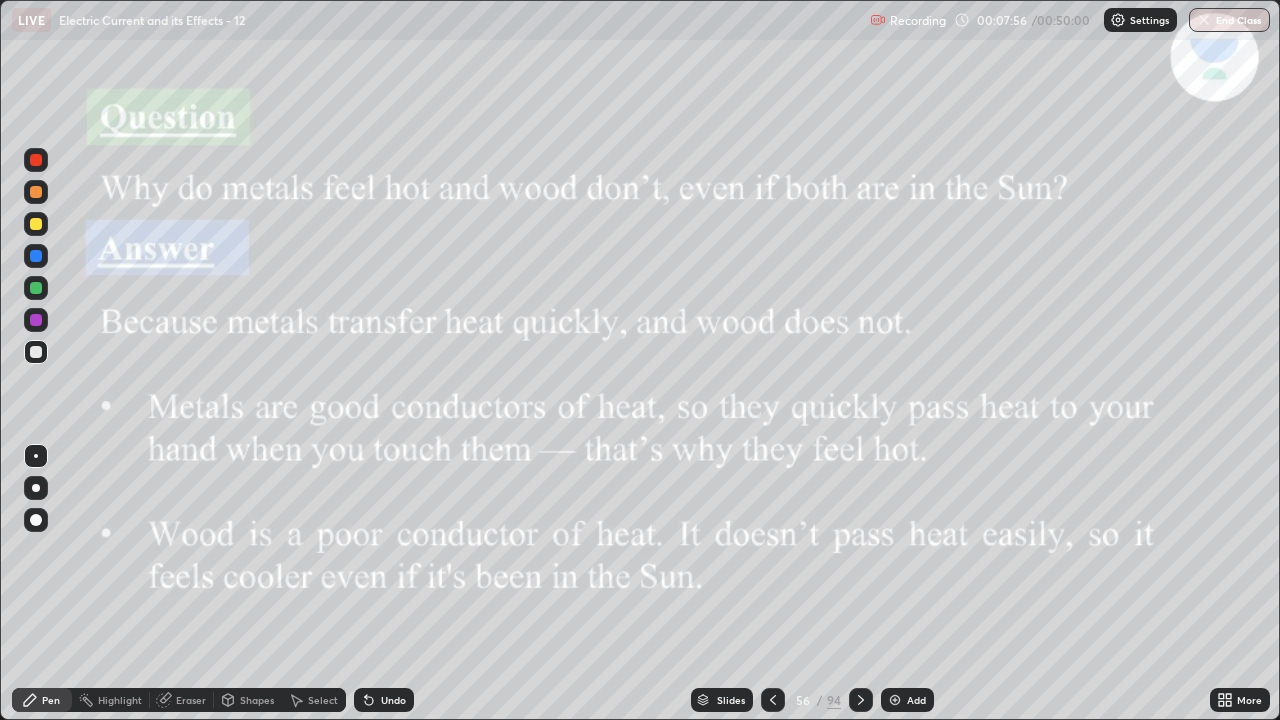 click 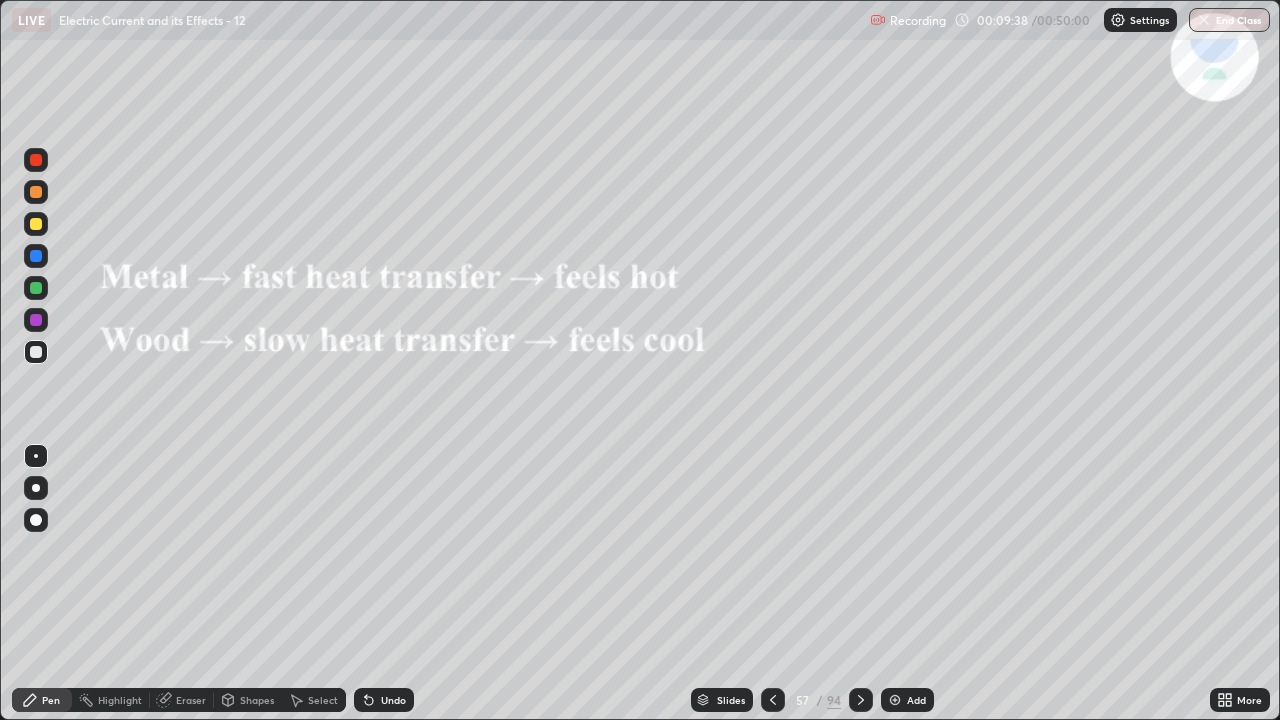 click 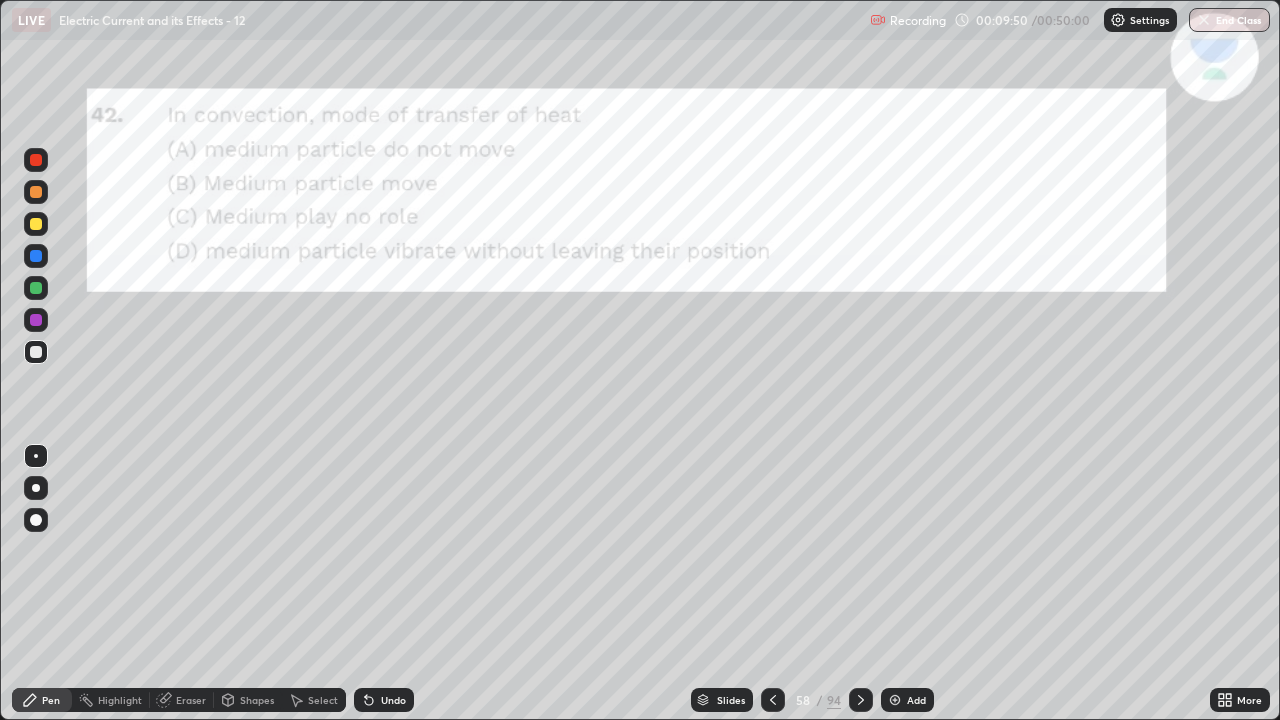 click 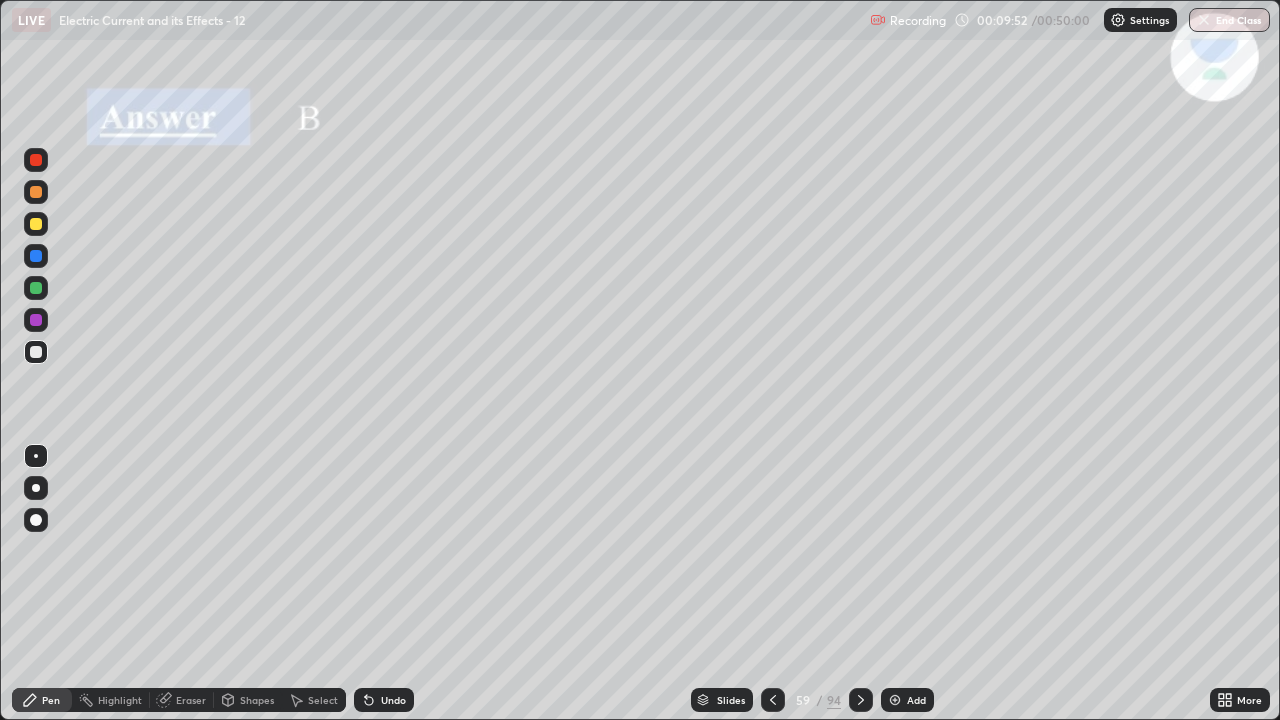 click 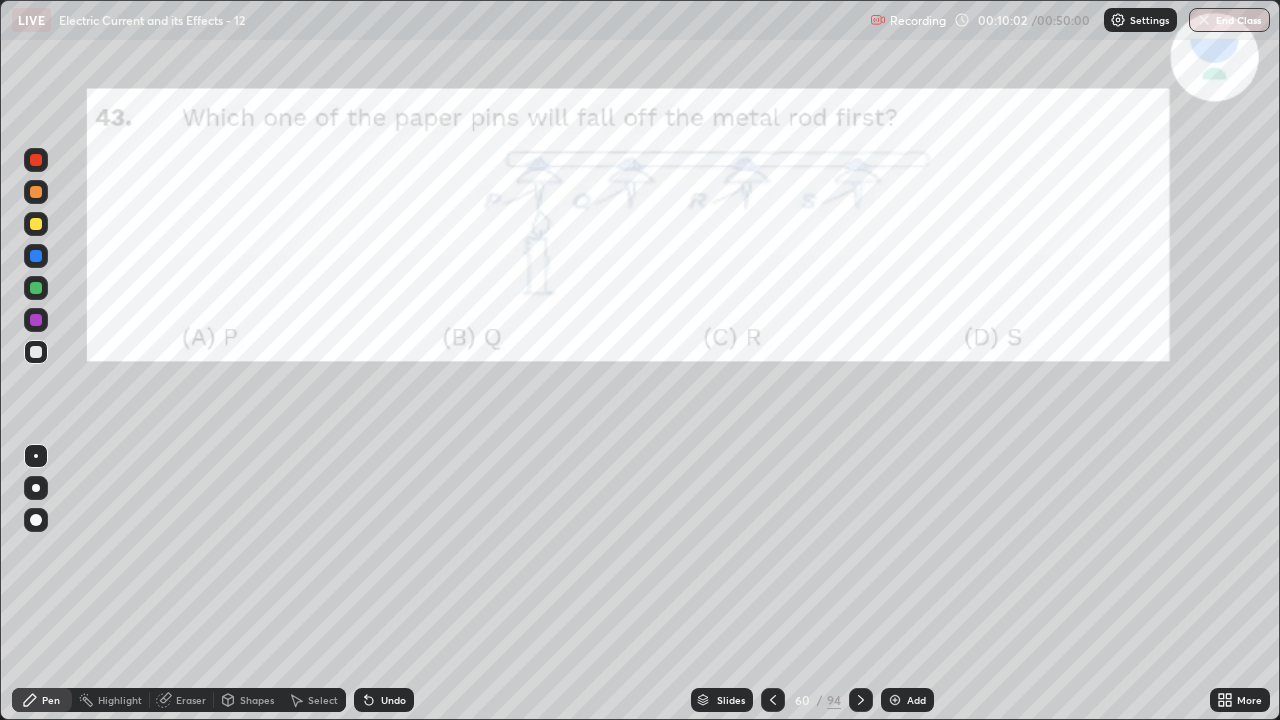 click 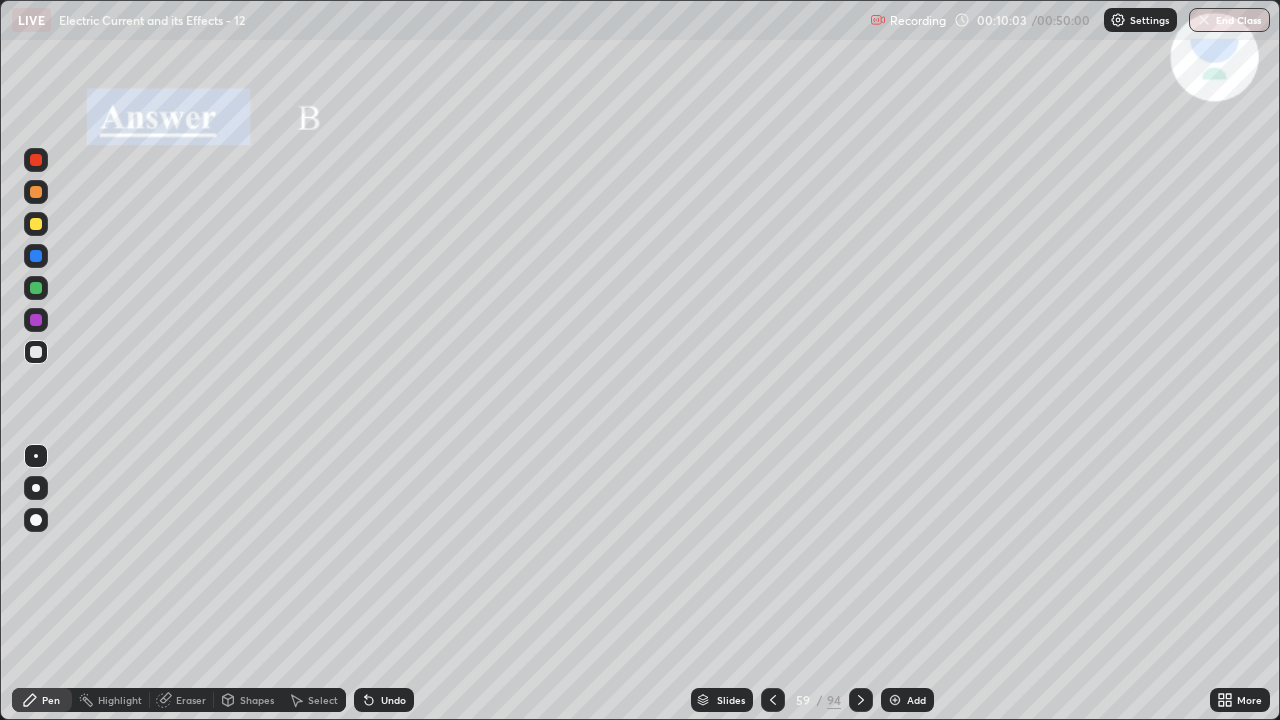 click 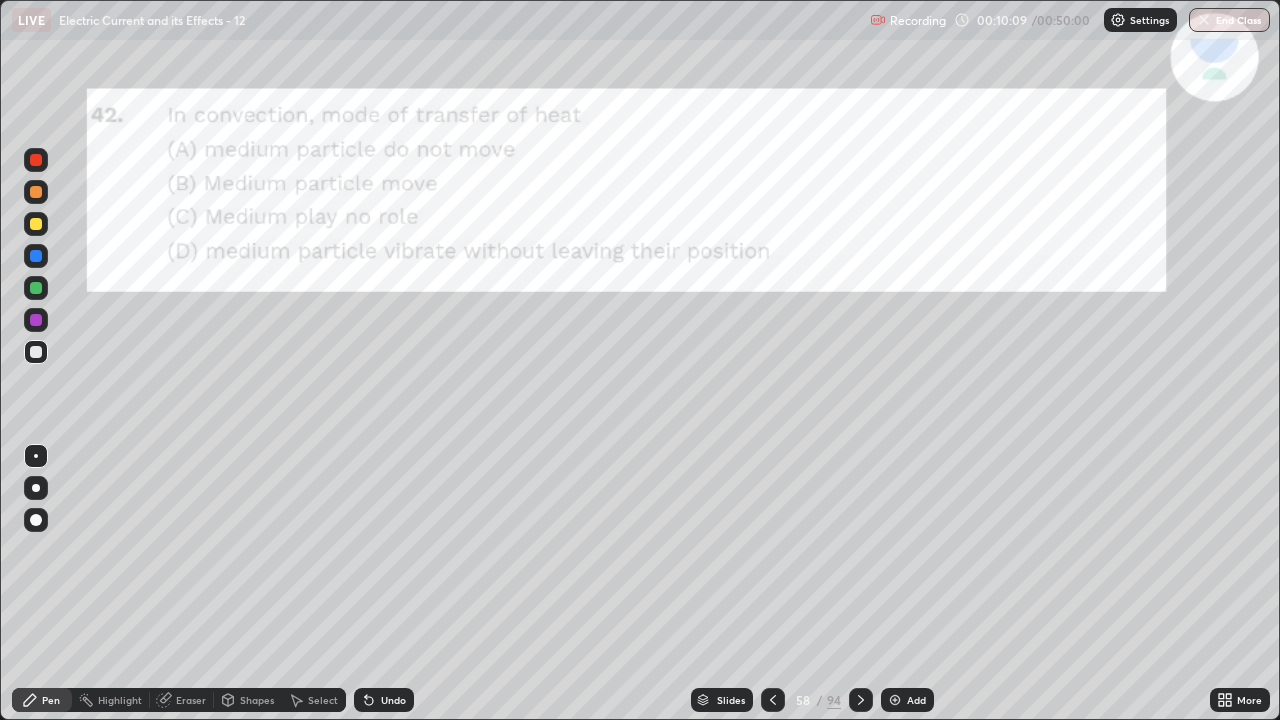 click at bounding box center [861, 700] 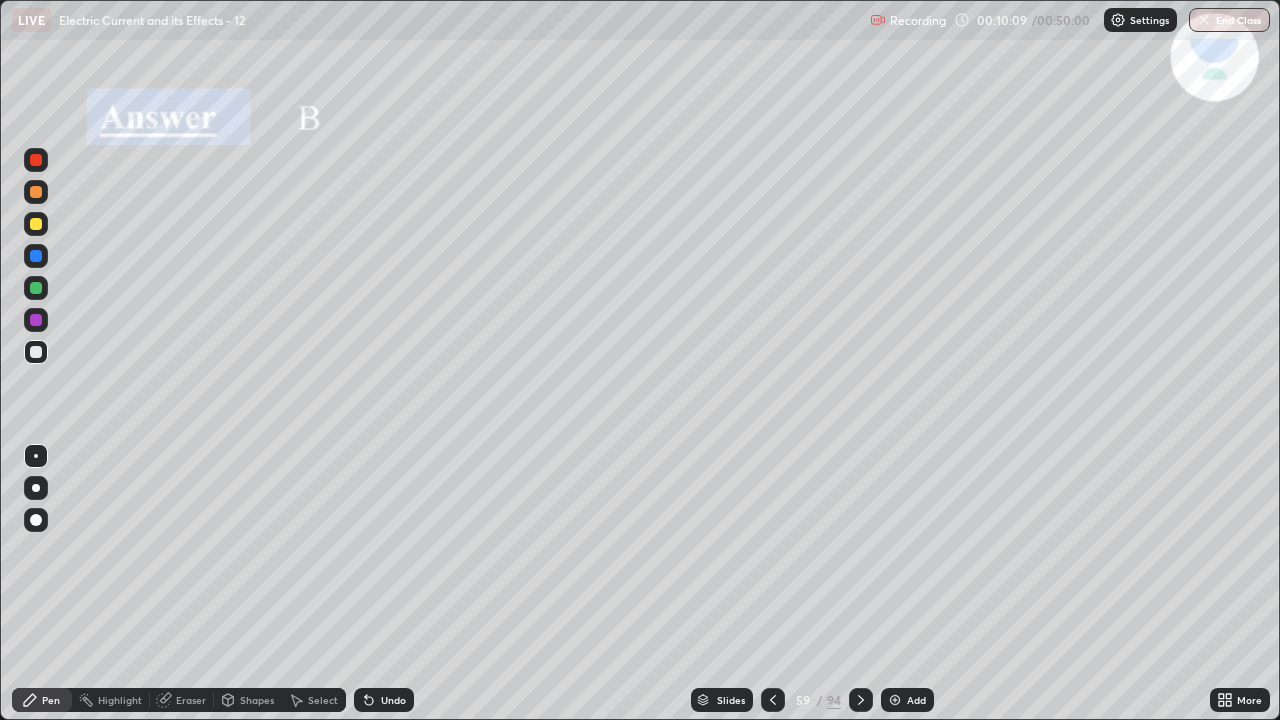 click 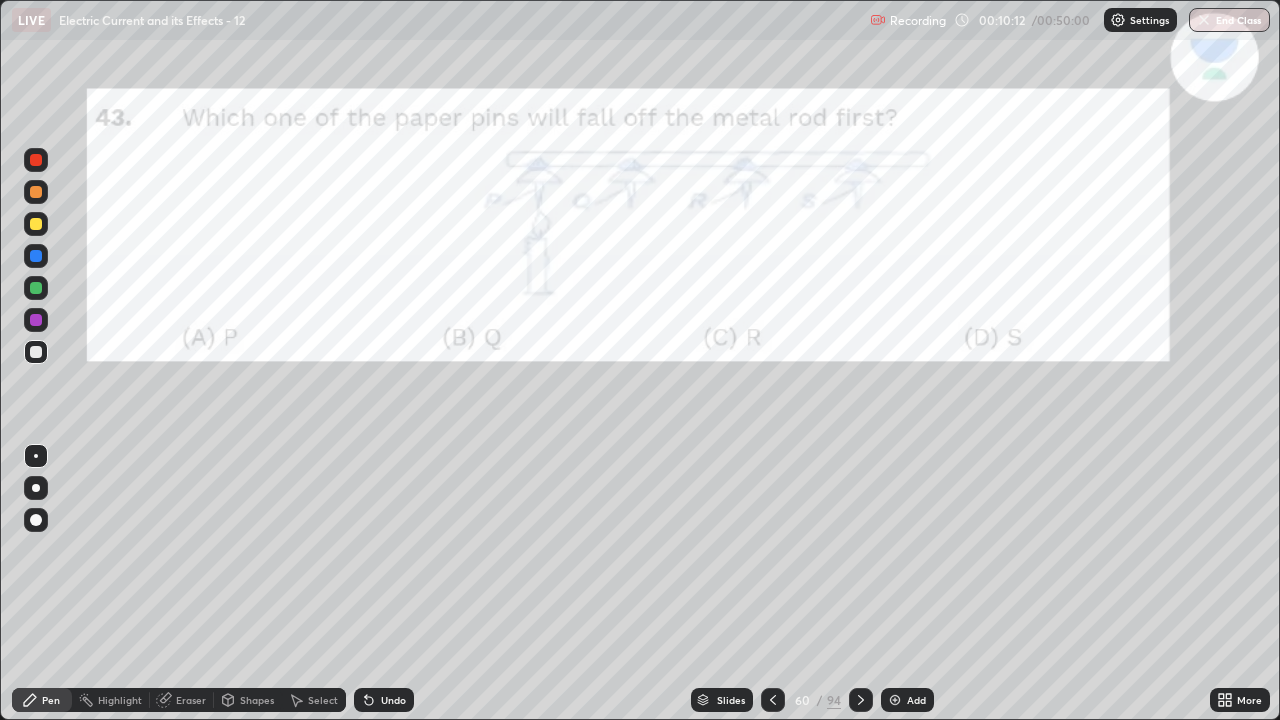 click on "Pen" at bounding box center (51, 700) 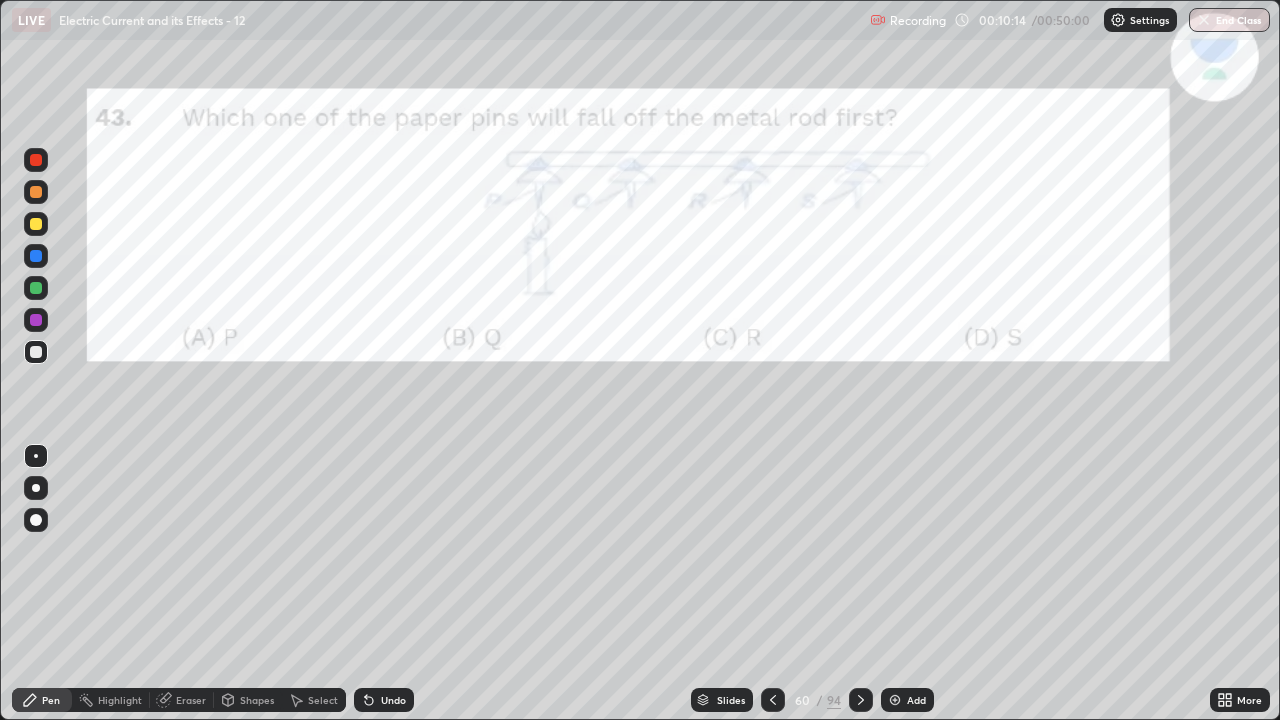 click 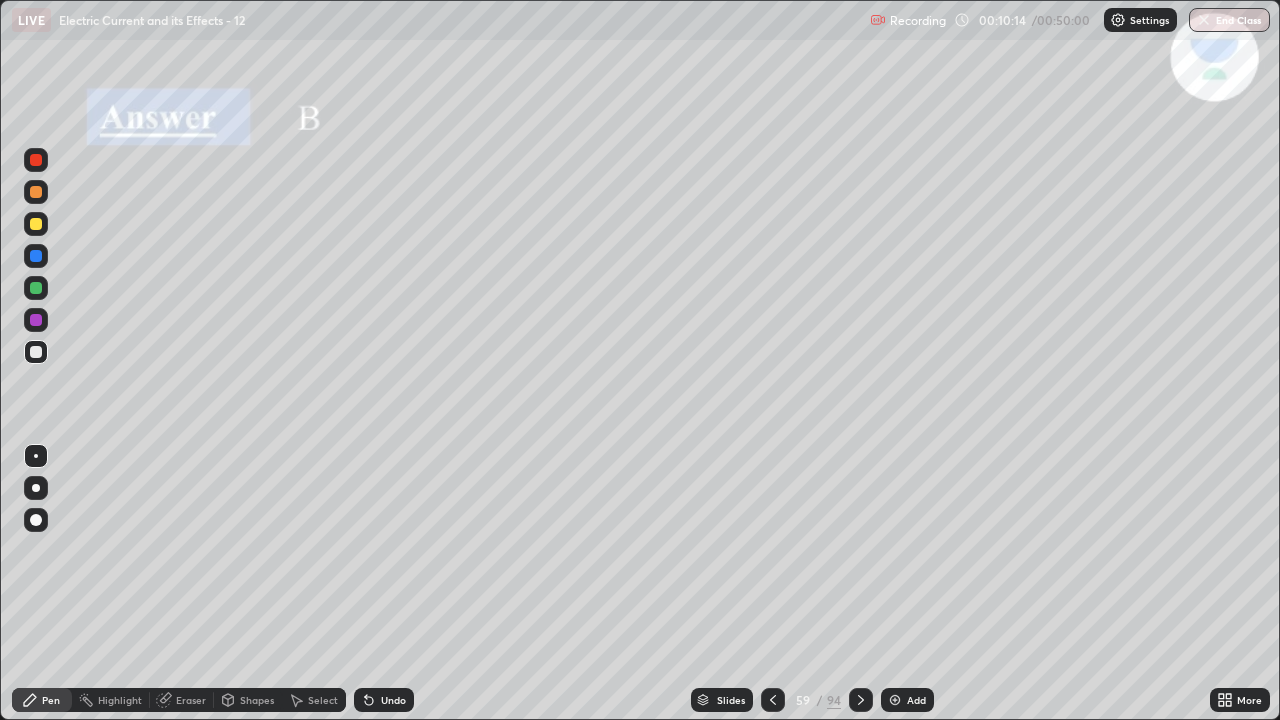 click 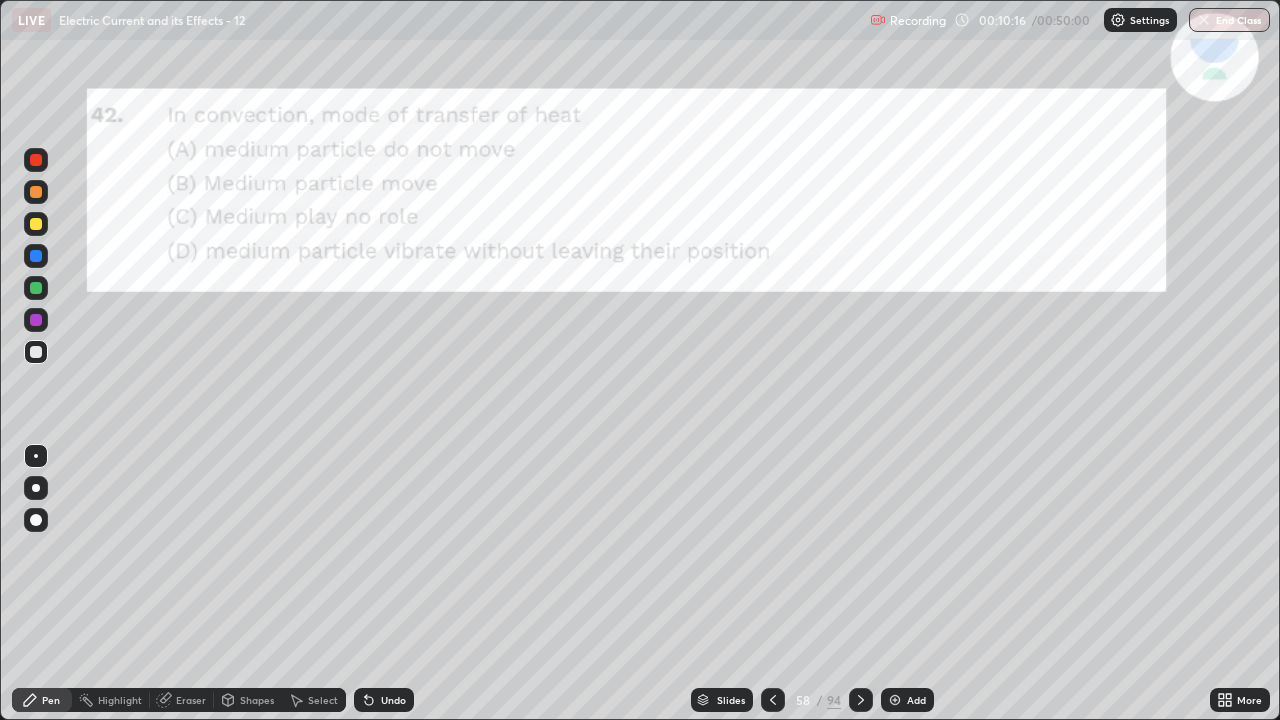 click 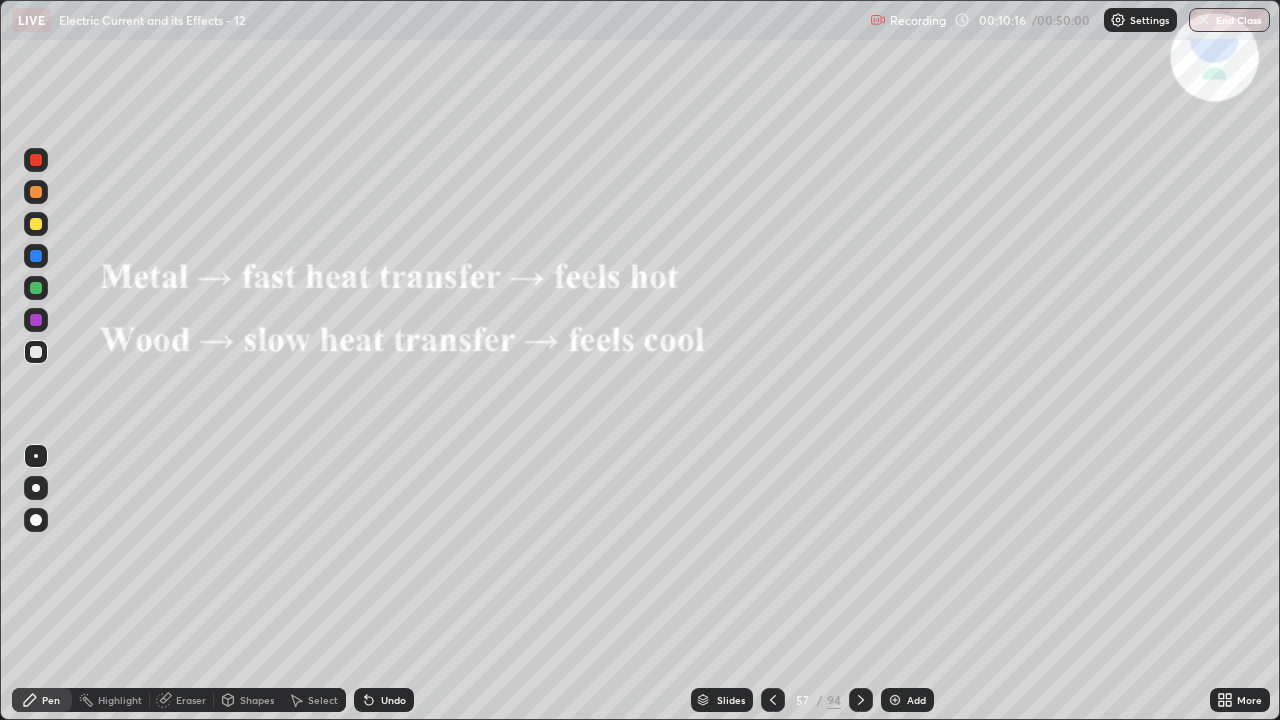 click 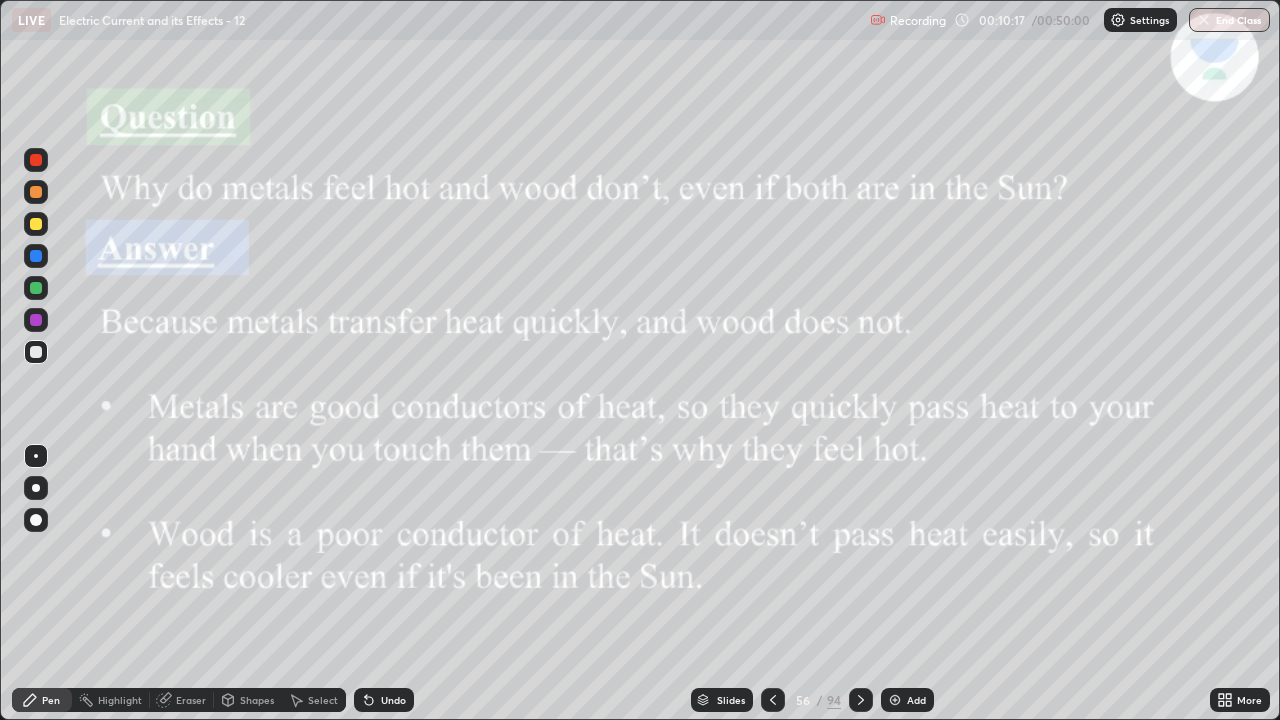 click 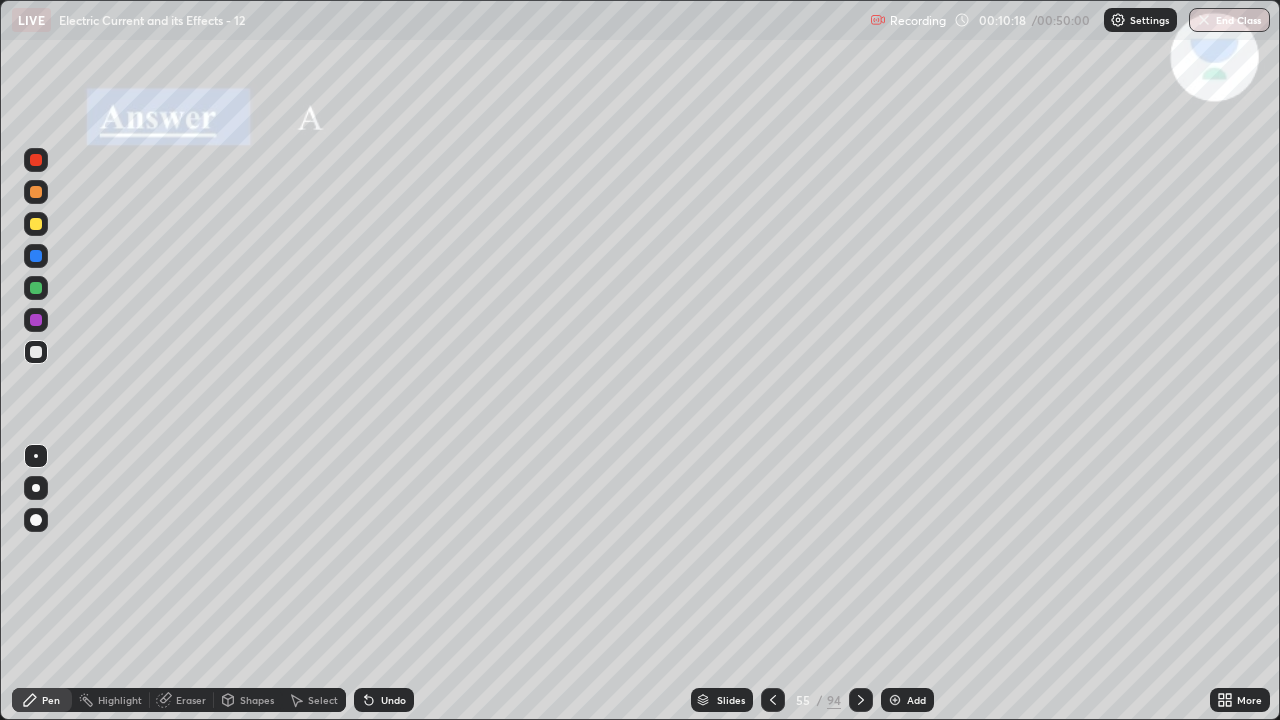 click at bounding box center [773, 700] 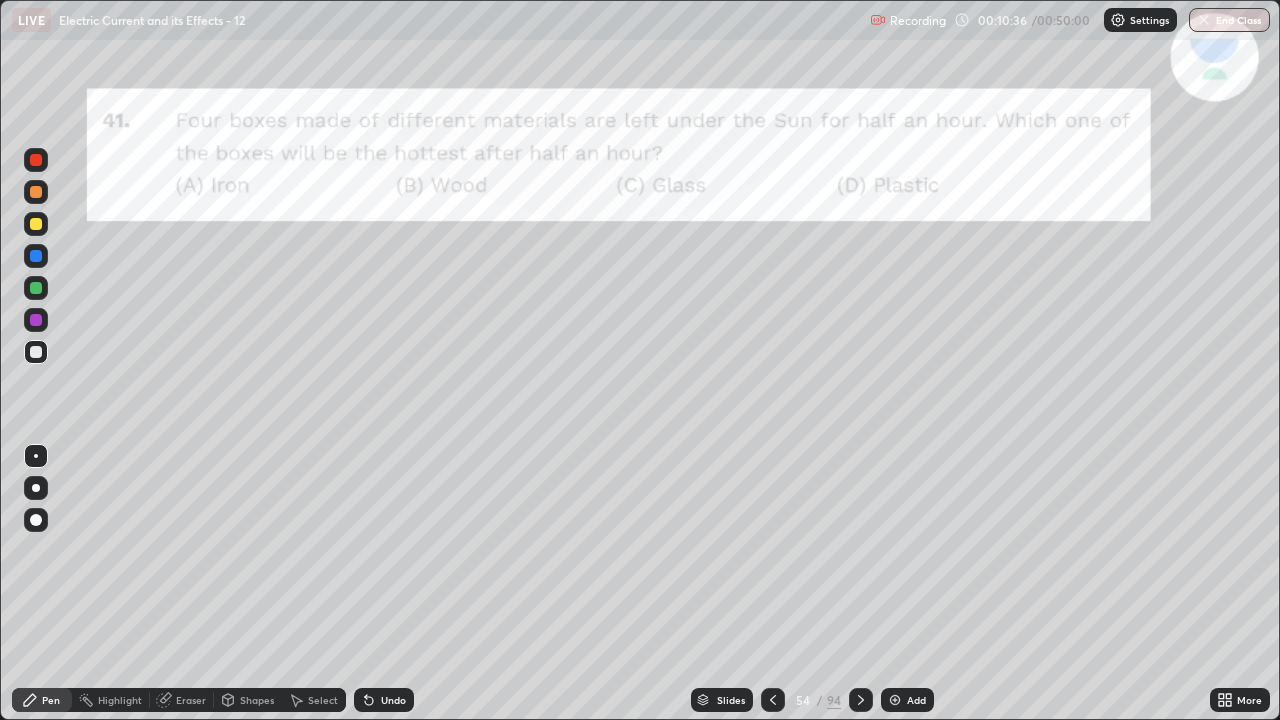 click 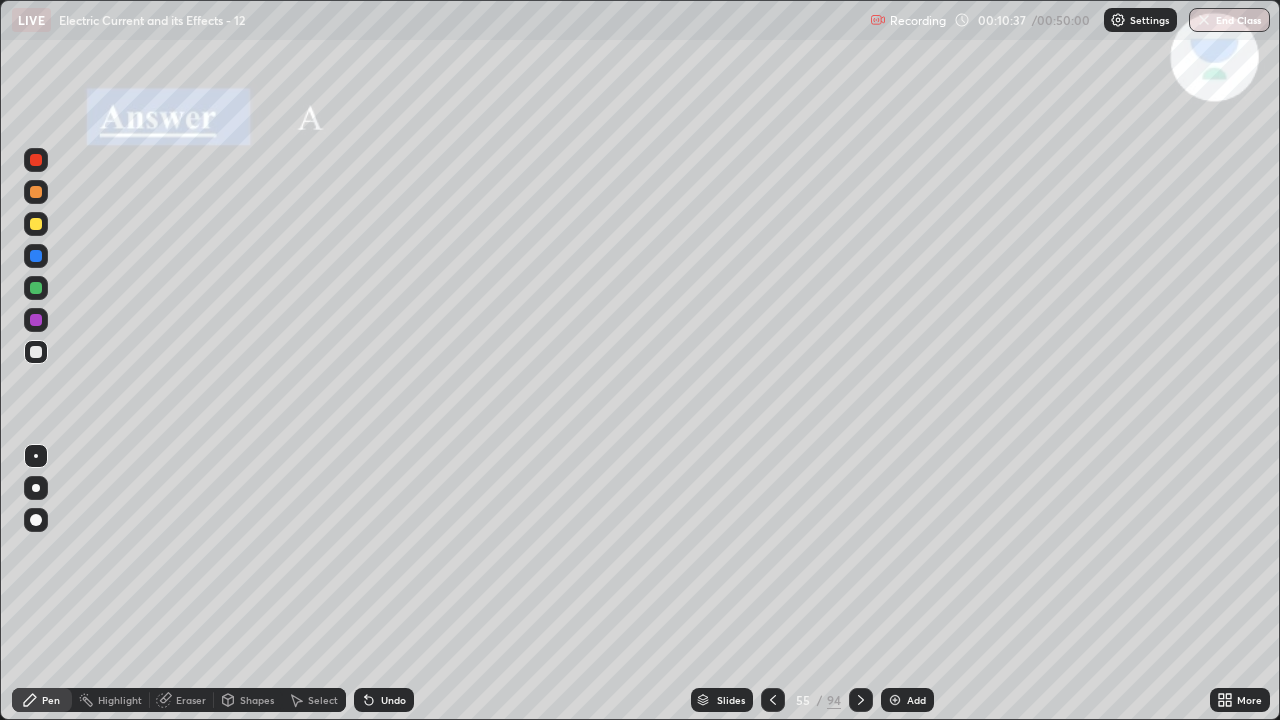 click at bounding box center [861, 700] 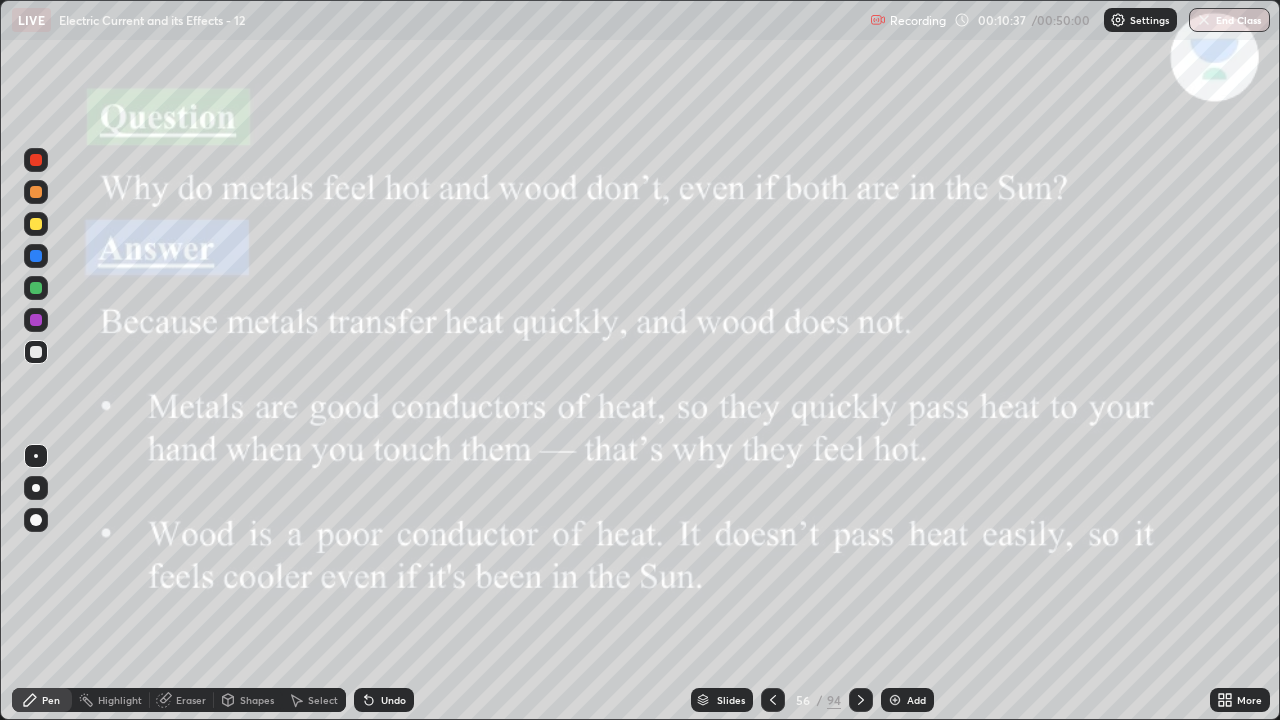 click 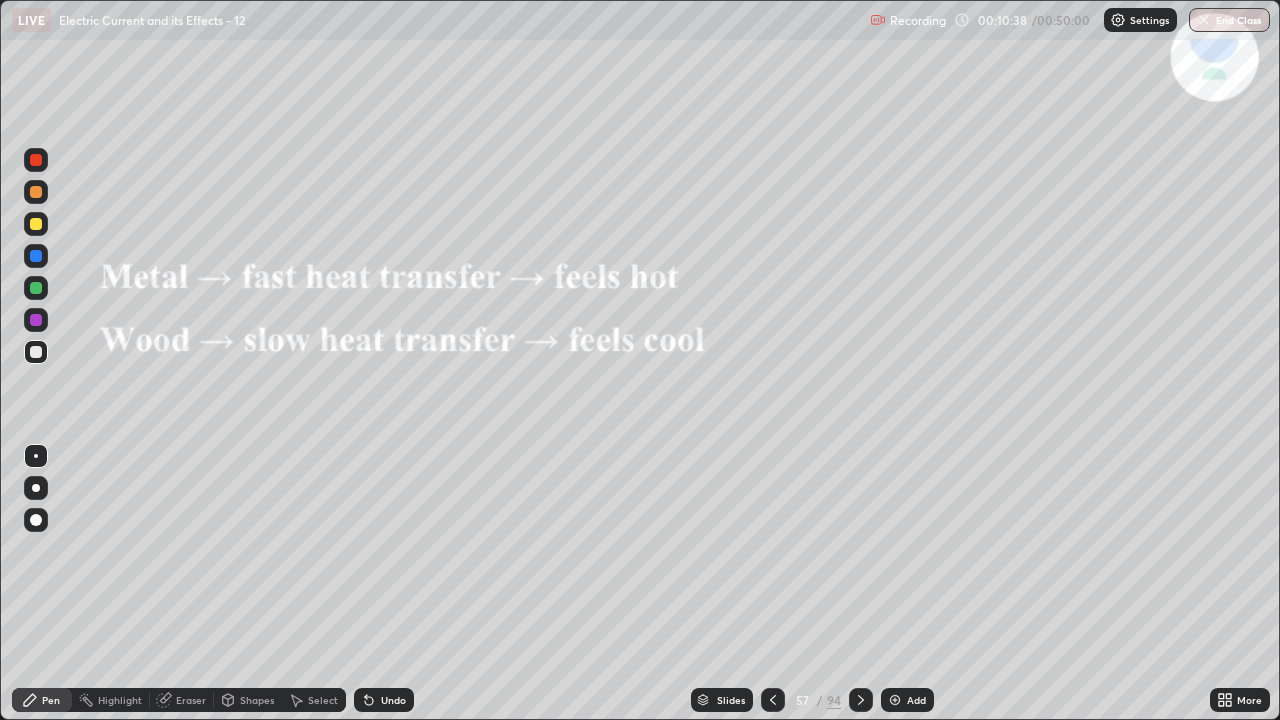 click at bounding box center (861, 700) 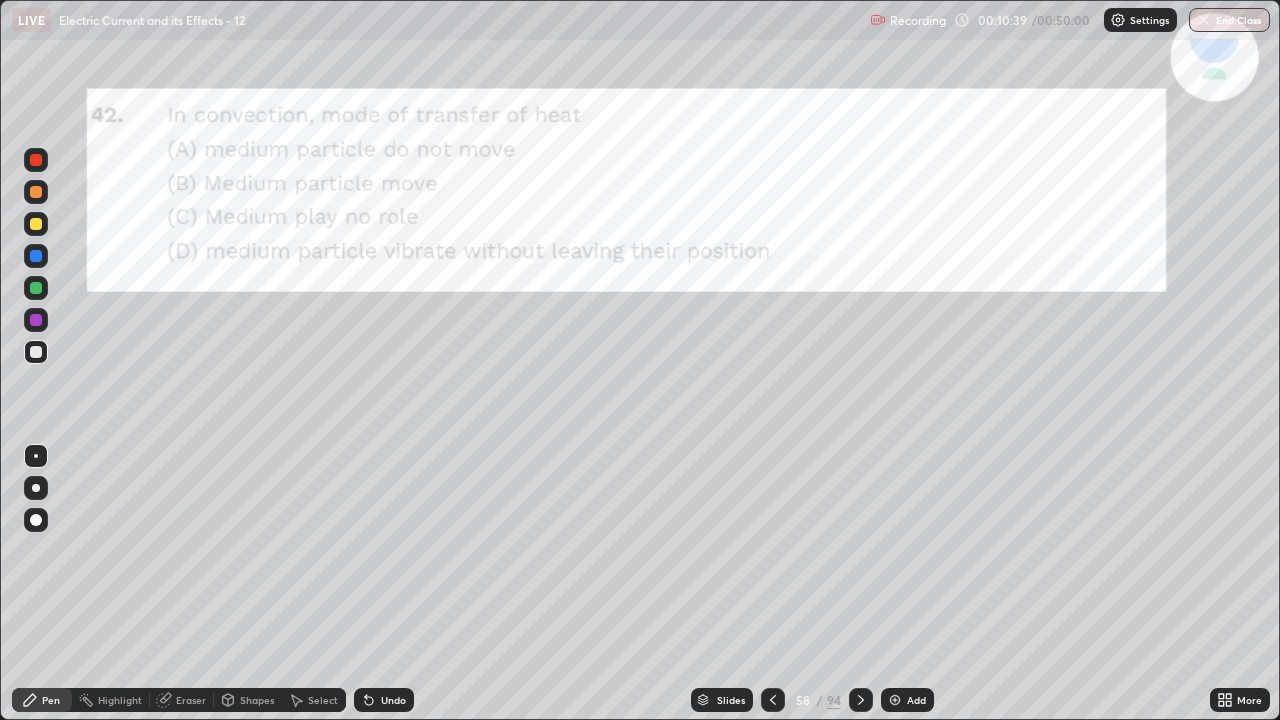 click at bounding box center (861, 700) 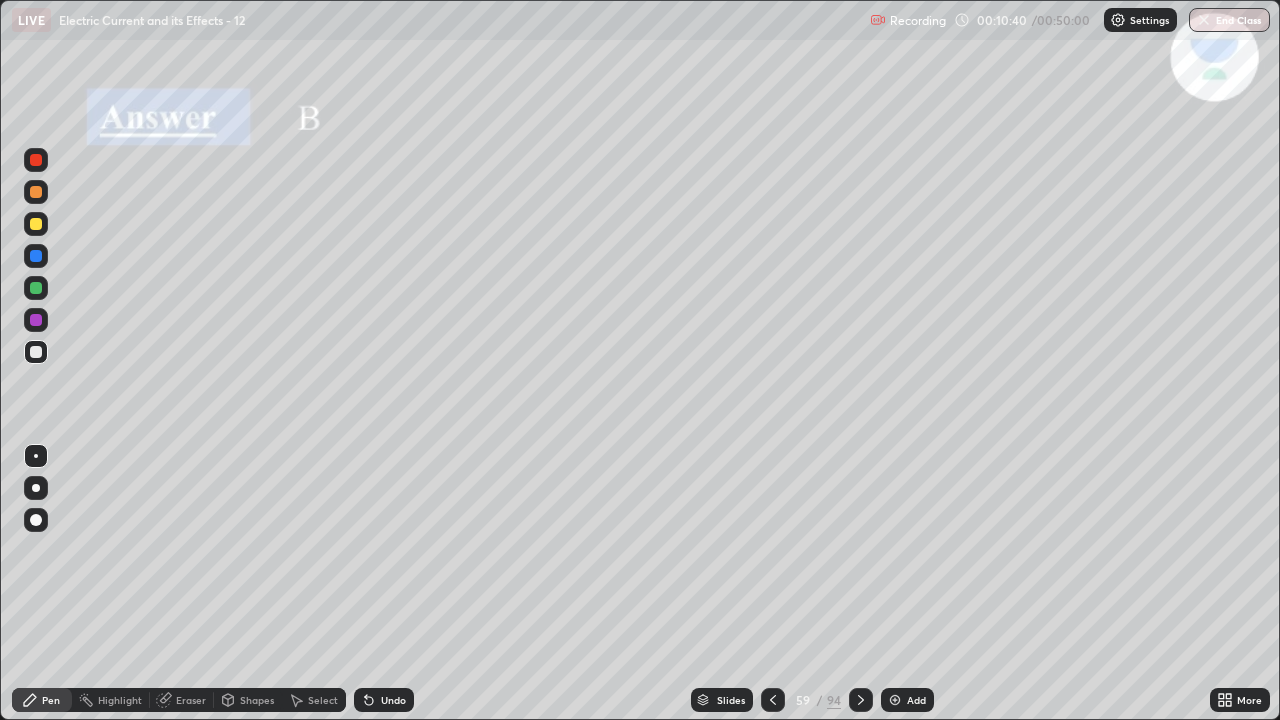 click at bounding box center (861, 700) 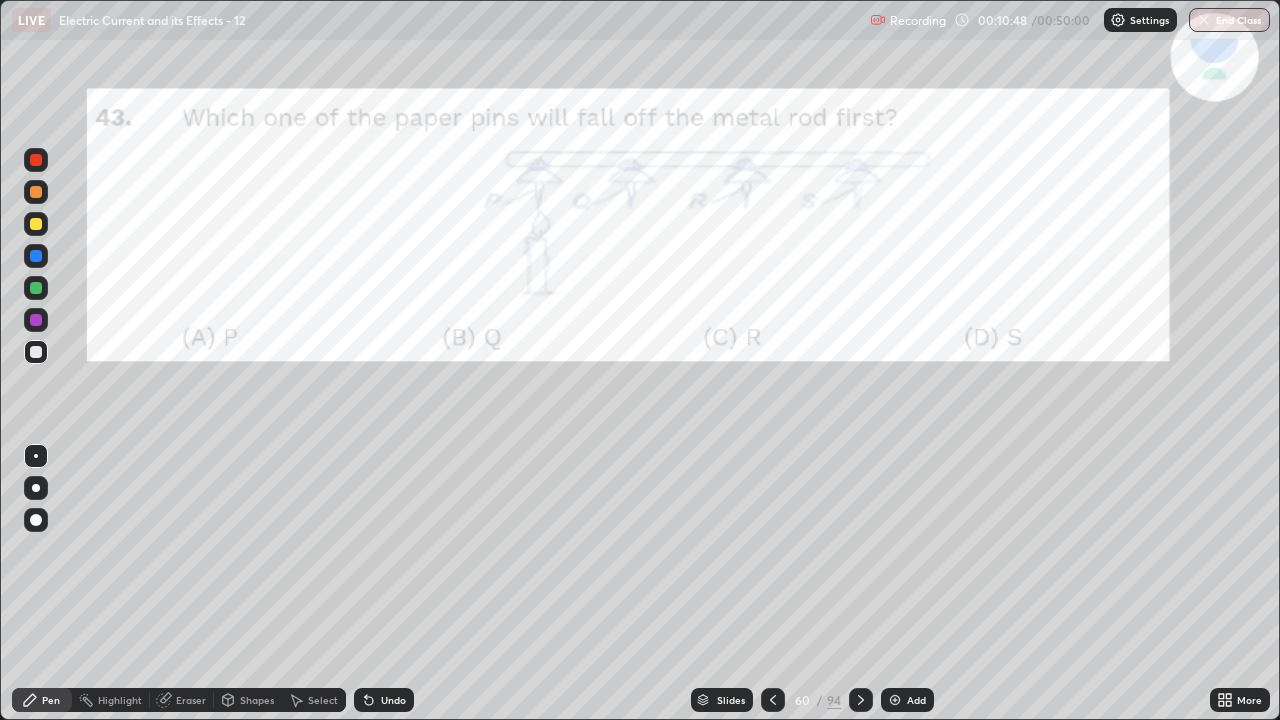 click at bounding box center [36, 160] 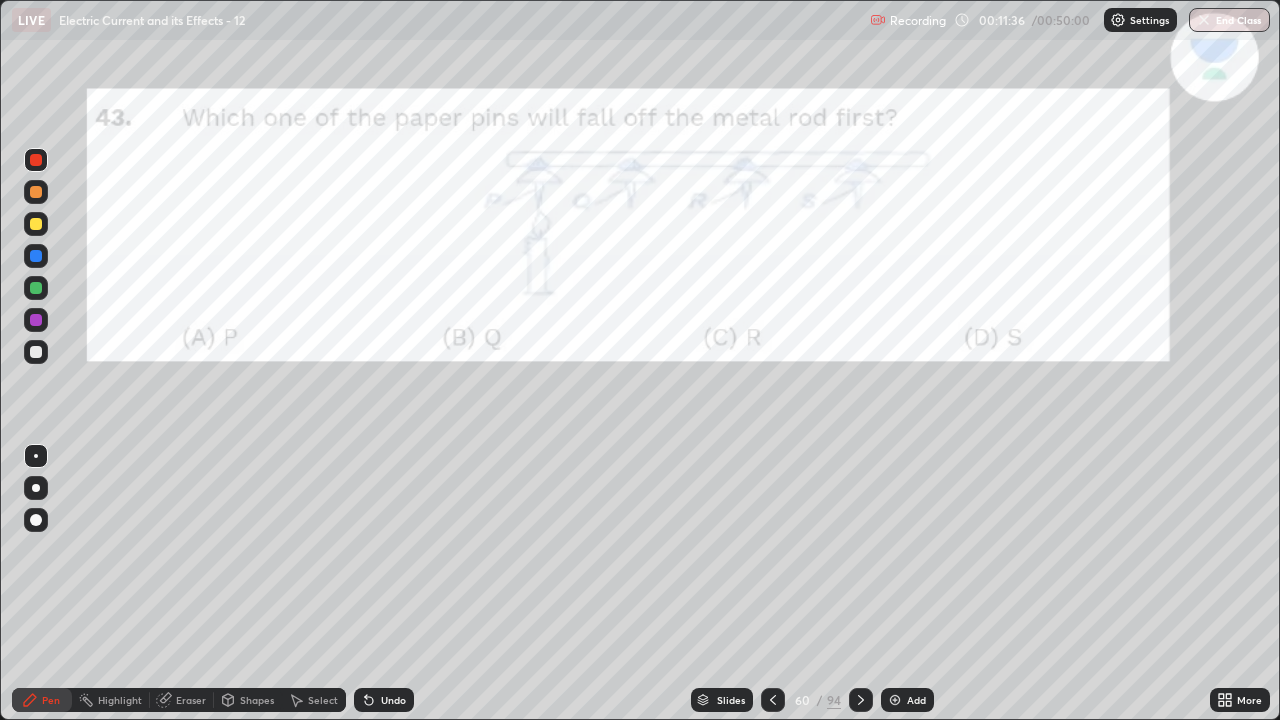 click 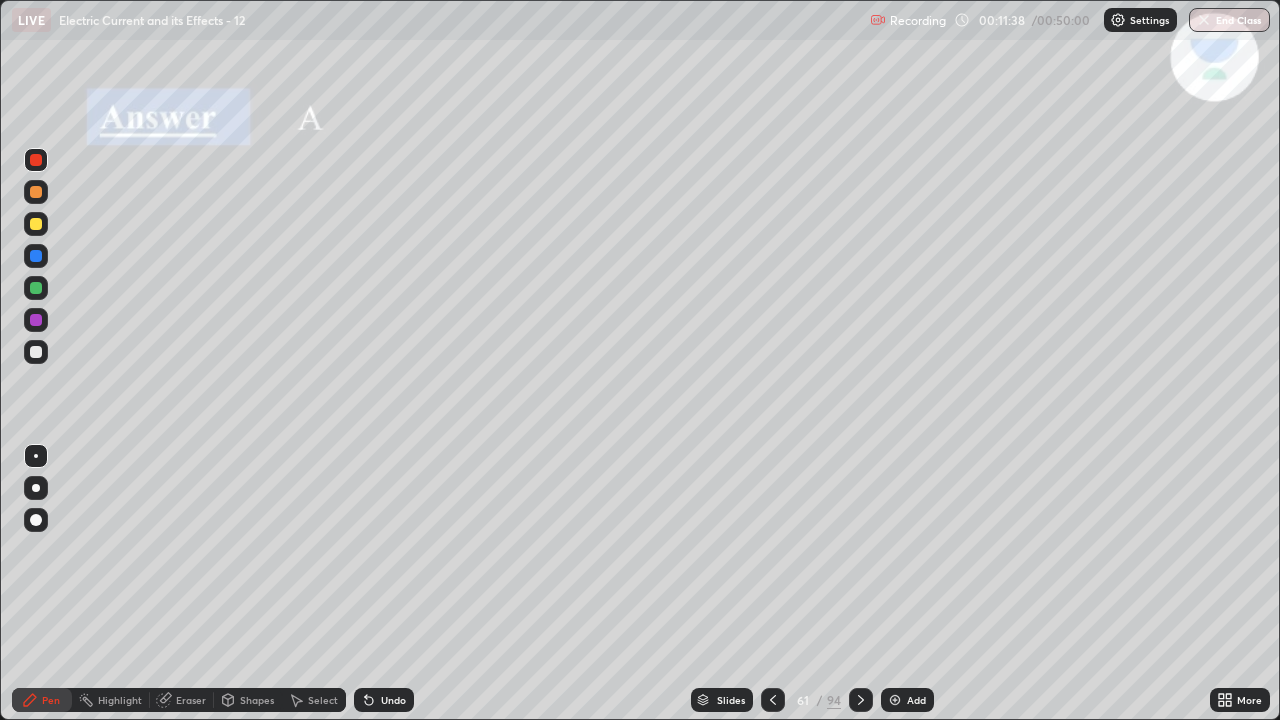 click 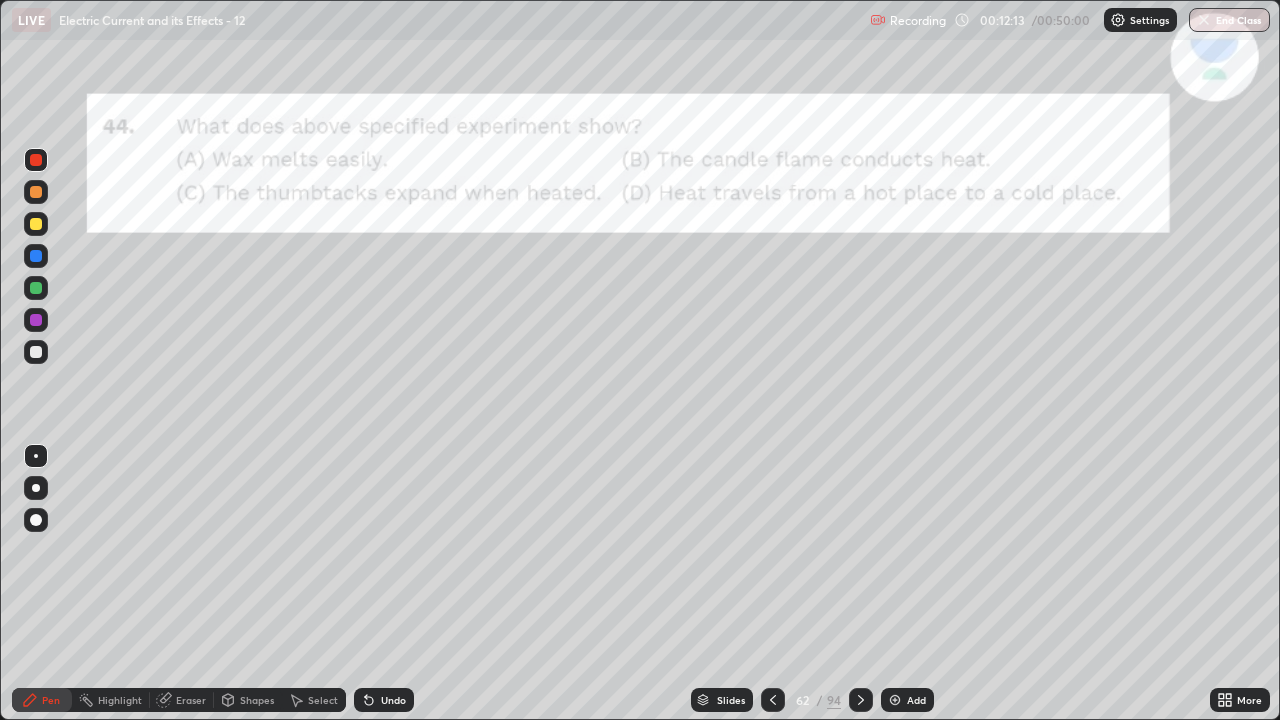 click 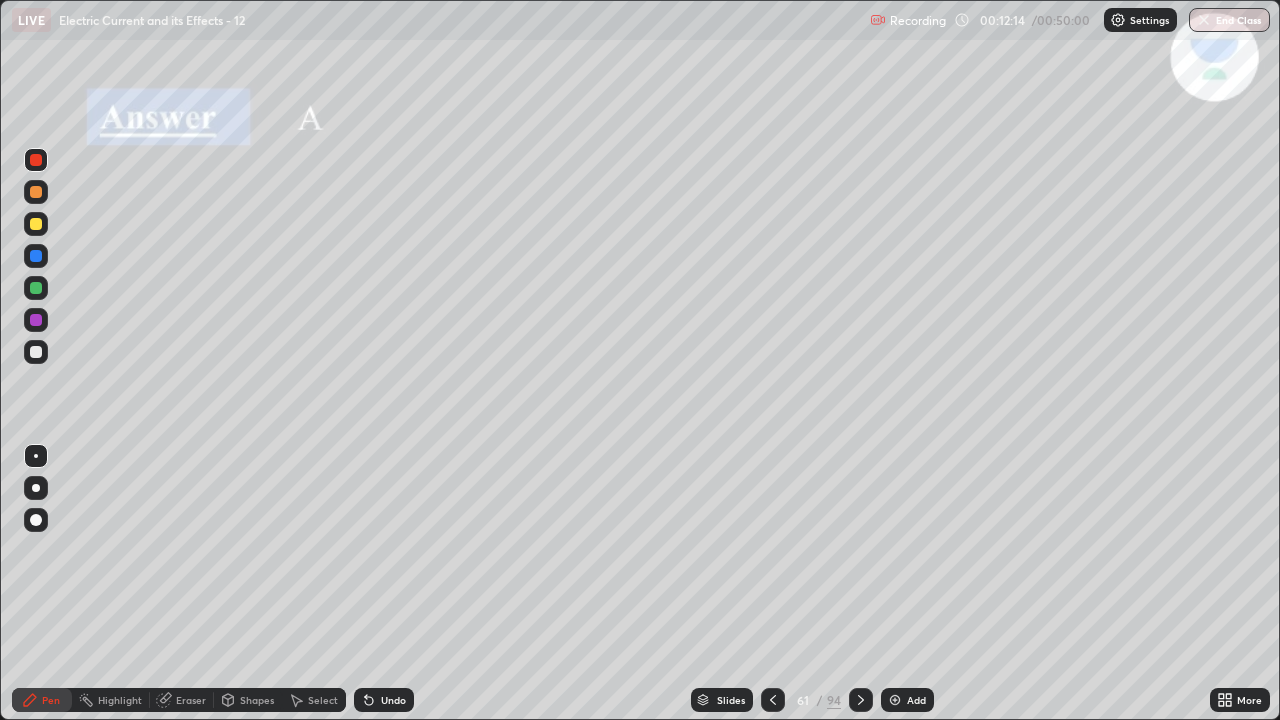 click 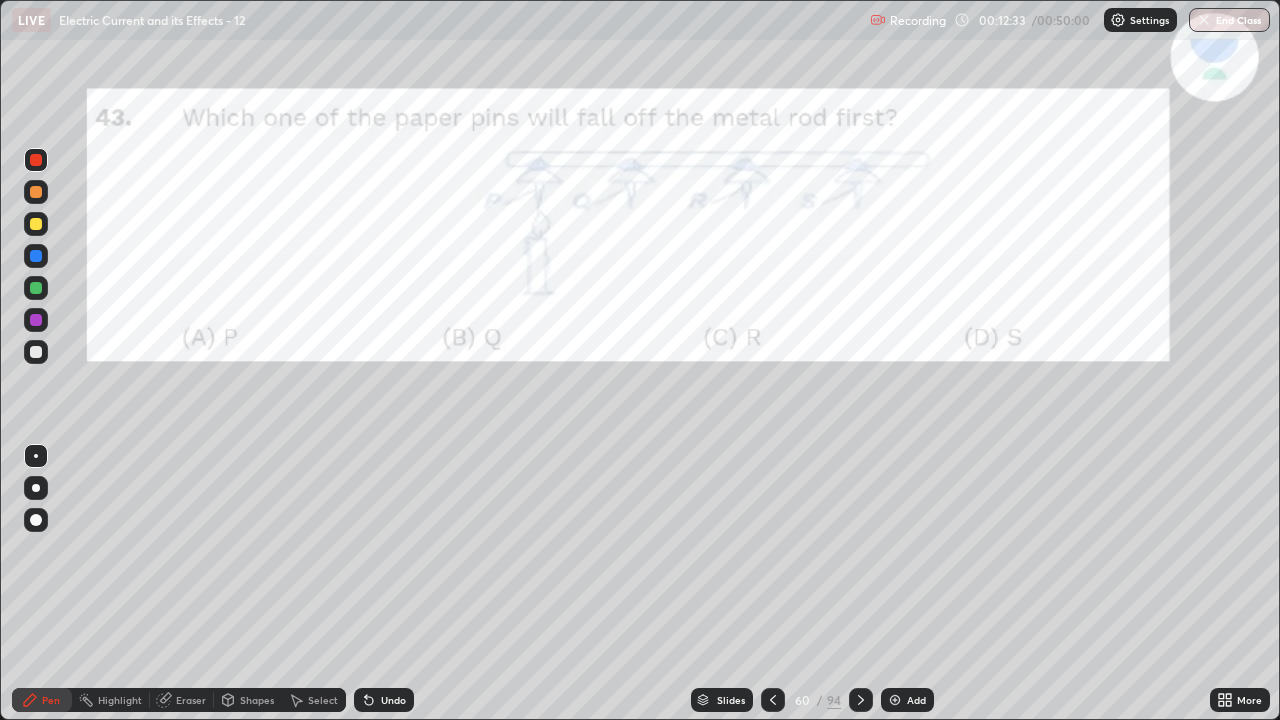 click 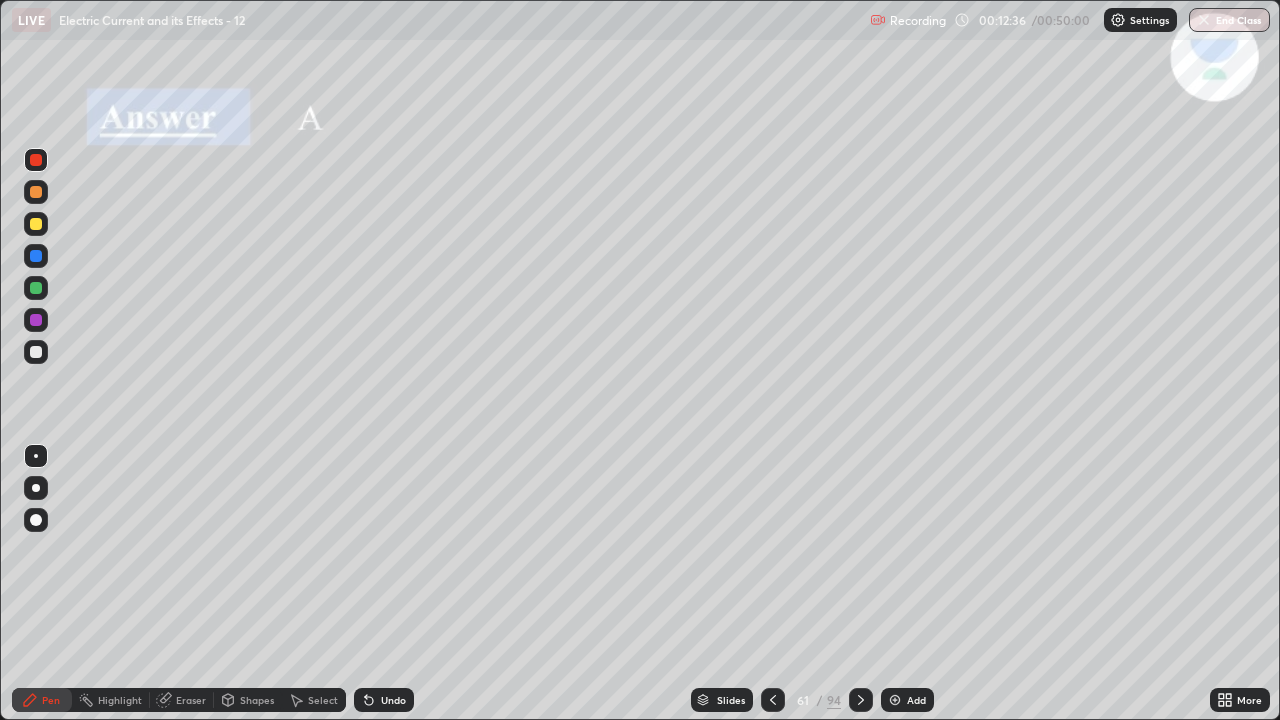 click at bounding box center [861, 700] 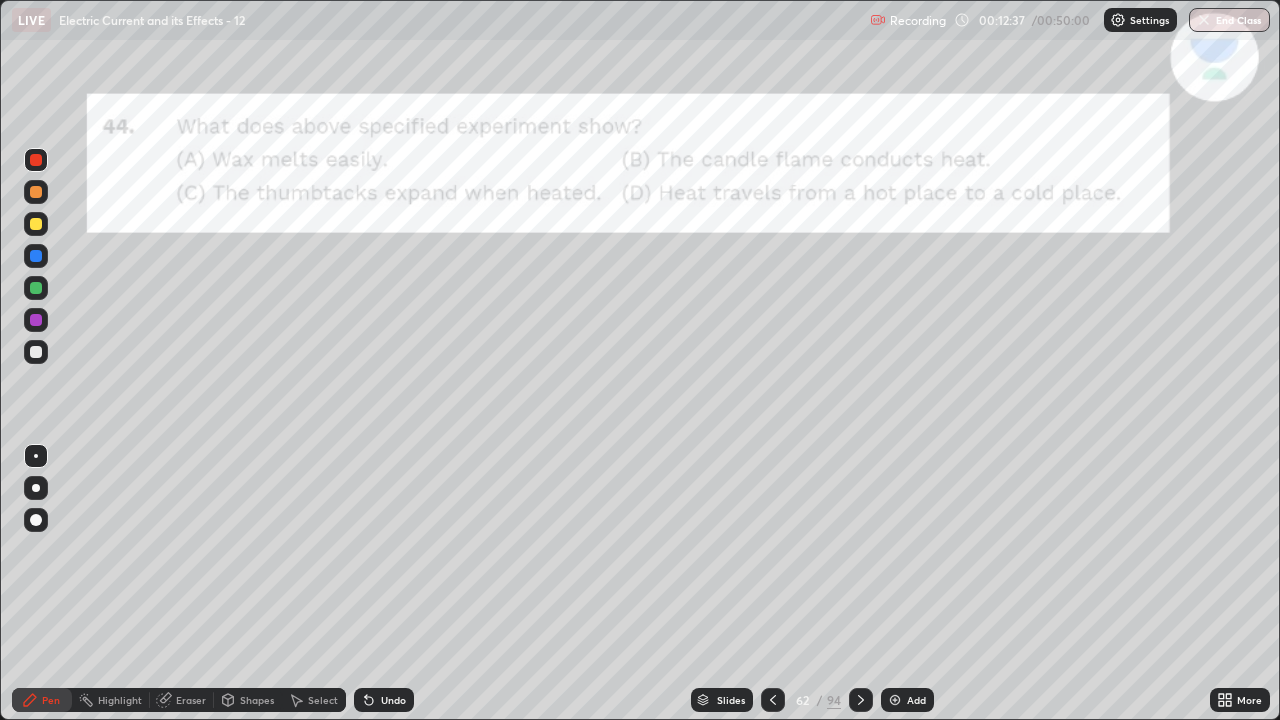 click 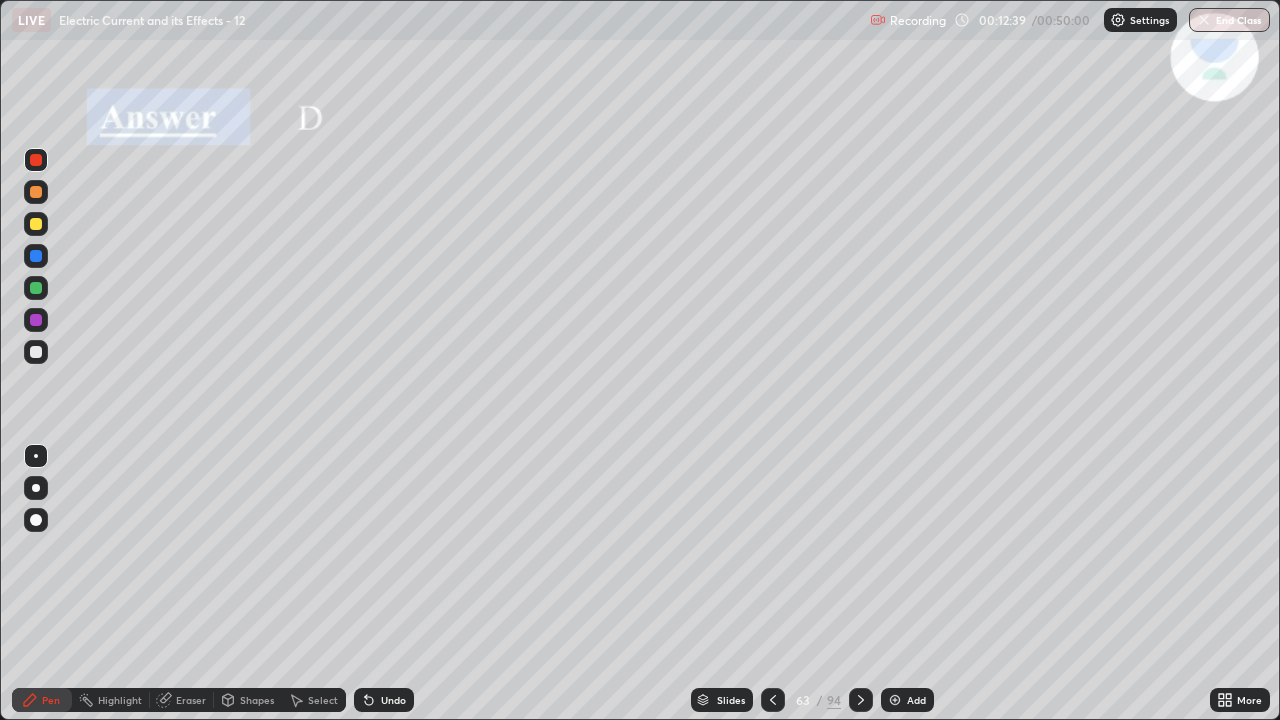 click 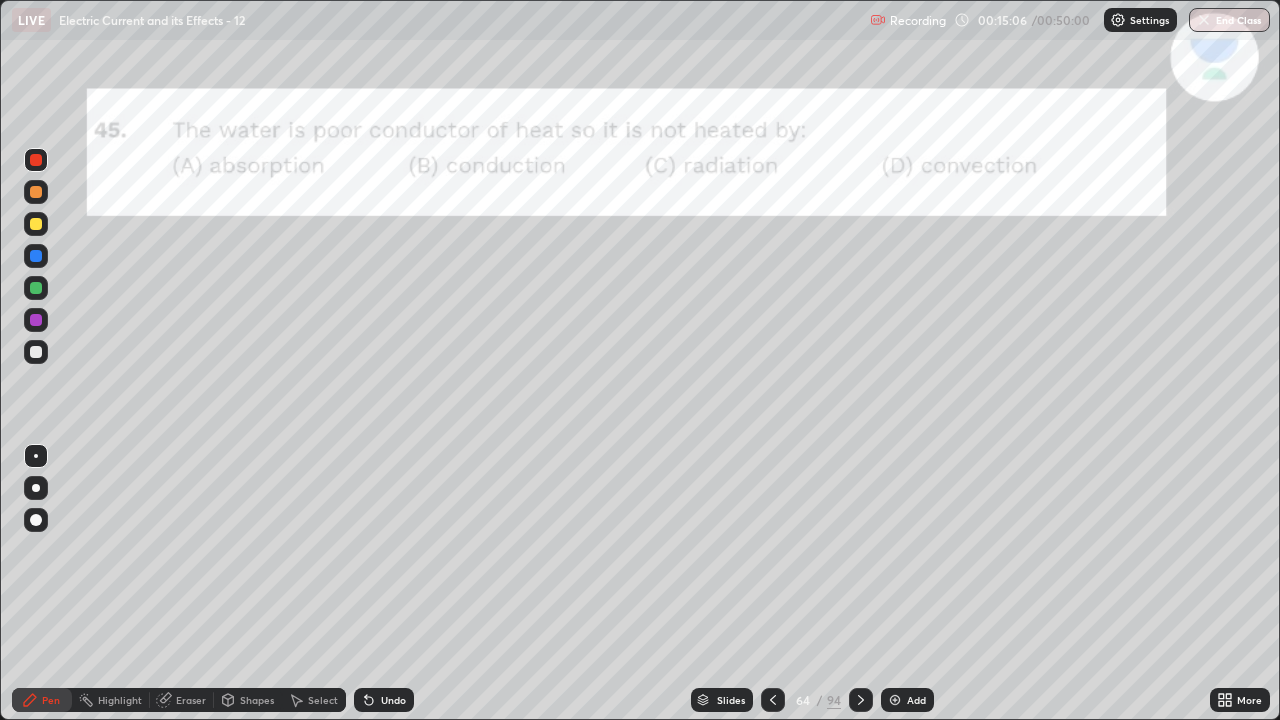click 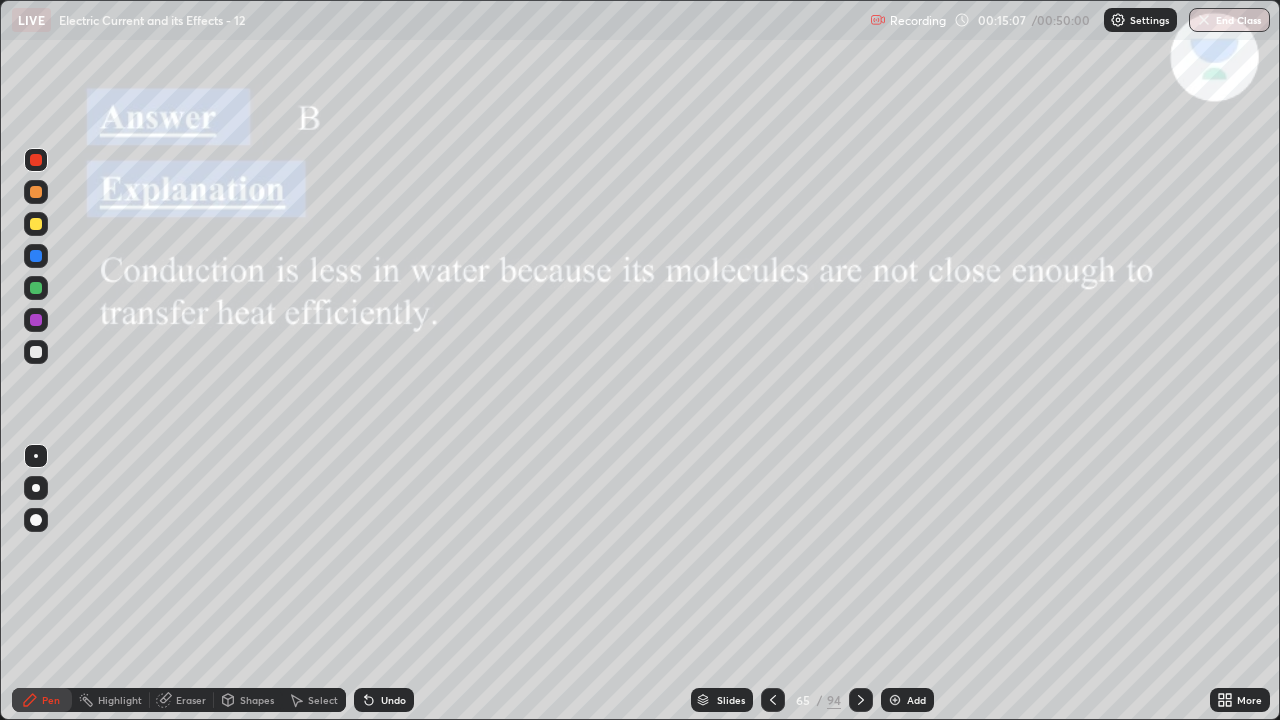 click 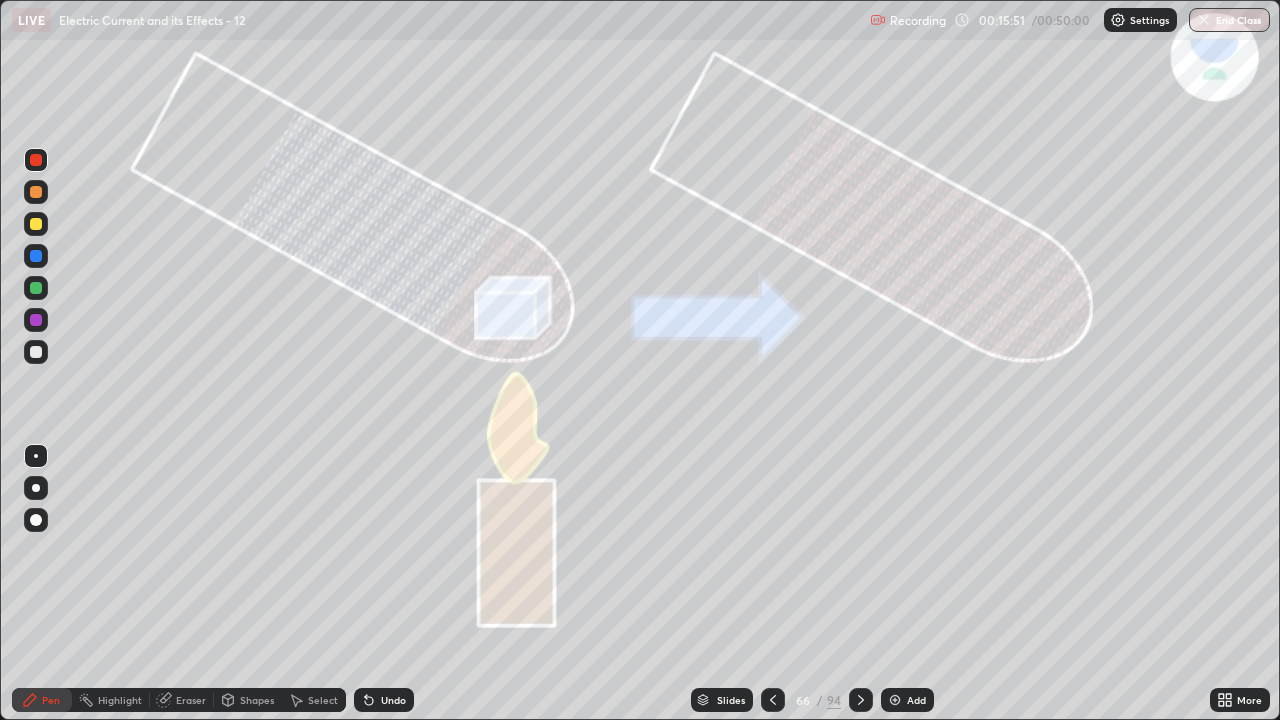 click at bounding box center (861, 700) 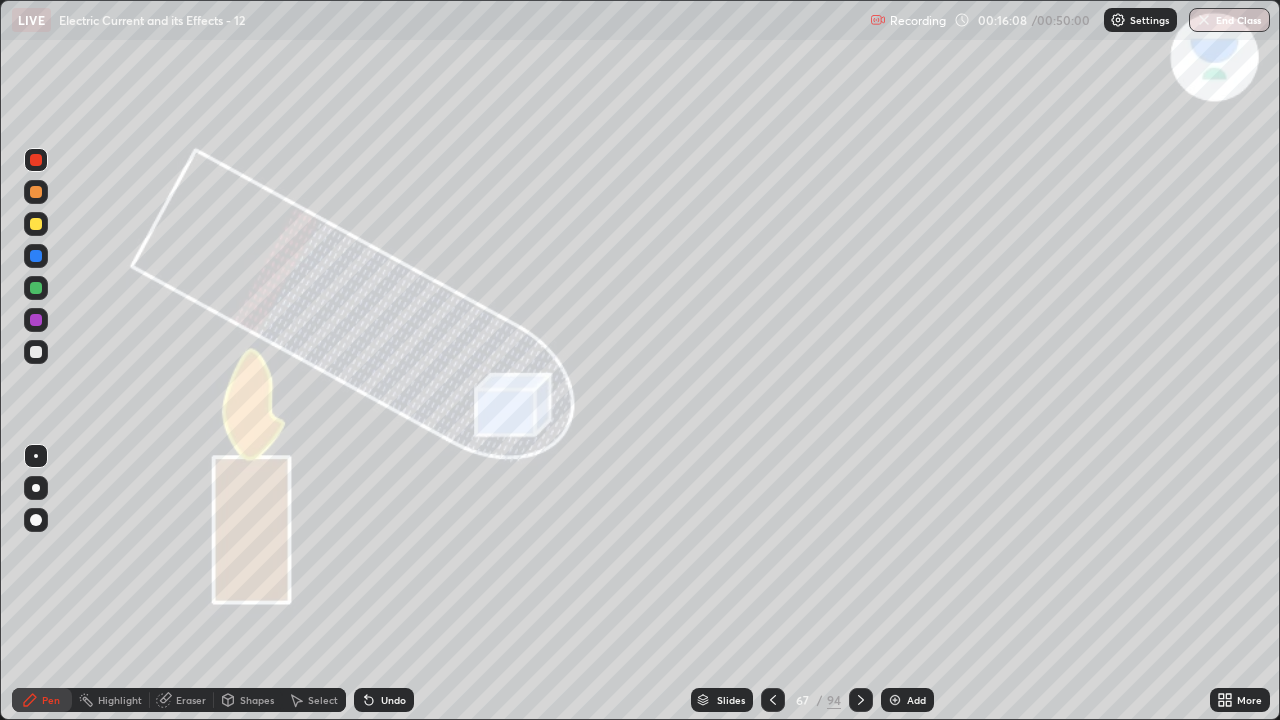 click 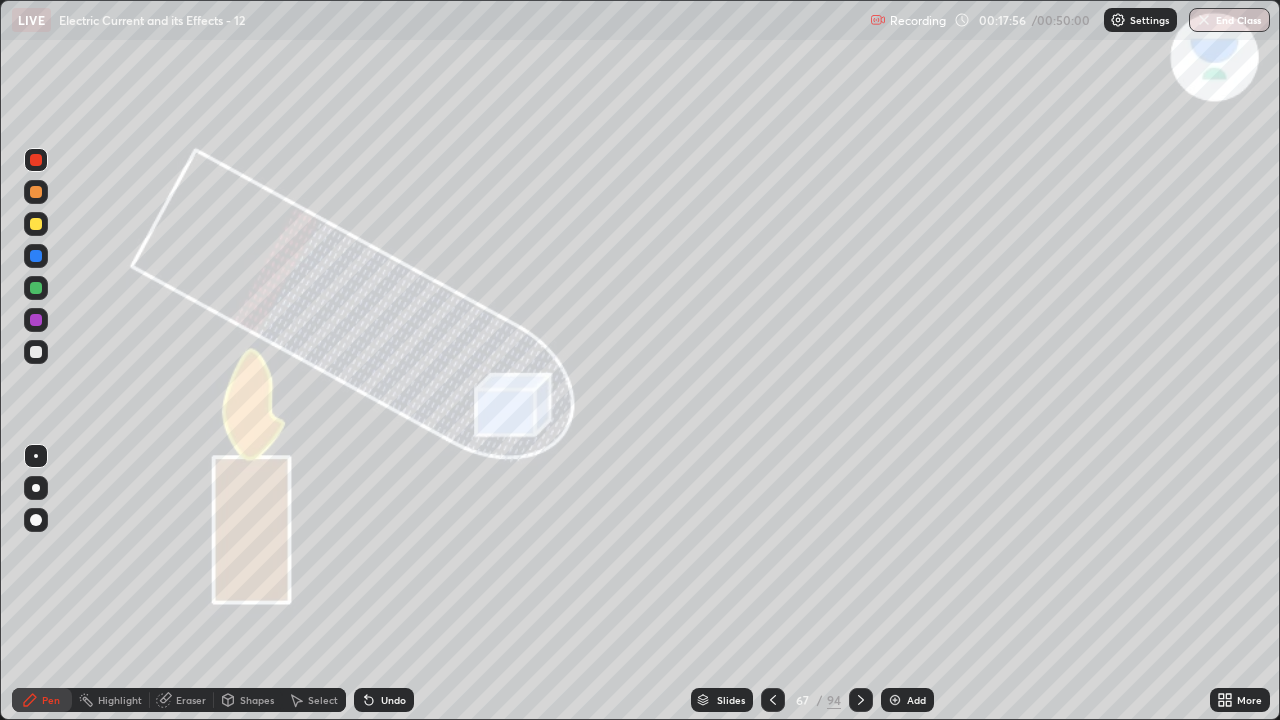 click 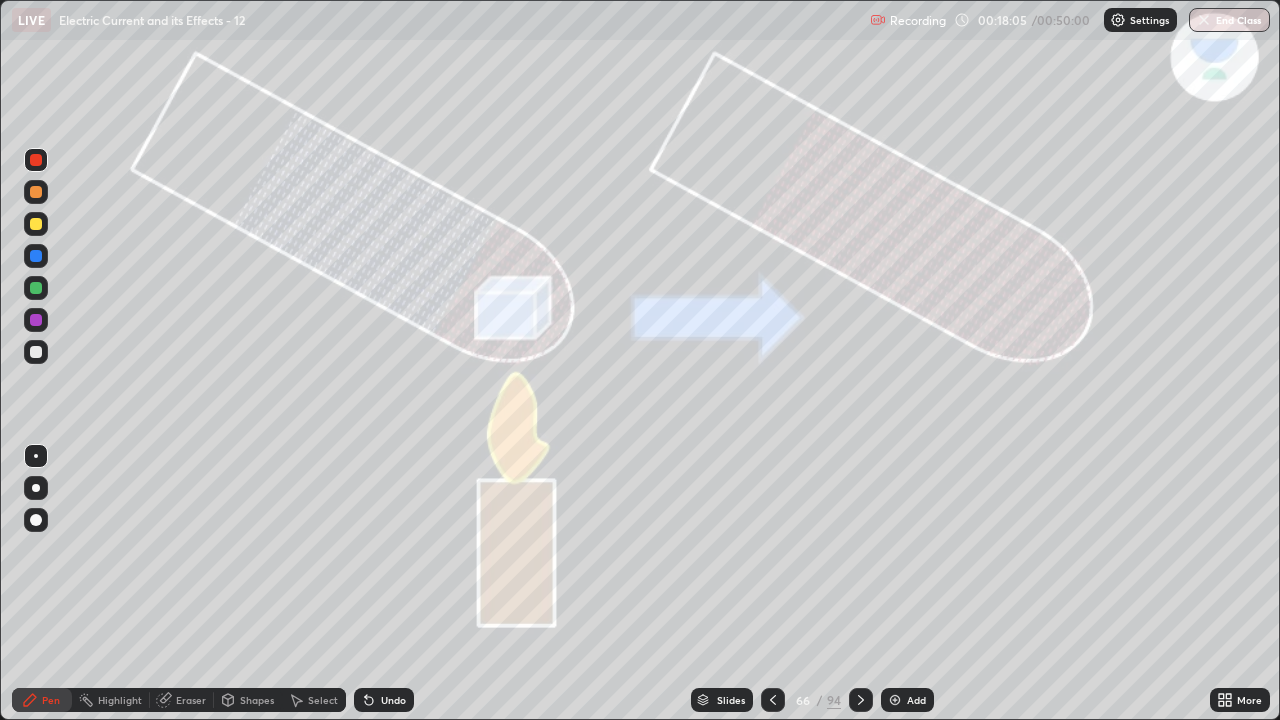 click 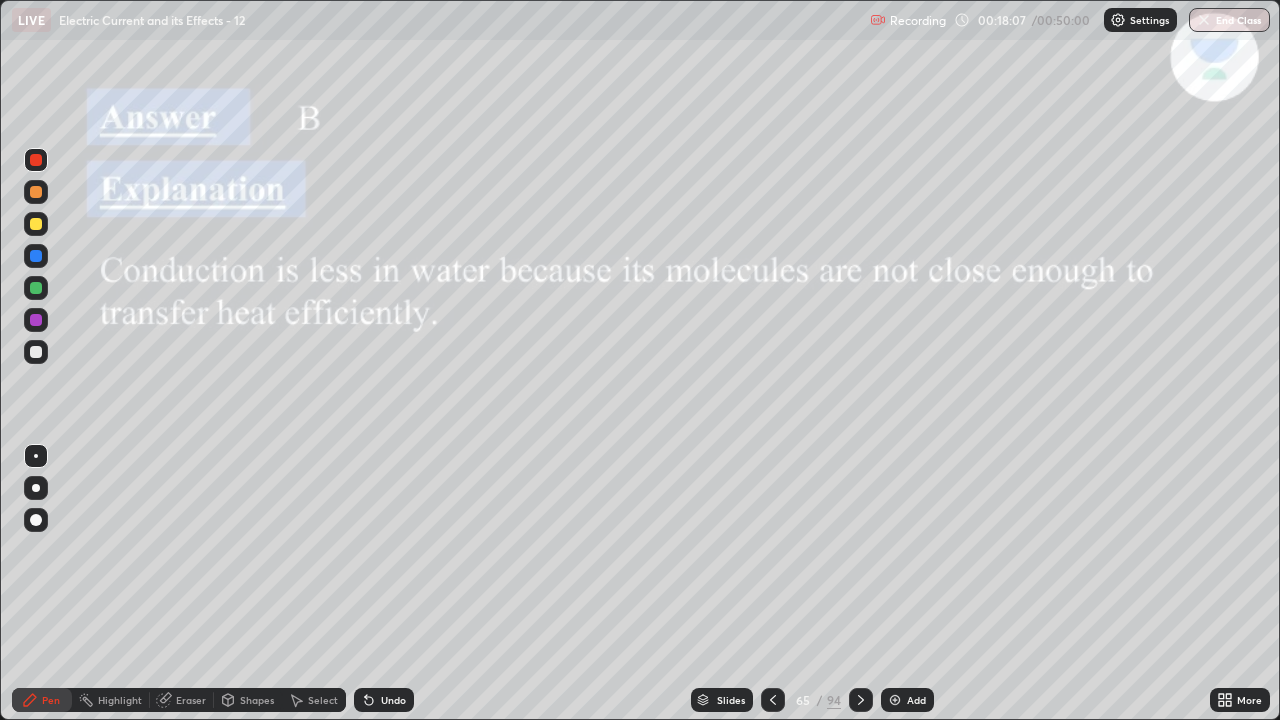 click 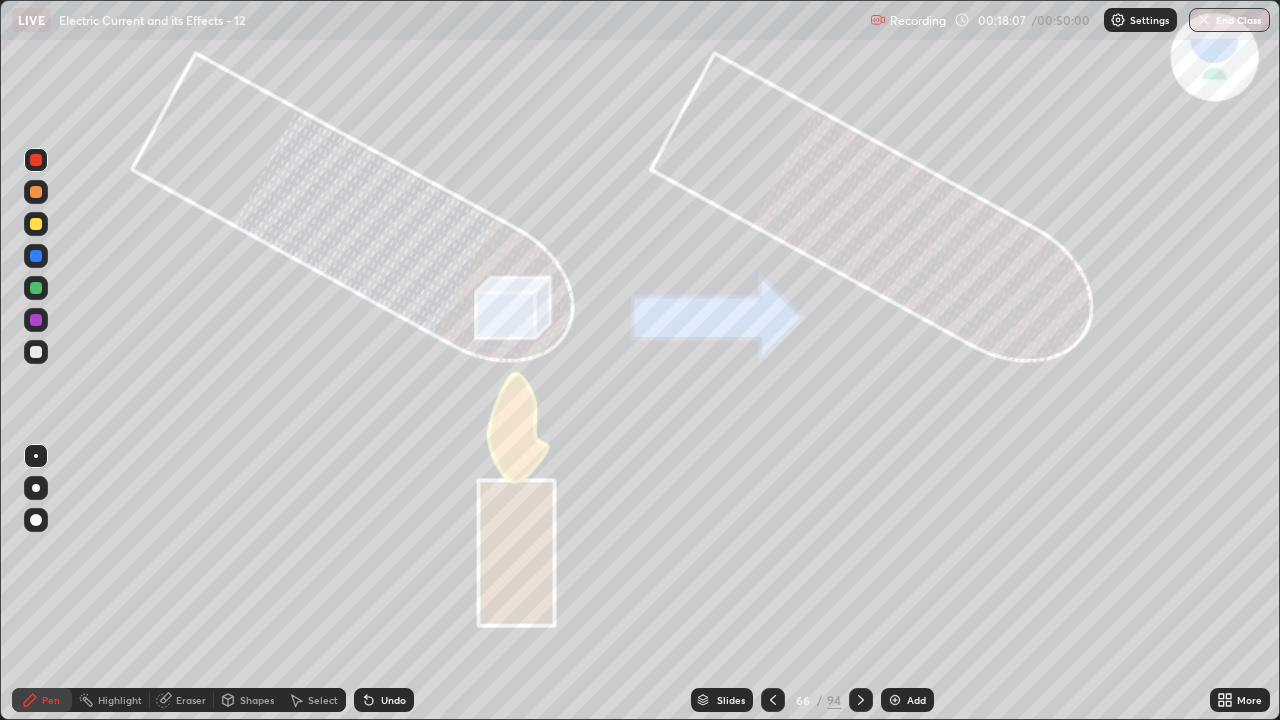 click at bounding box center [861, 700] 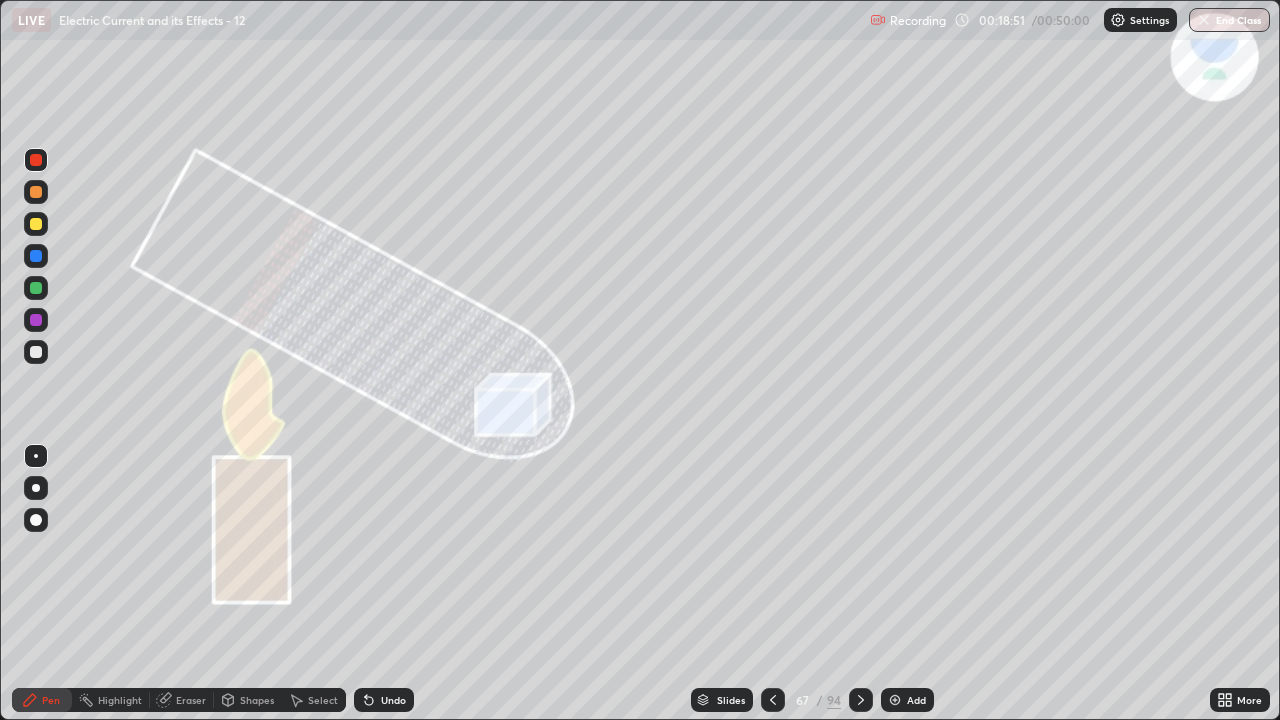 click 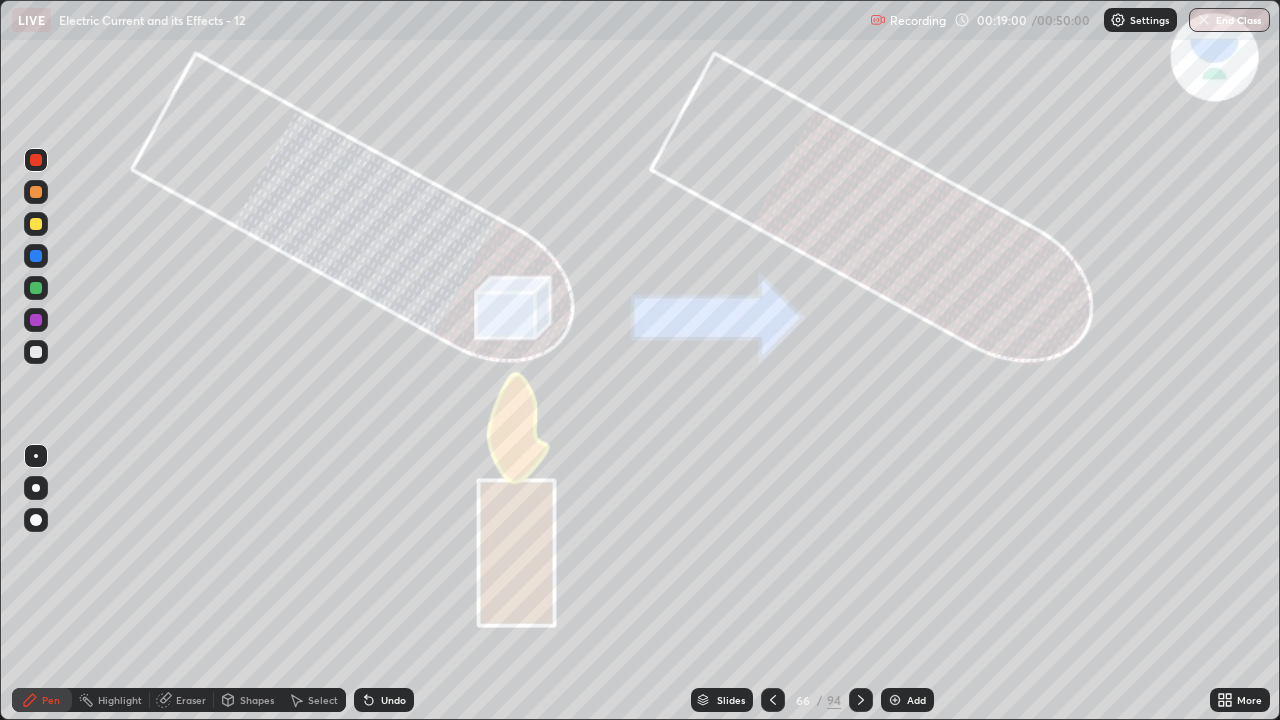 click 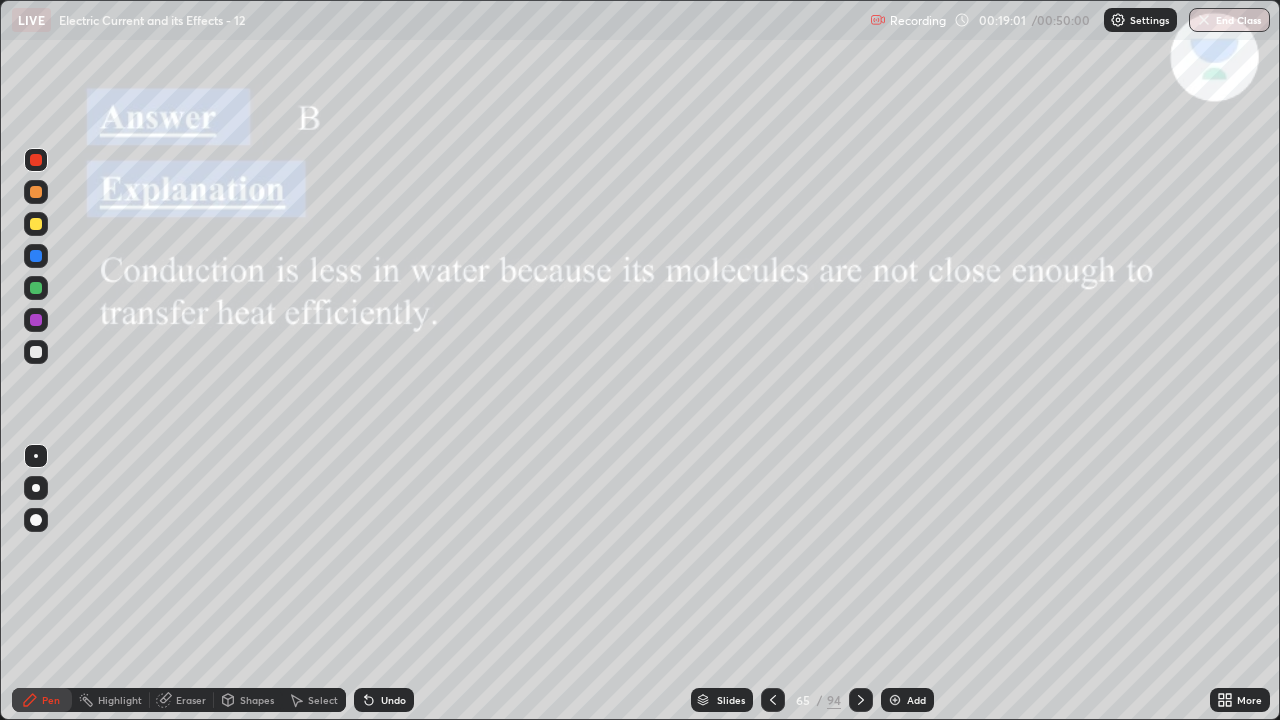 click 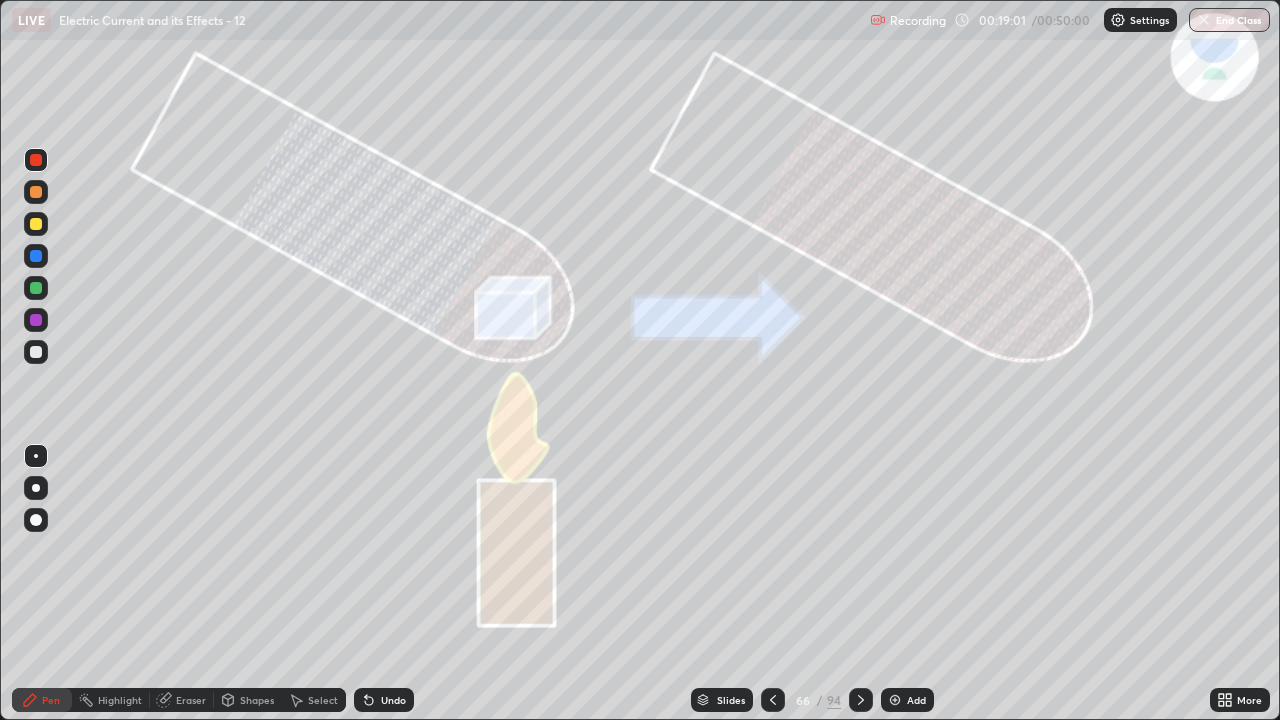 click 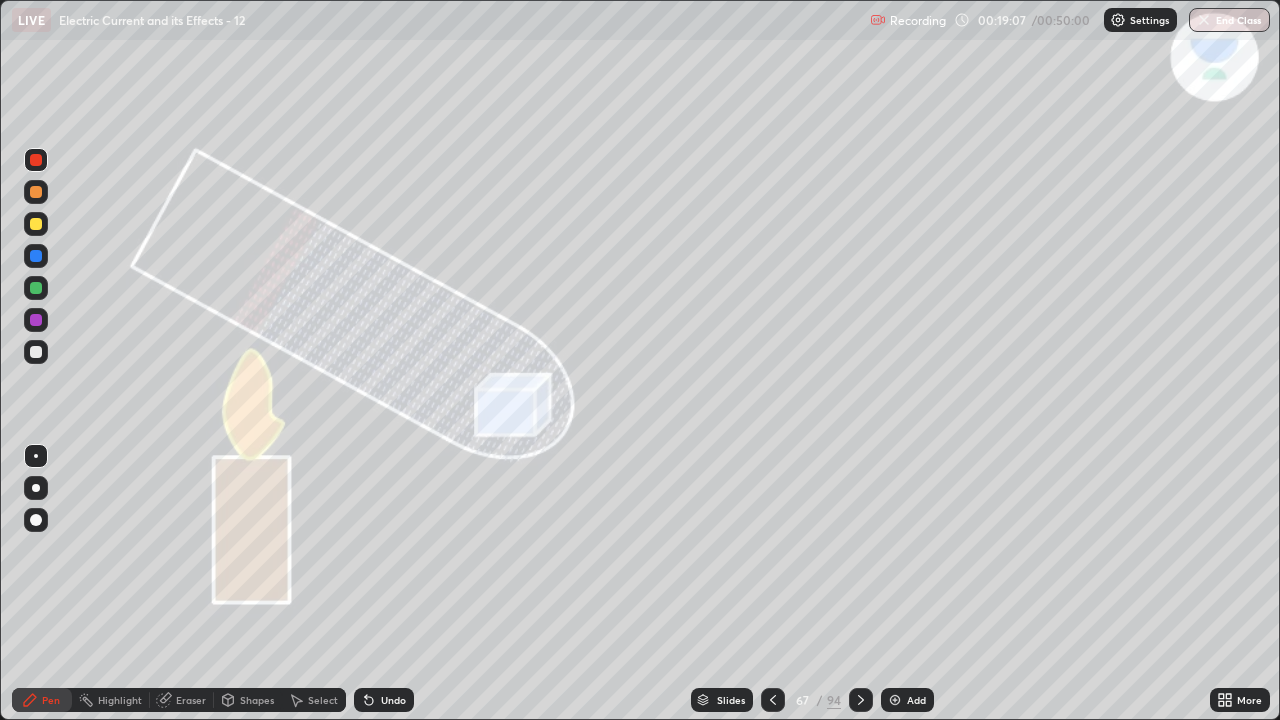 click 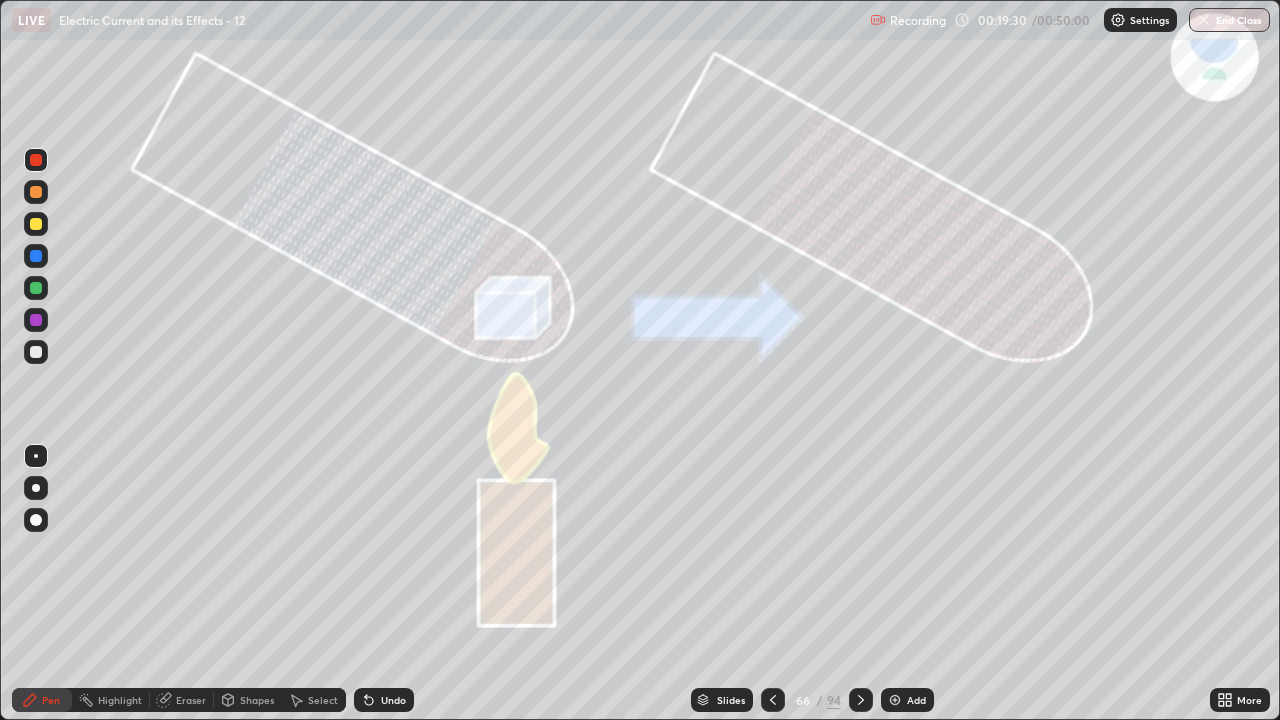 click 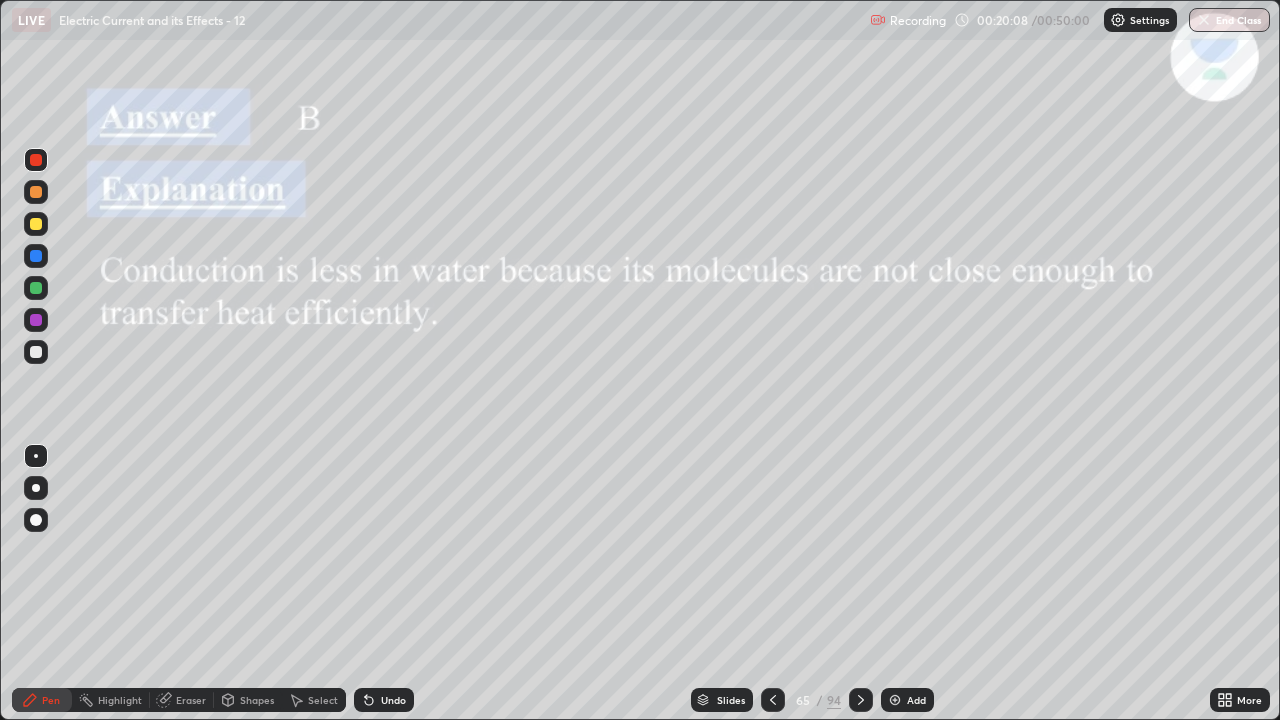 click 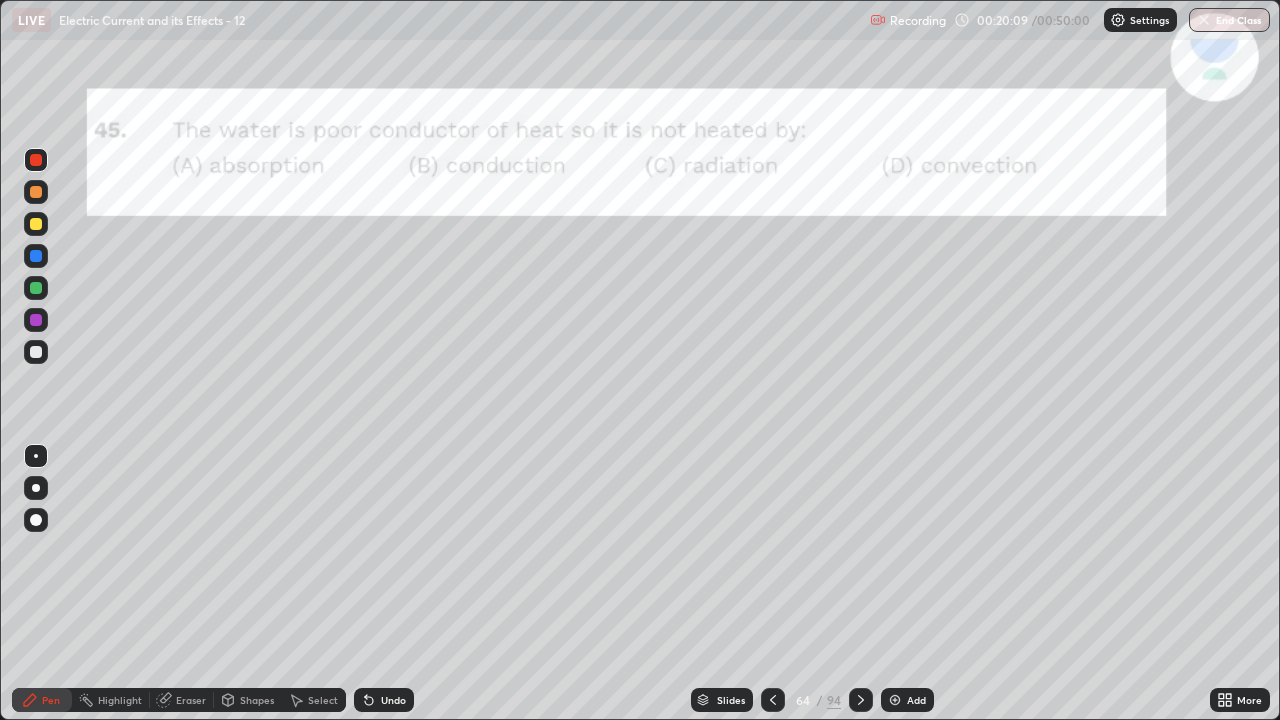 click at bounding box center (861, 700) 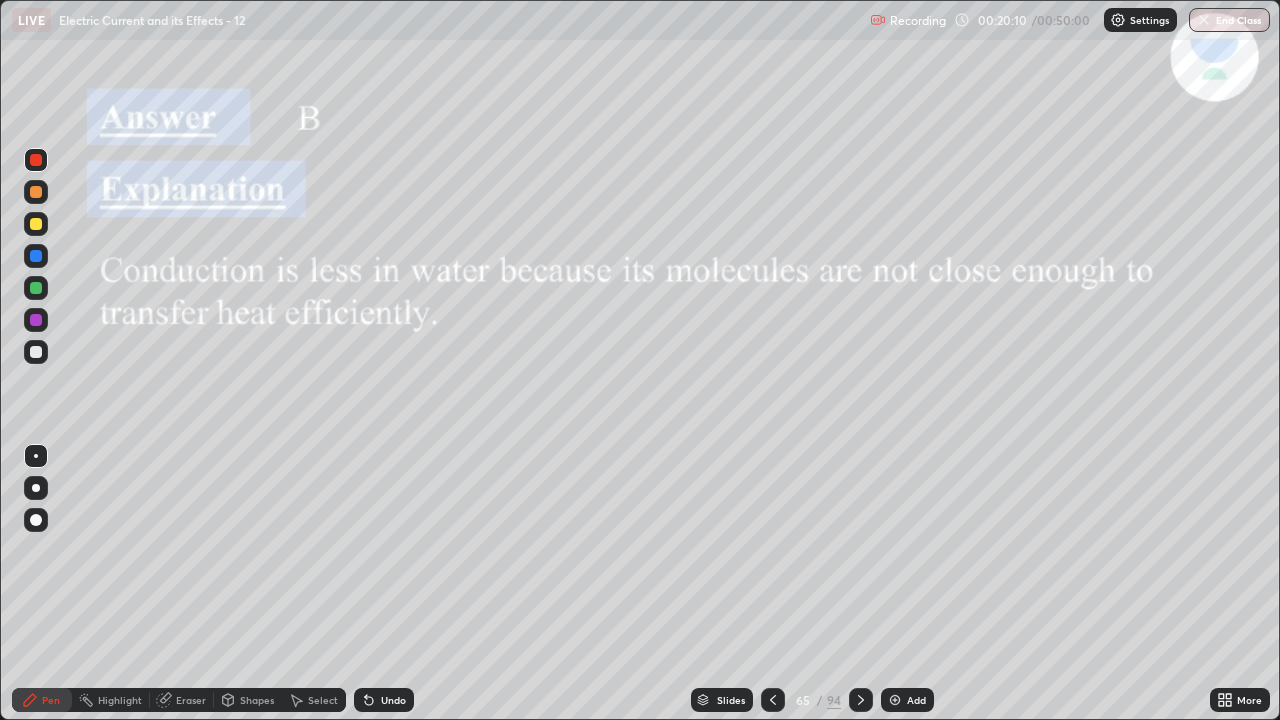 click 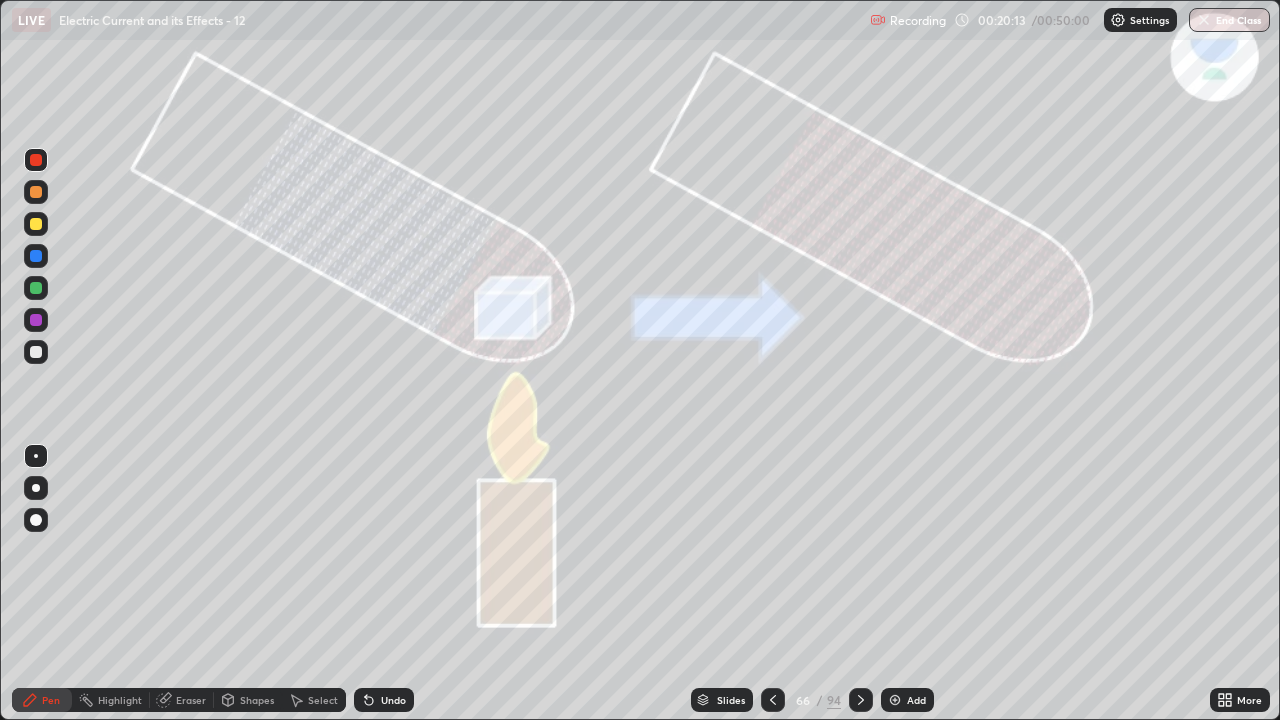 click at bounding box center (861, 700) 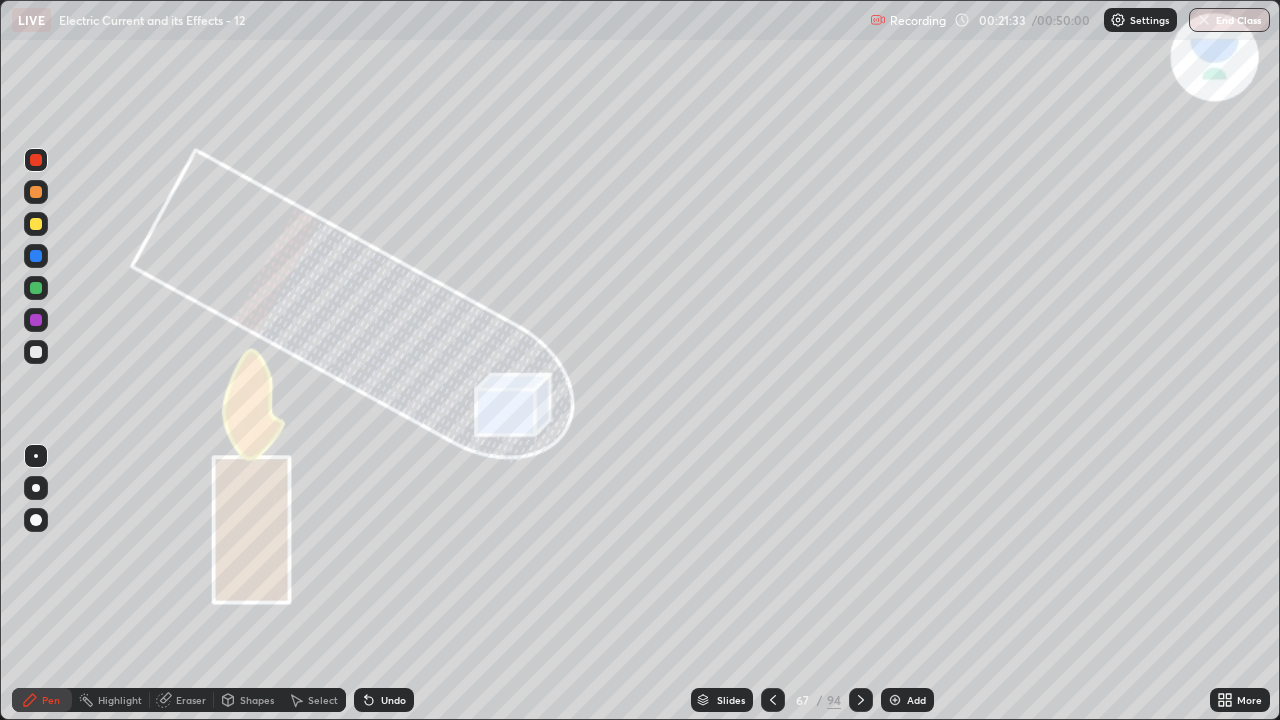 click 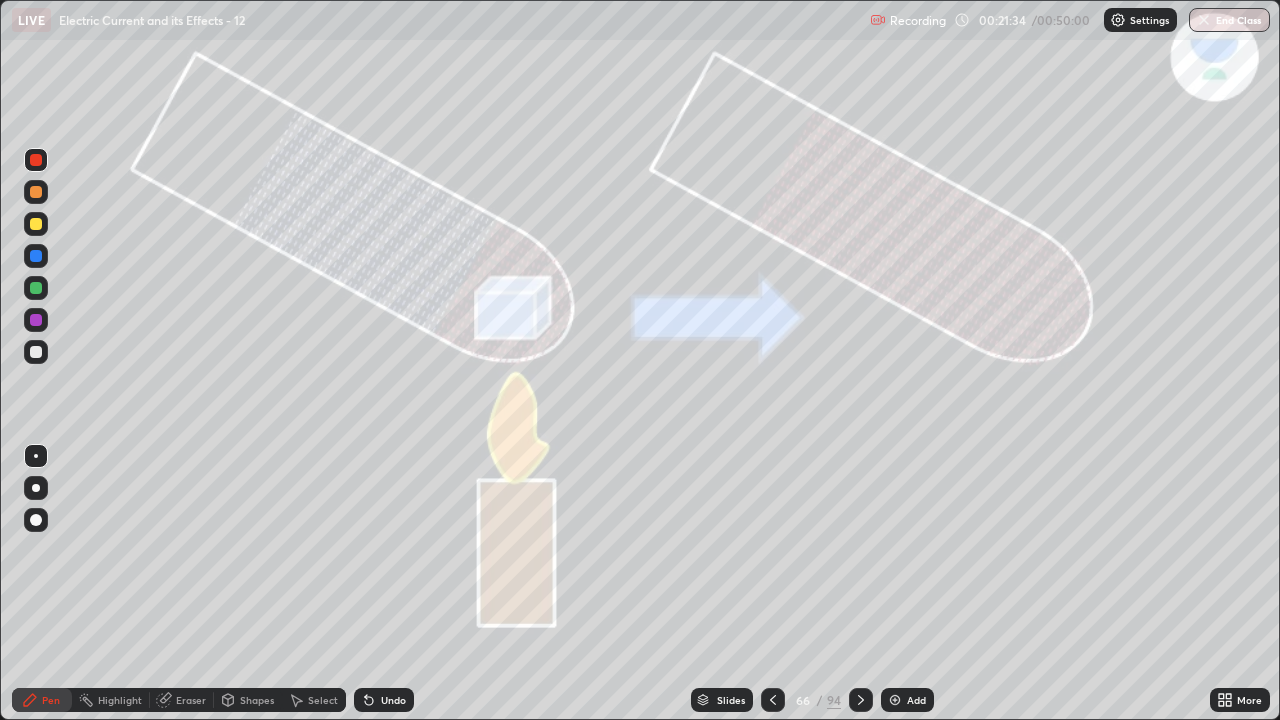 click on "66" at bounding box center (803, 700) 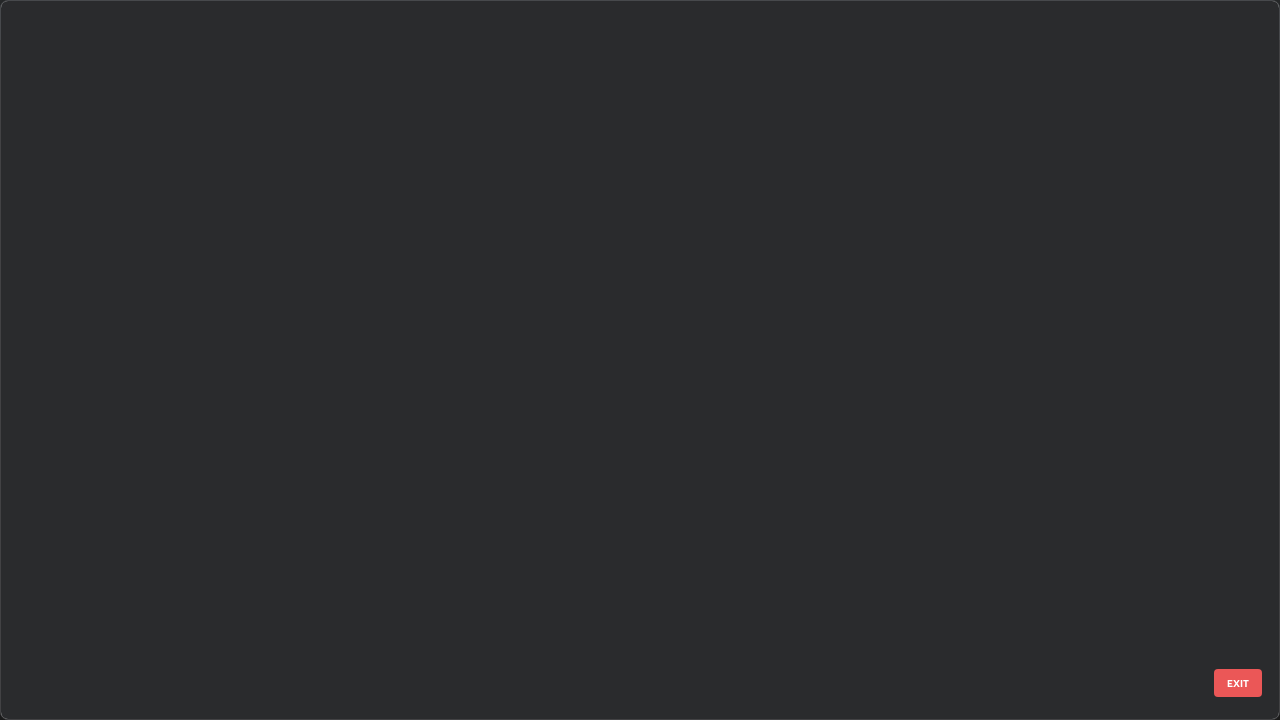 click at bounding box center (599, 4830) 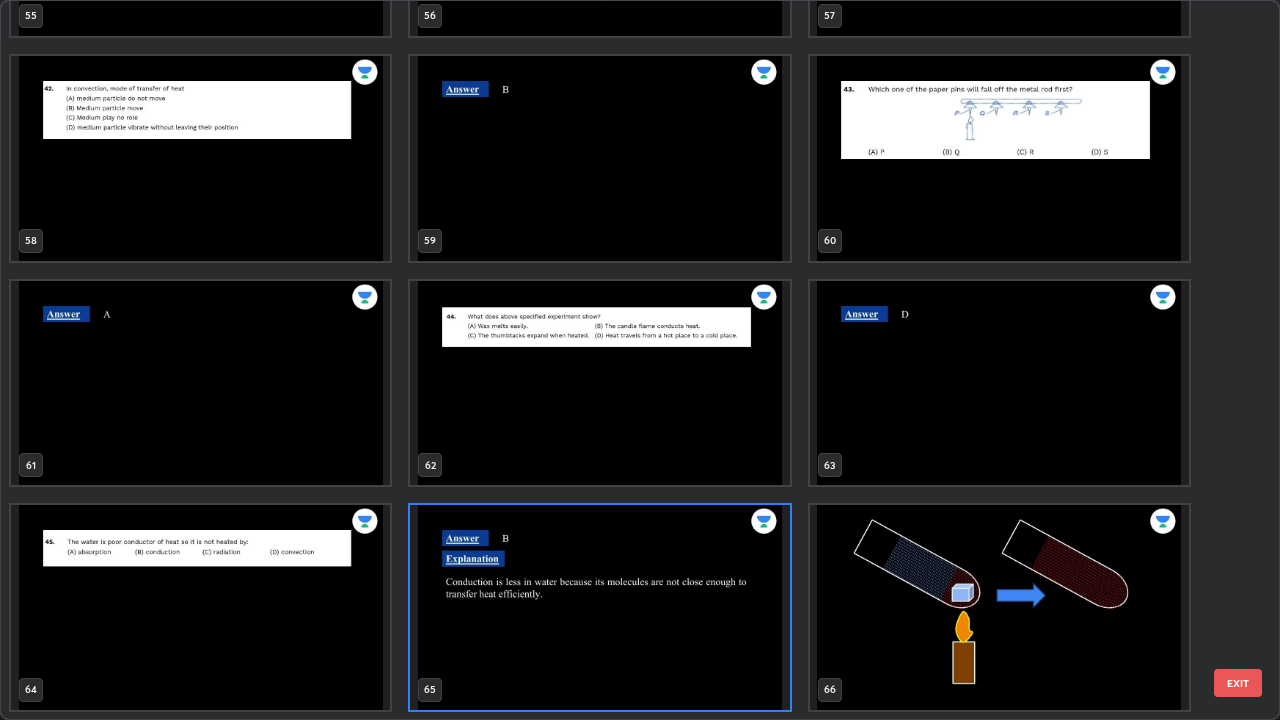 click at bounding box center (200, 607) 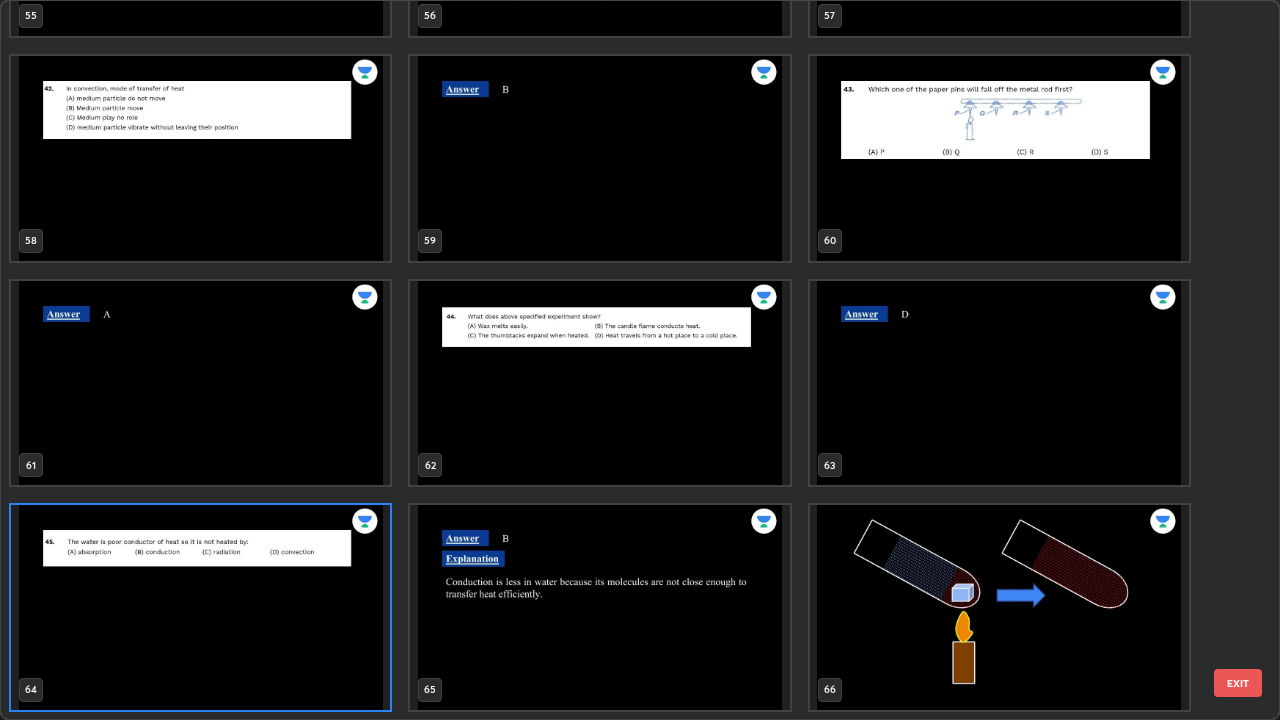 click at bounding box center (200, 607) 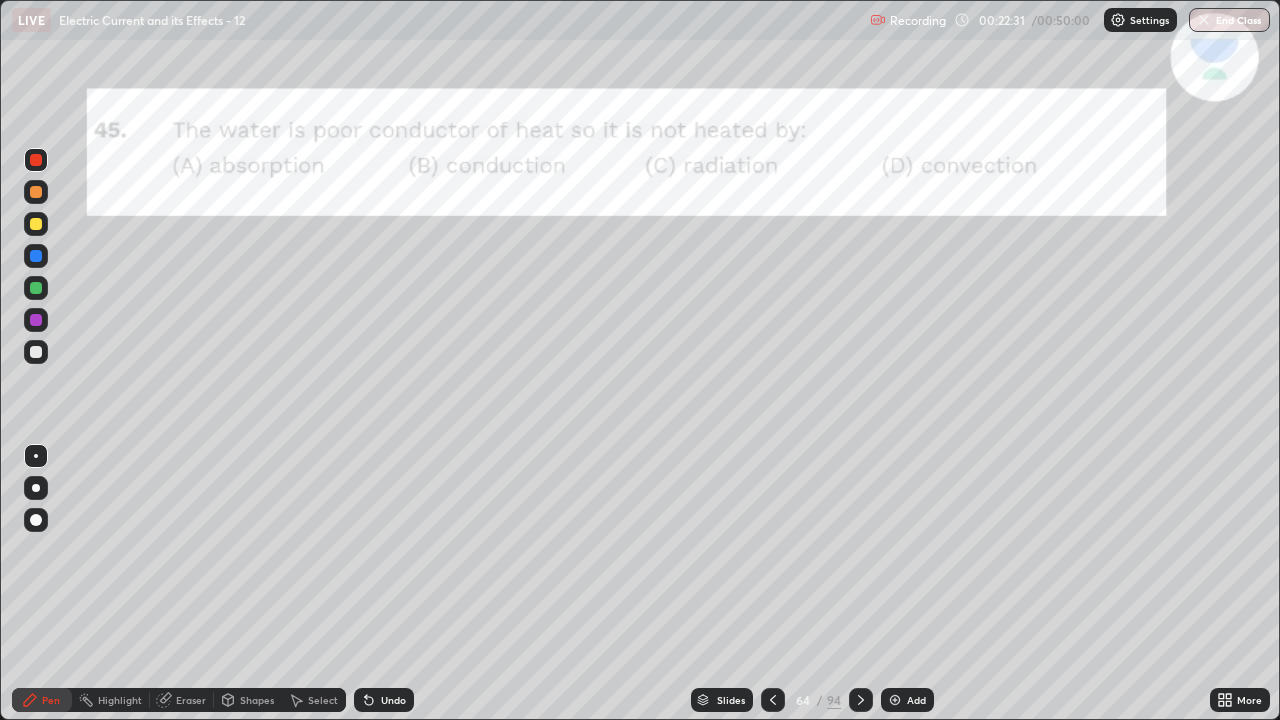 click at bounding box center (861, 700) 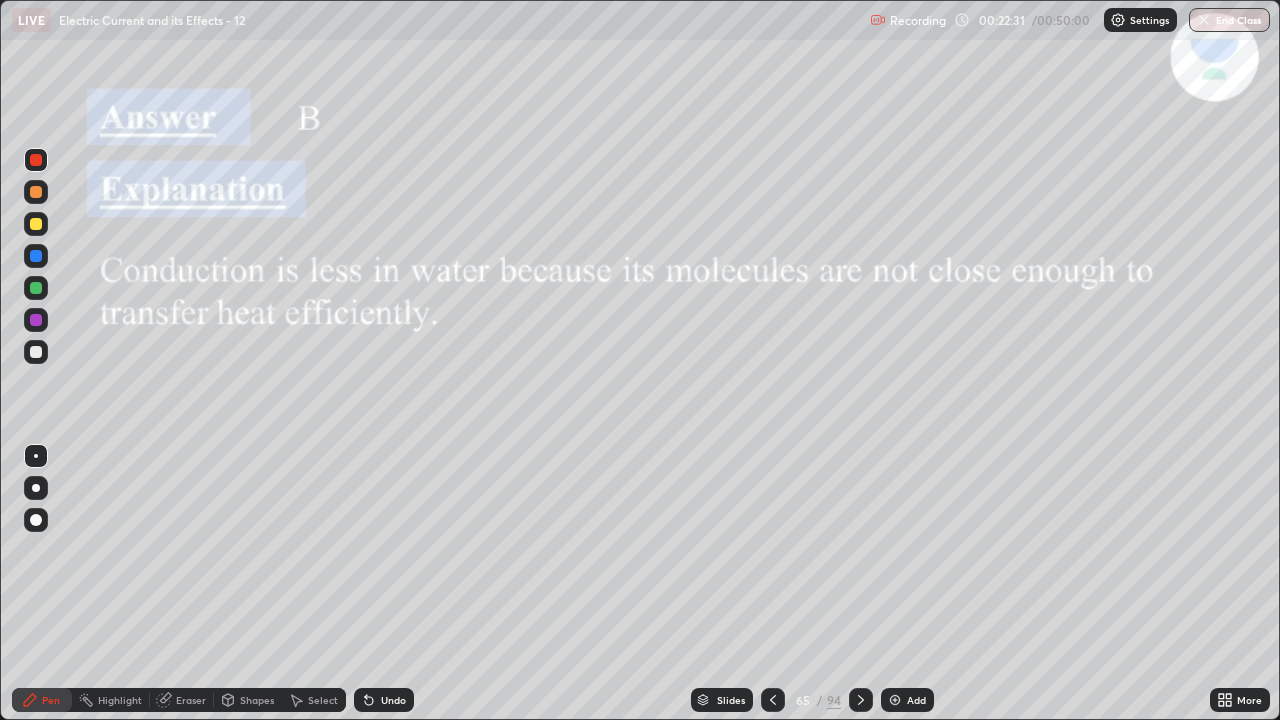 click 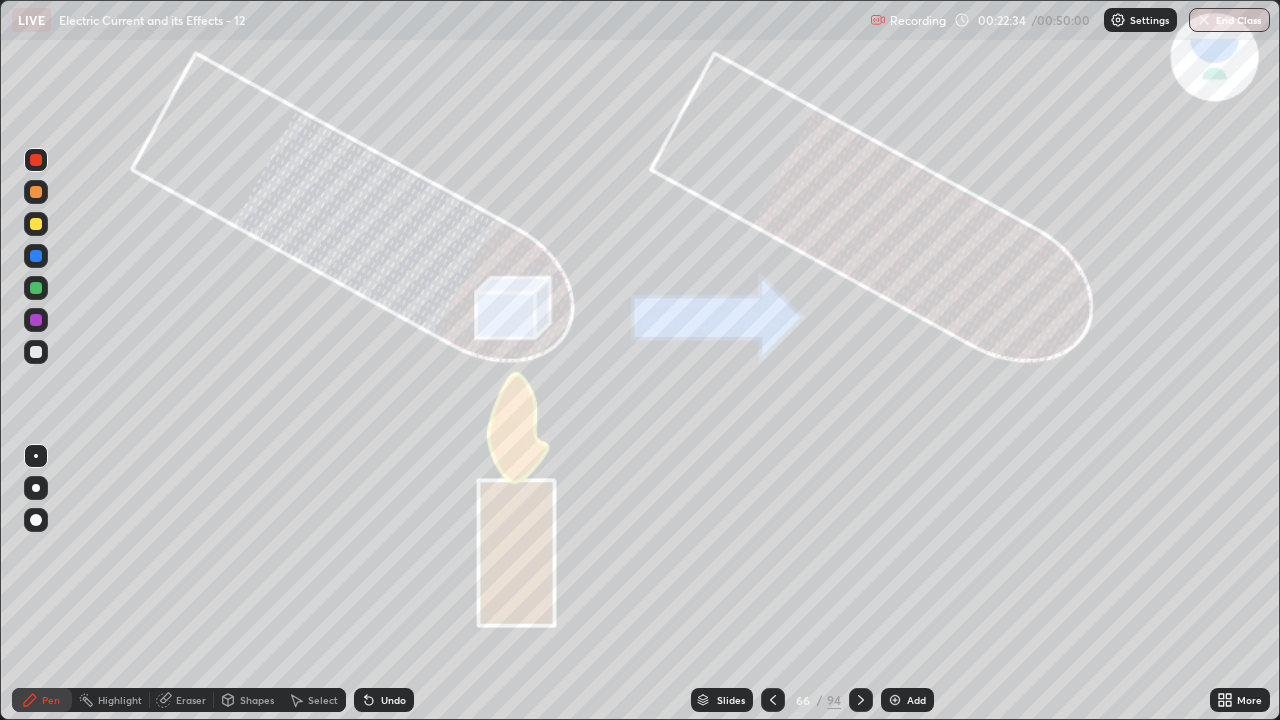 click 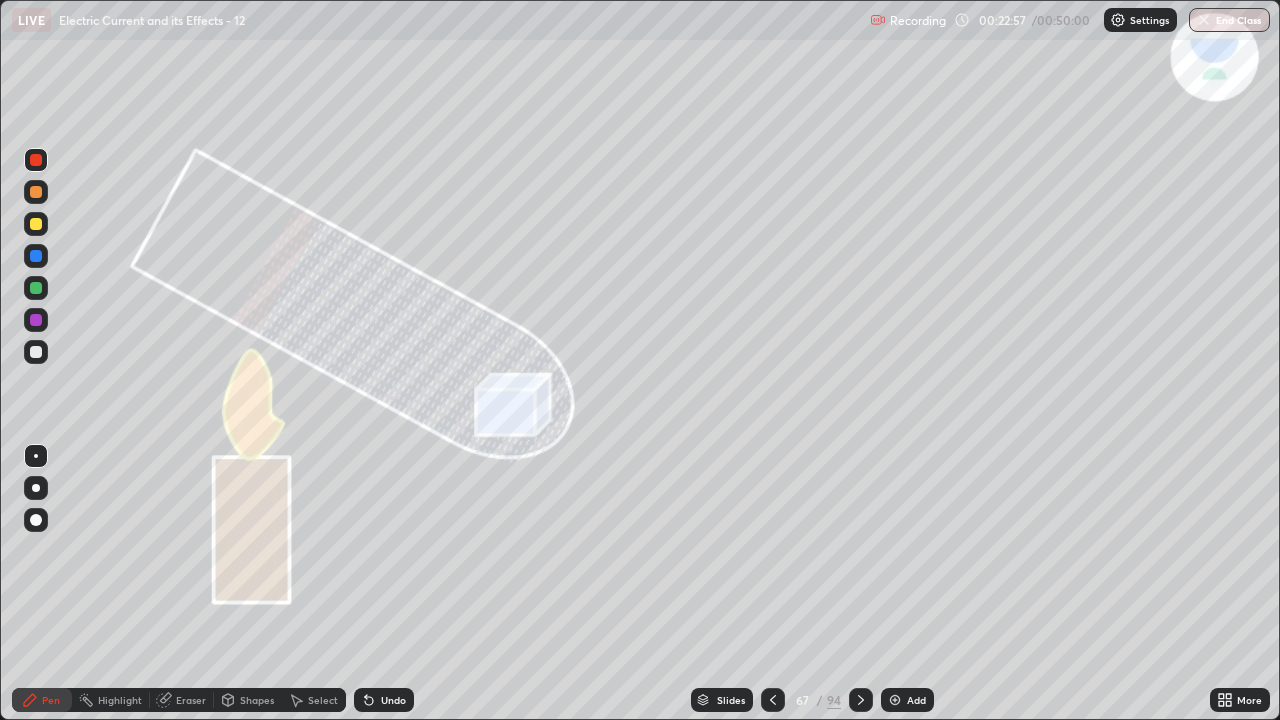 click at bounding box center [773, 700] 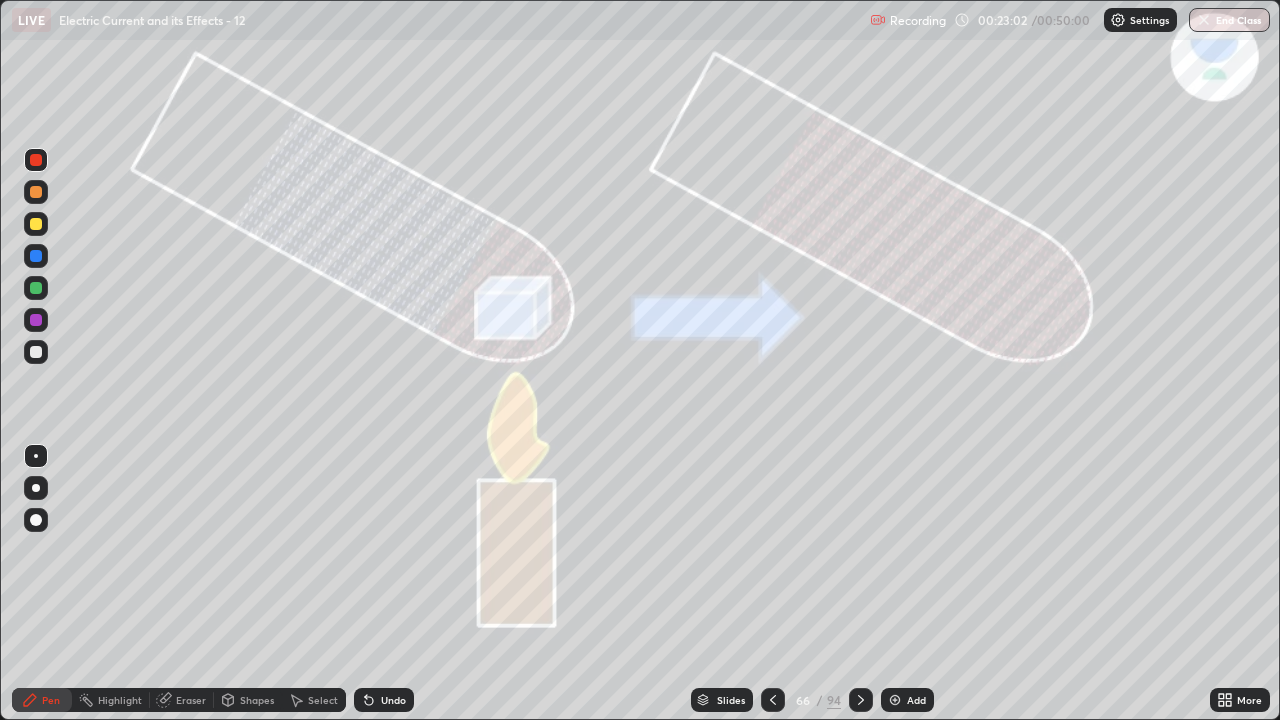 click 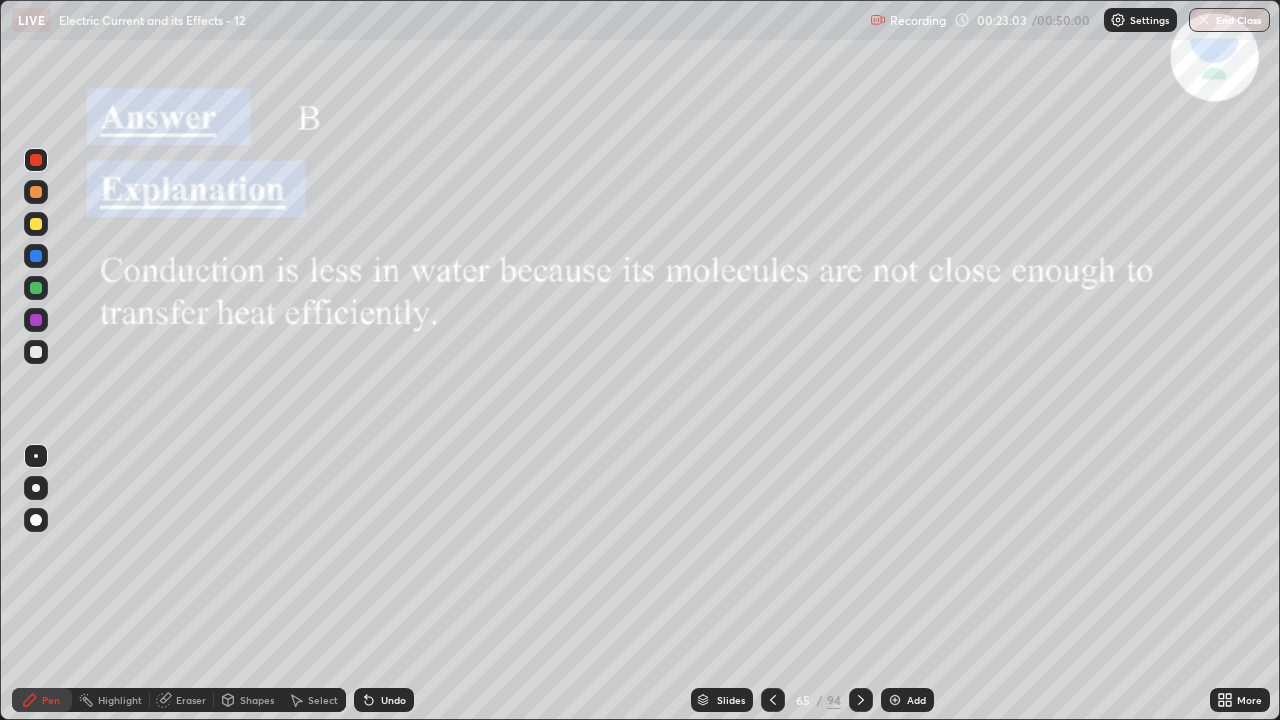 click 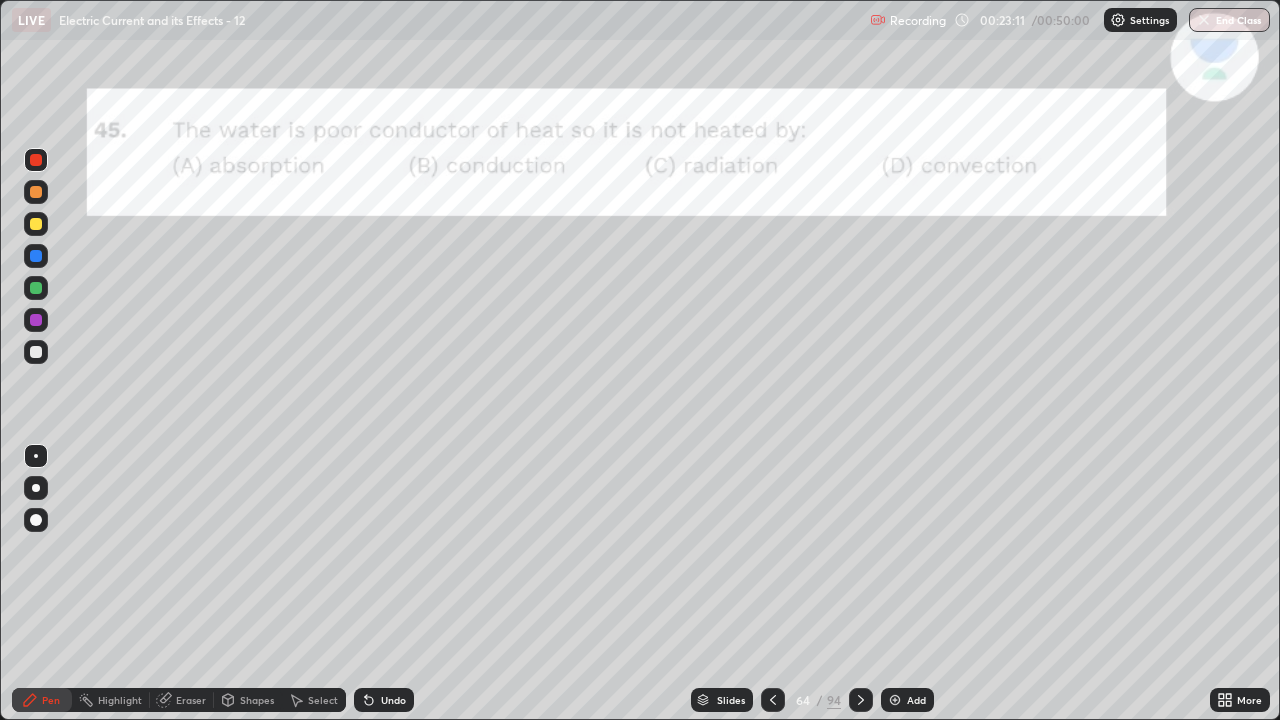 click at bounding box center [861, 700] 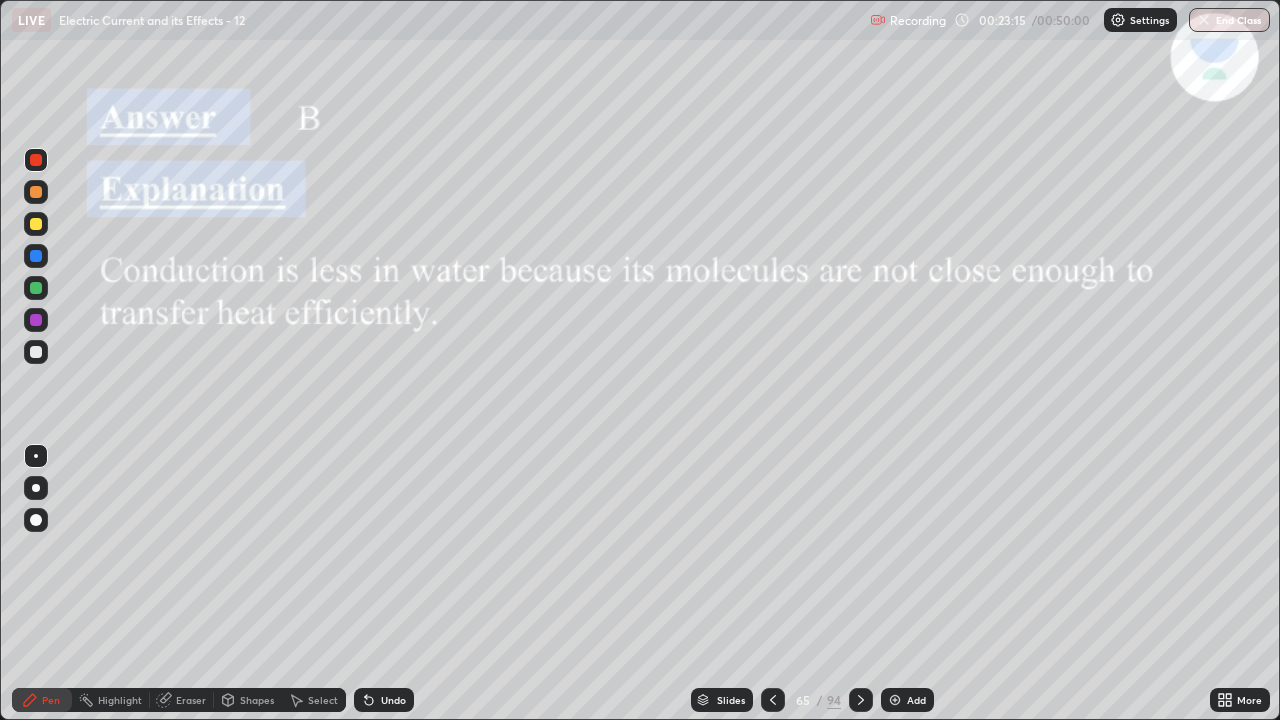 click on "Eraser" at bounding box center (191, 700) 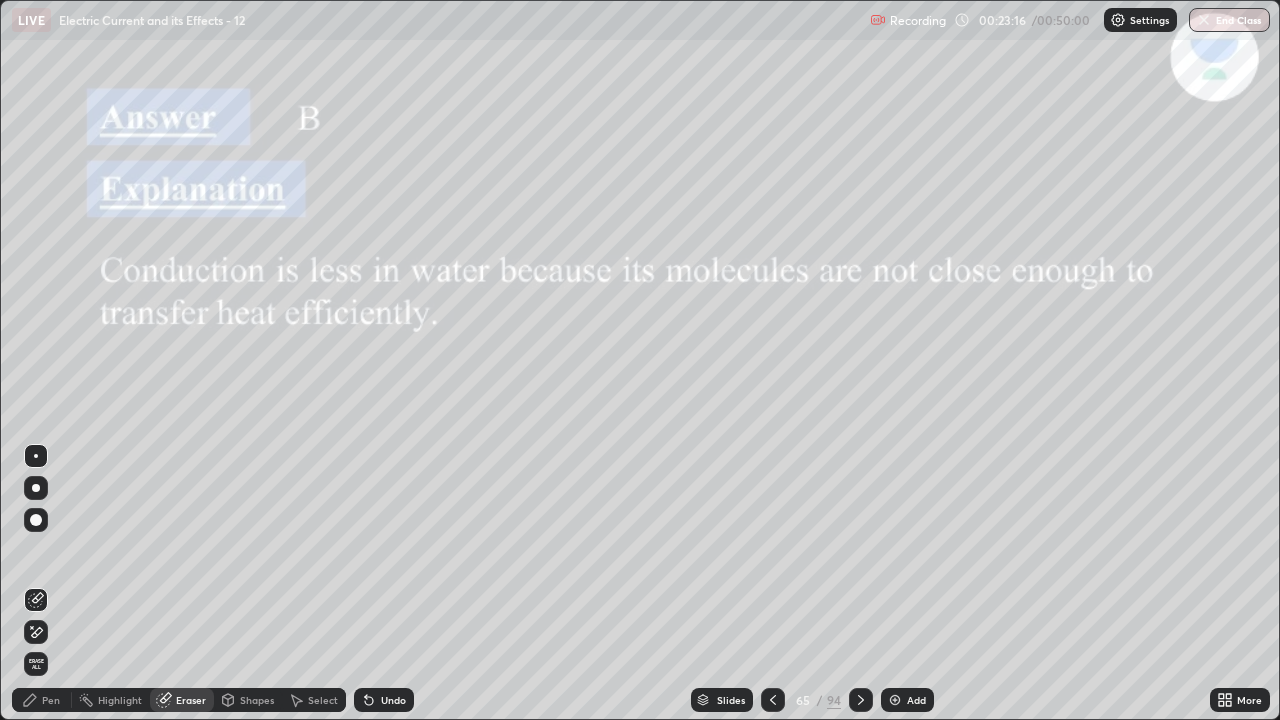 click on "Erase all" at bounding box center (36, 664) 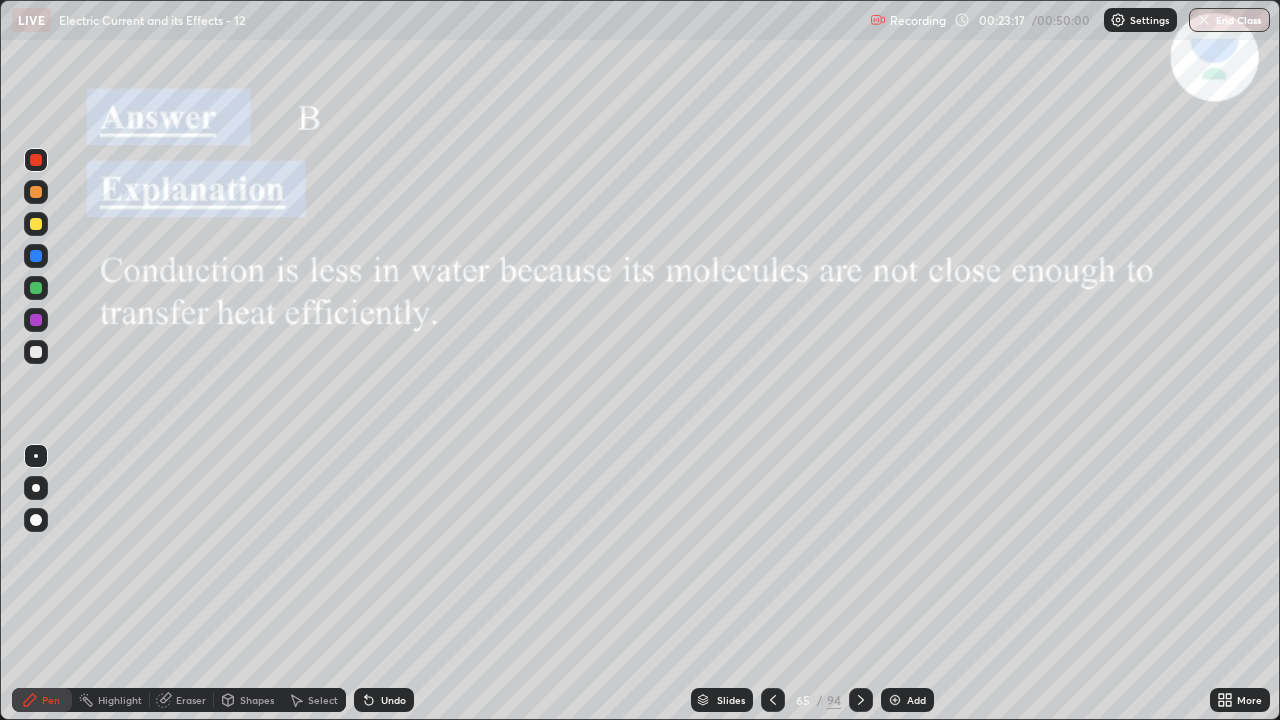 click at bounding box center [36, 352] 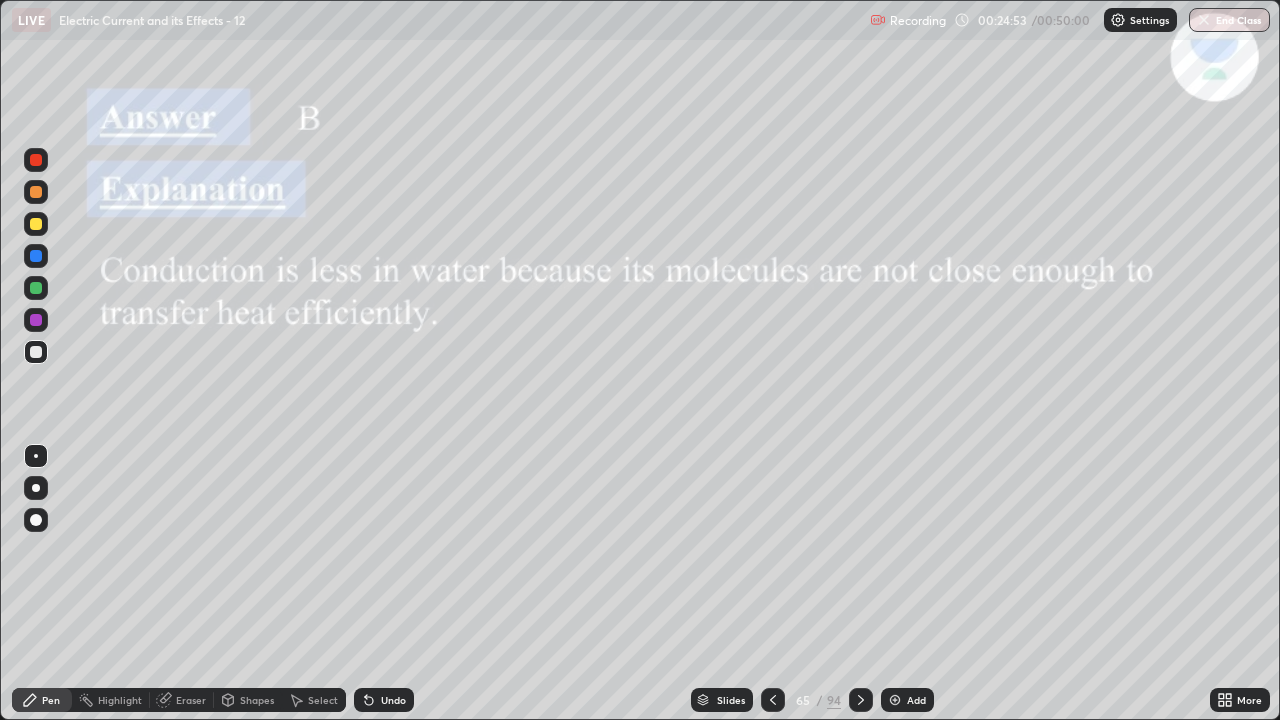 click at bounding box center [861, 700] 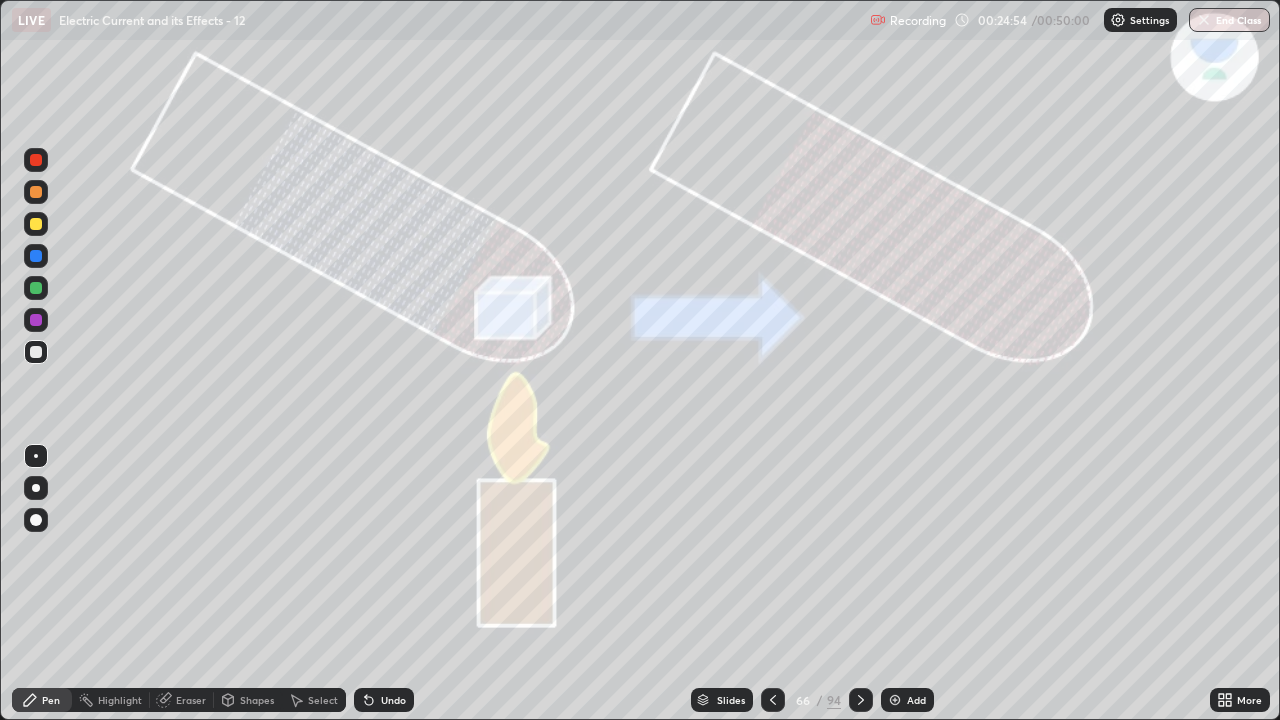 click 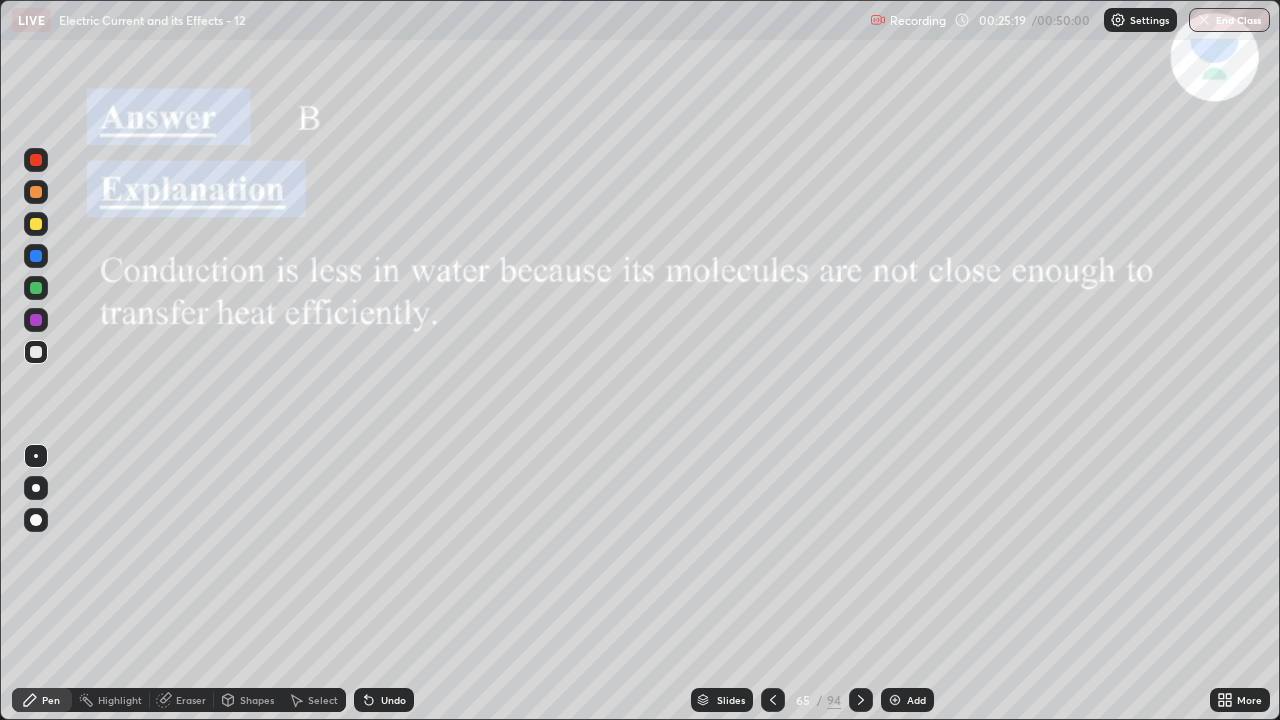 click 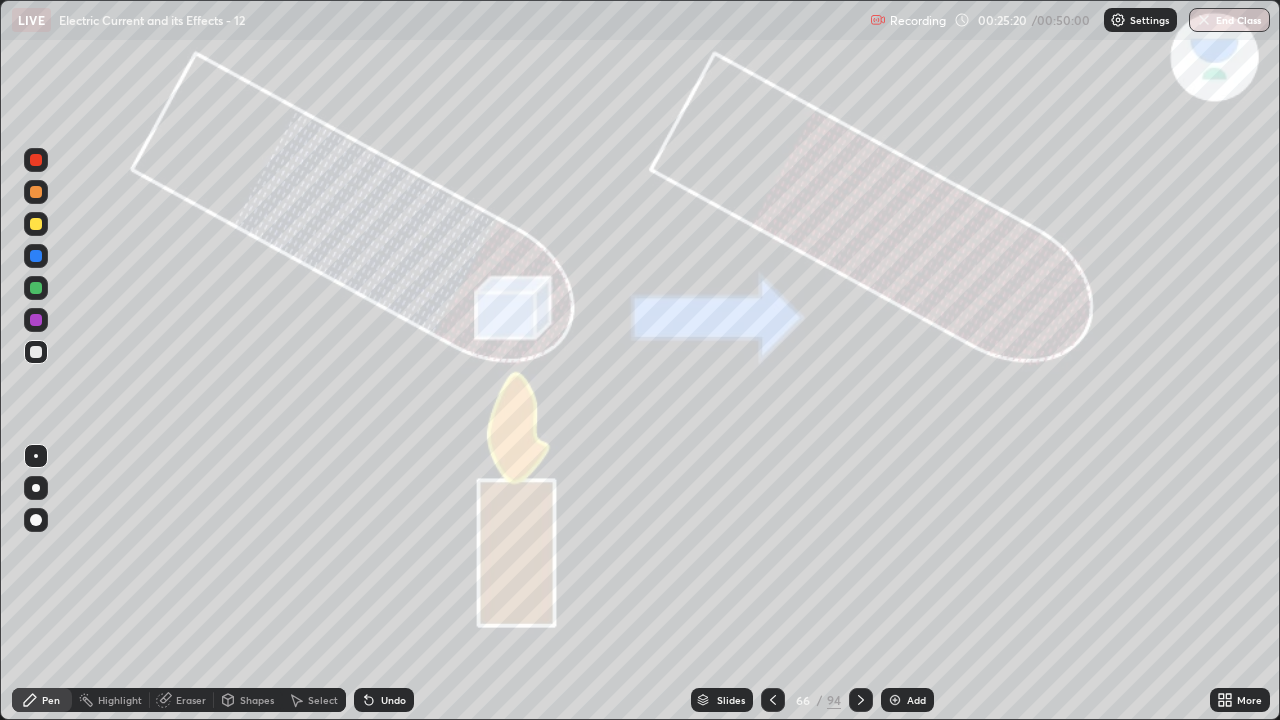 click 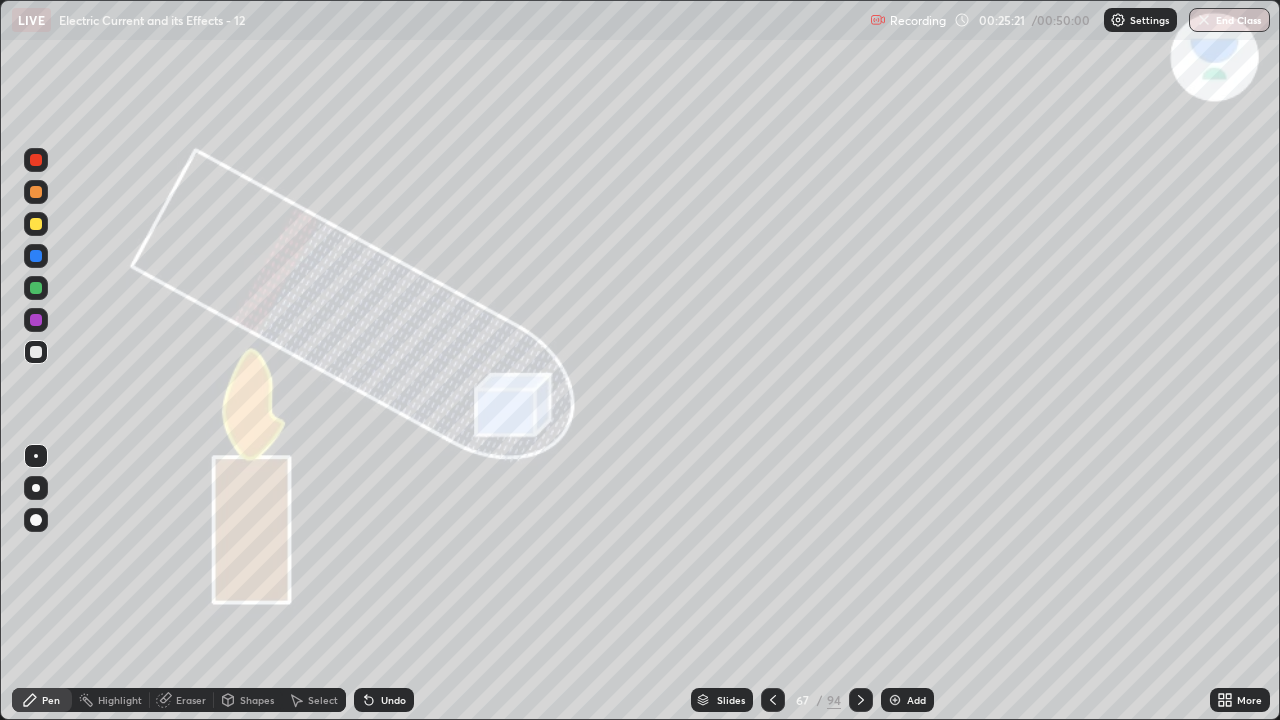 click at bounding box center [861, 700] 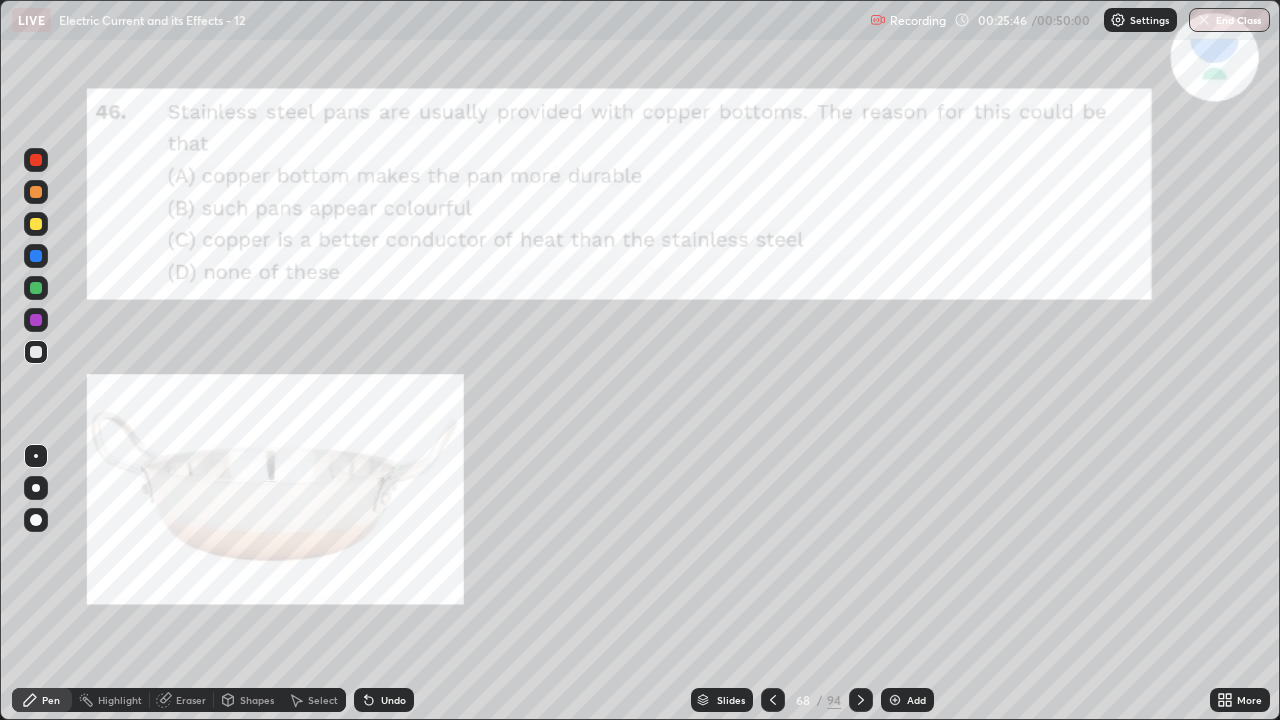 click at bounding box center [36, 160] 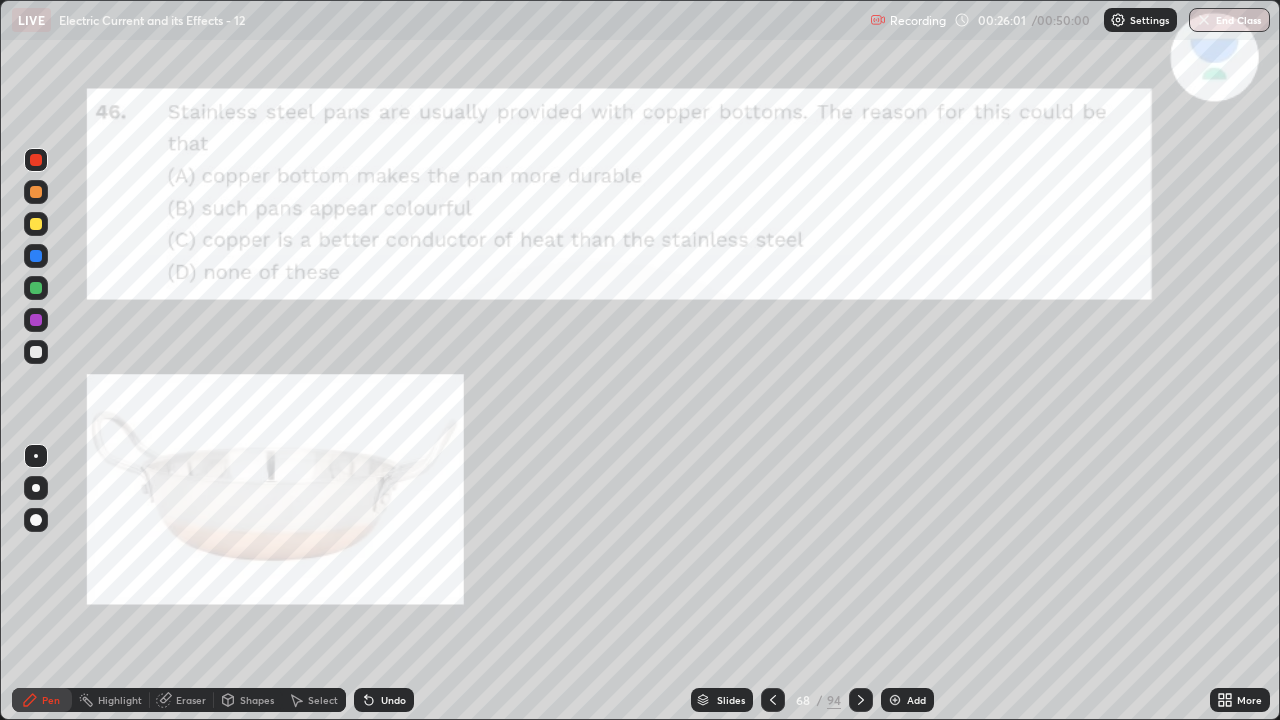 click 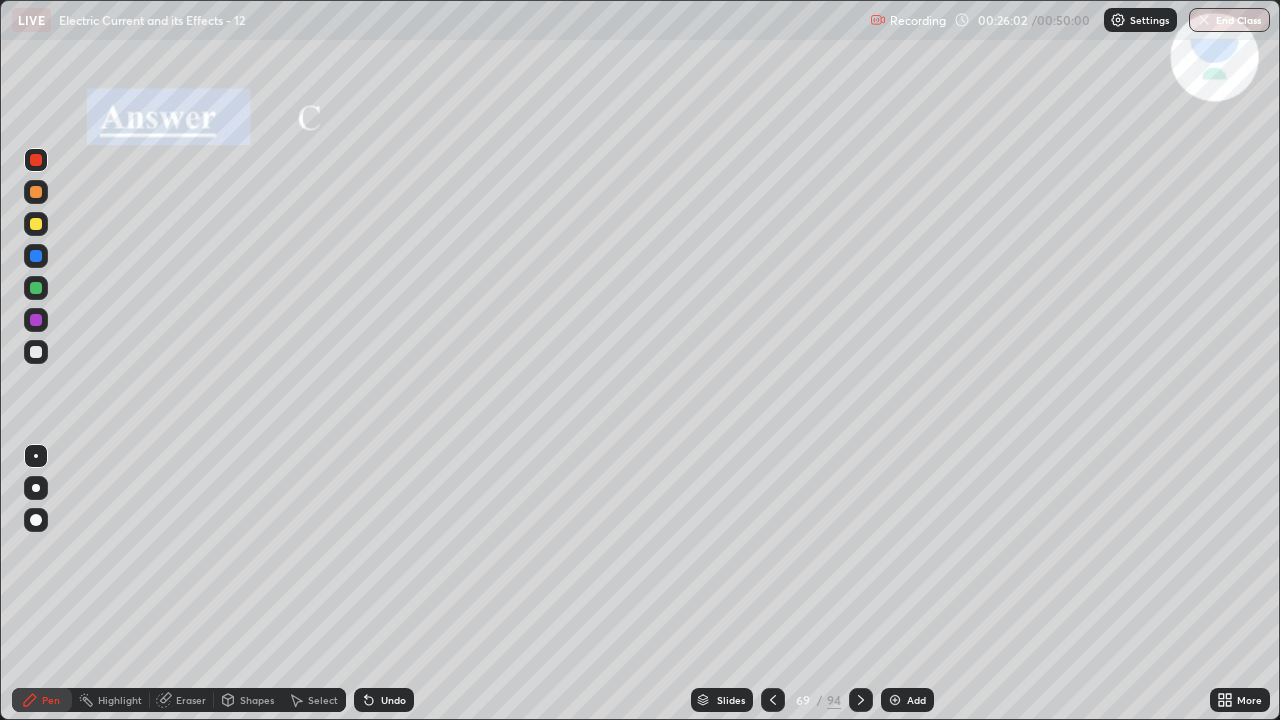 click 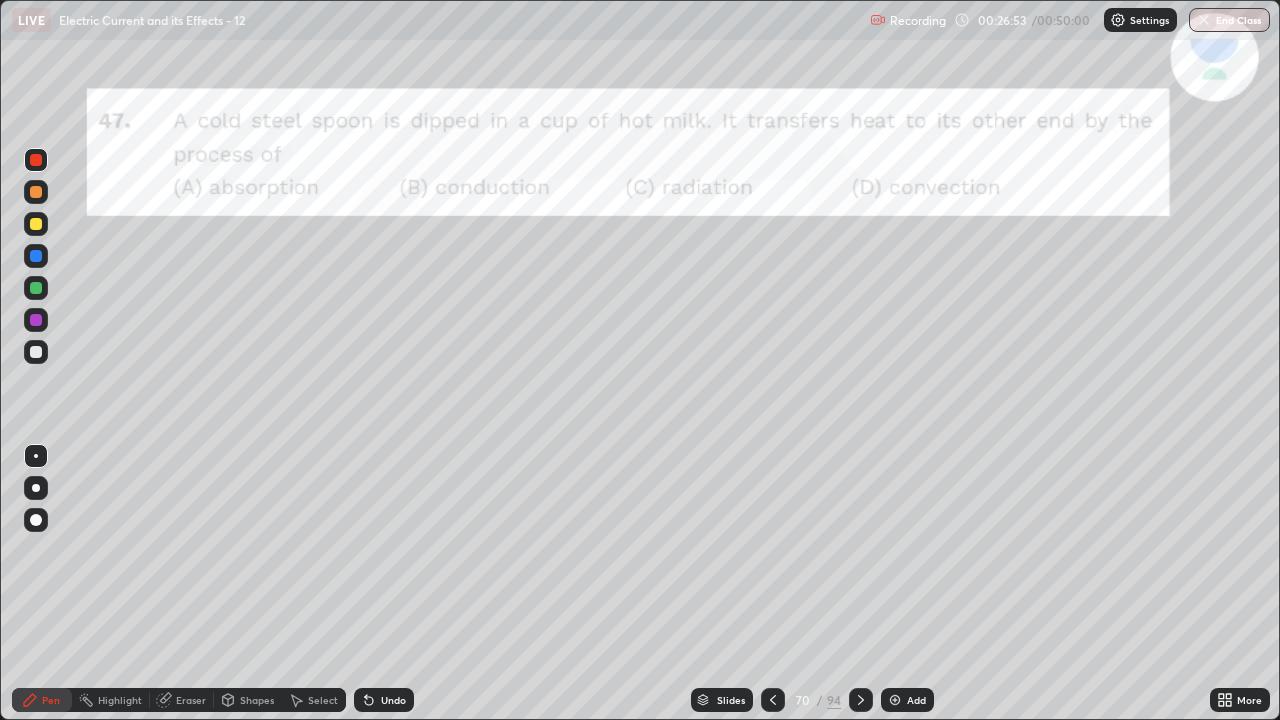 click 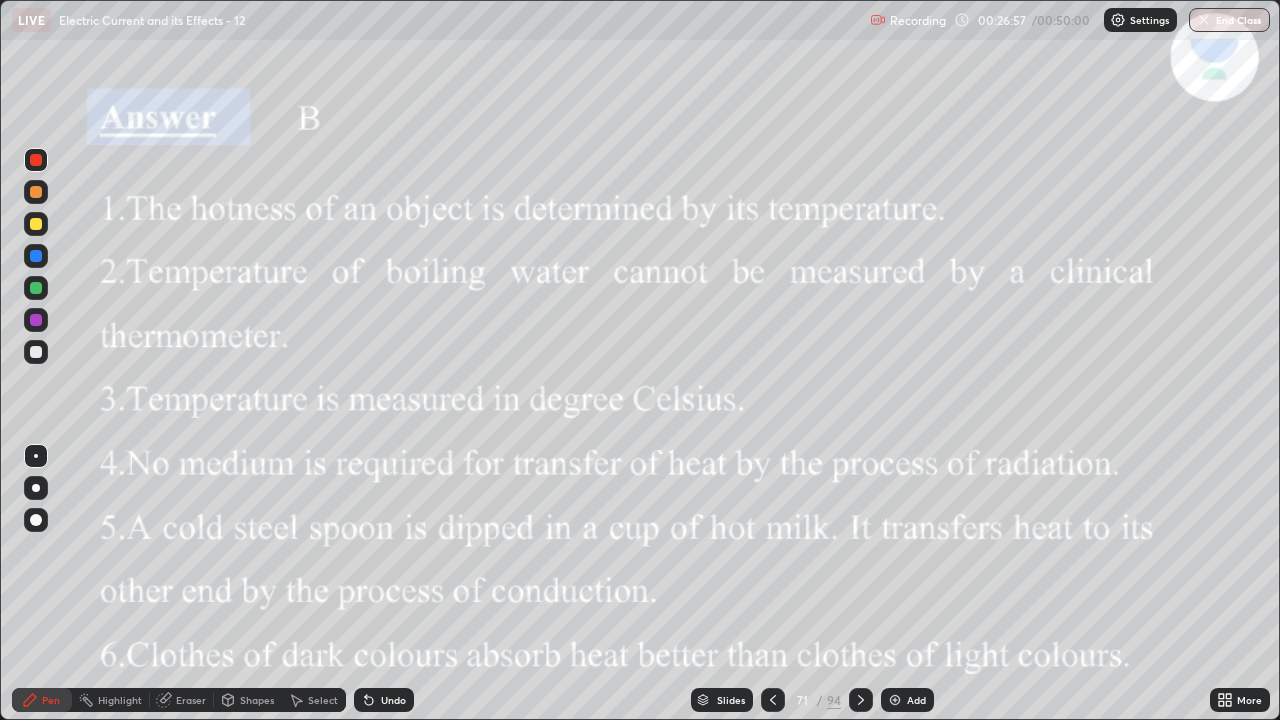 click 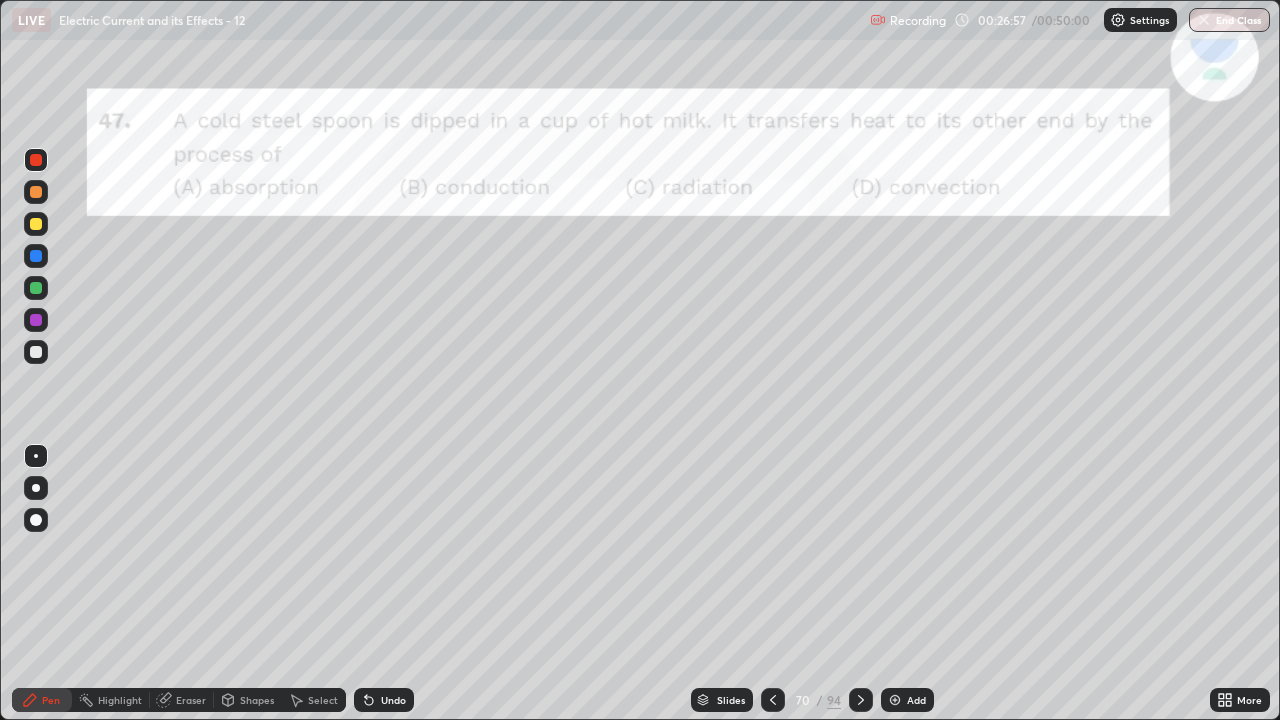 click 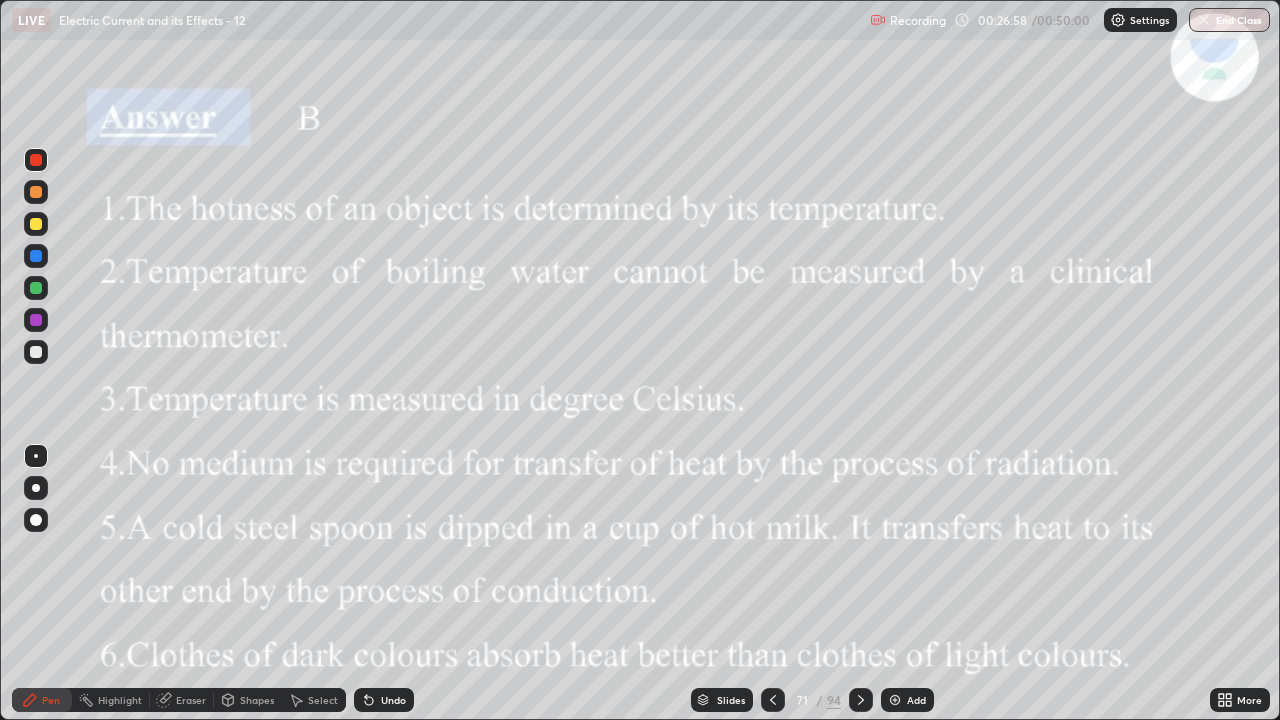 click 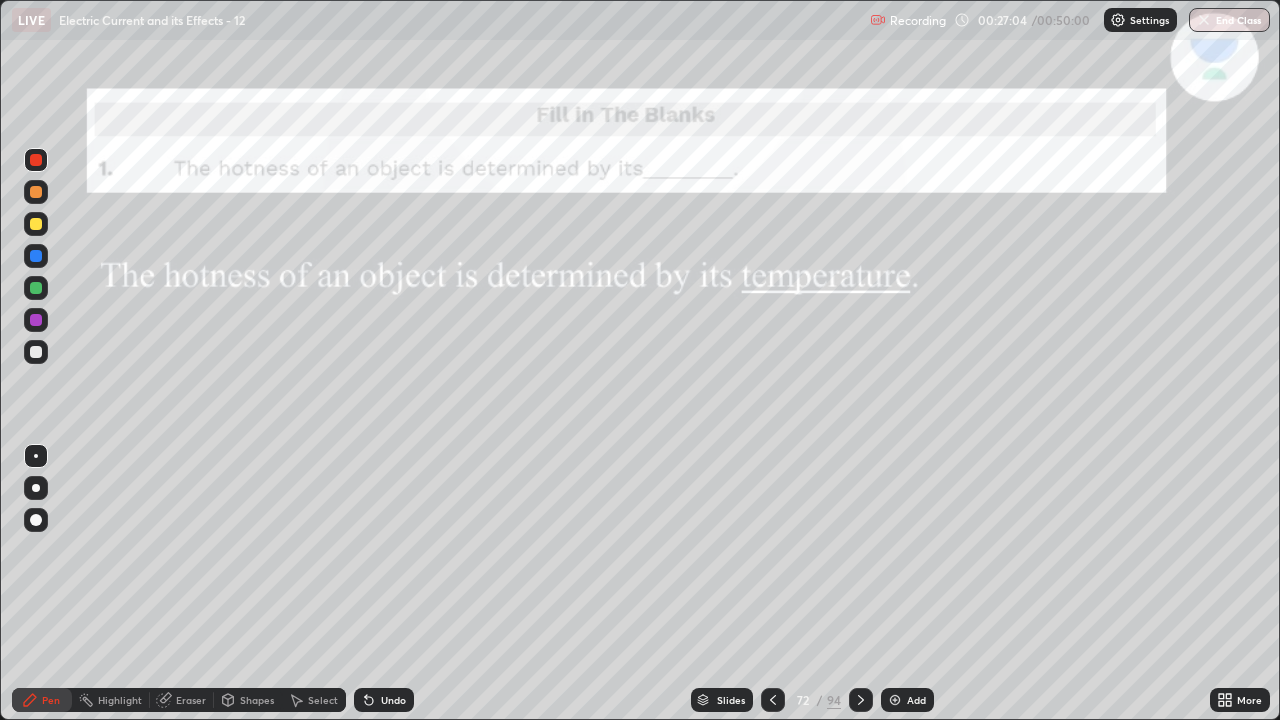 click 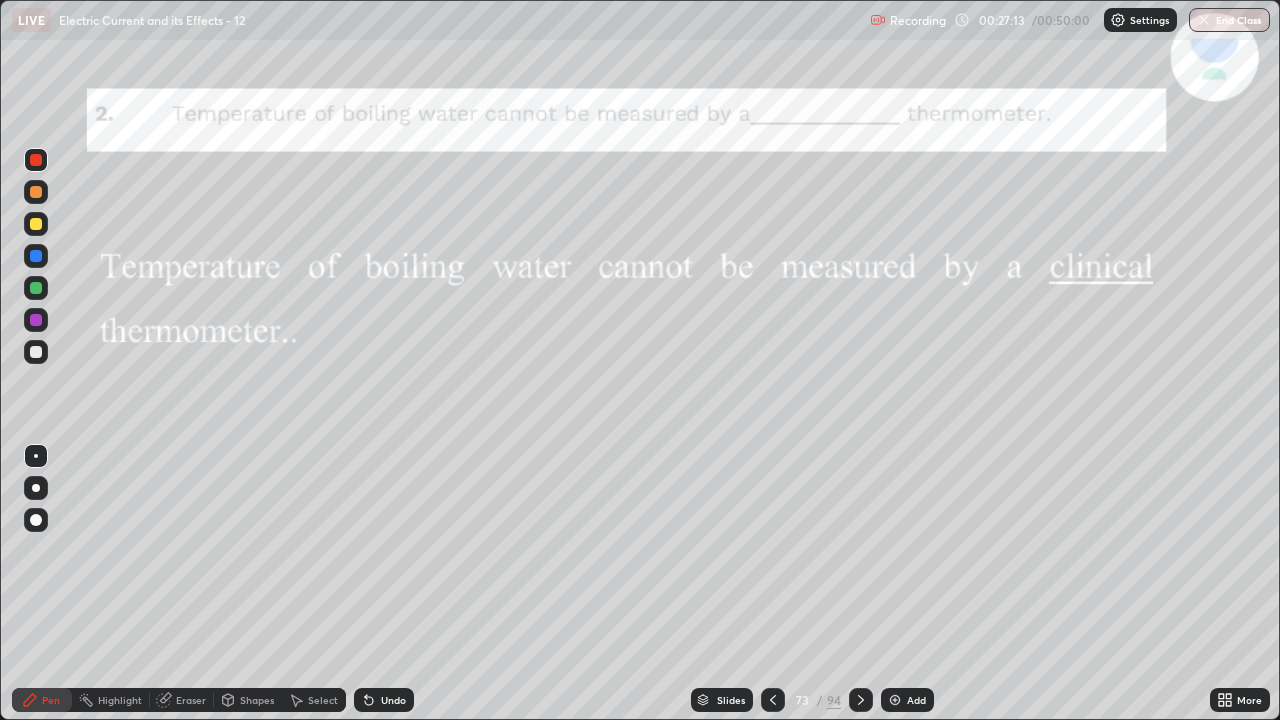 click 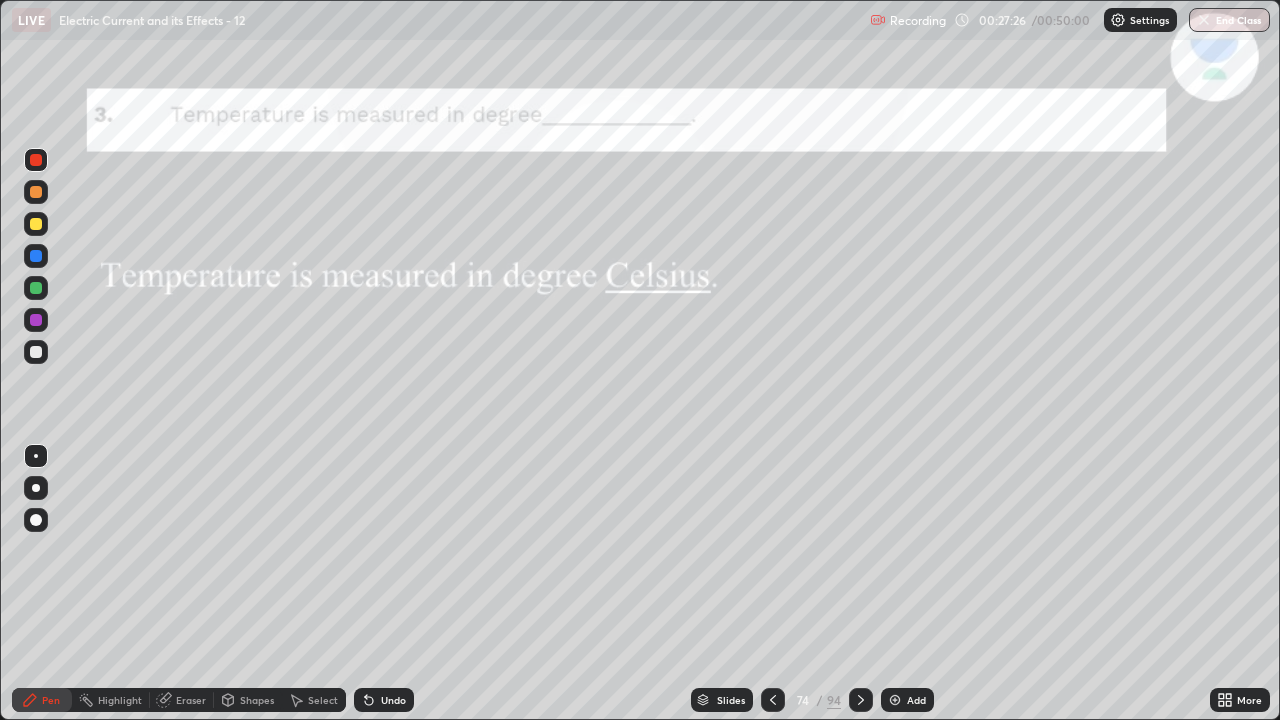 click 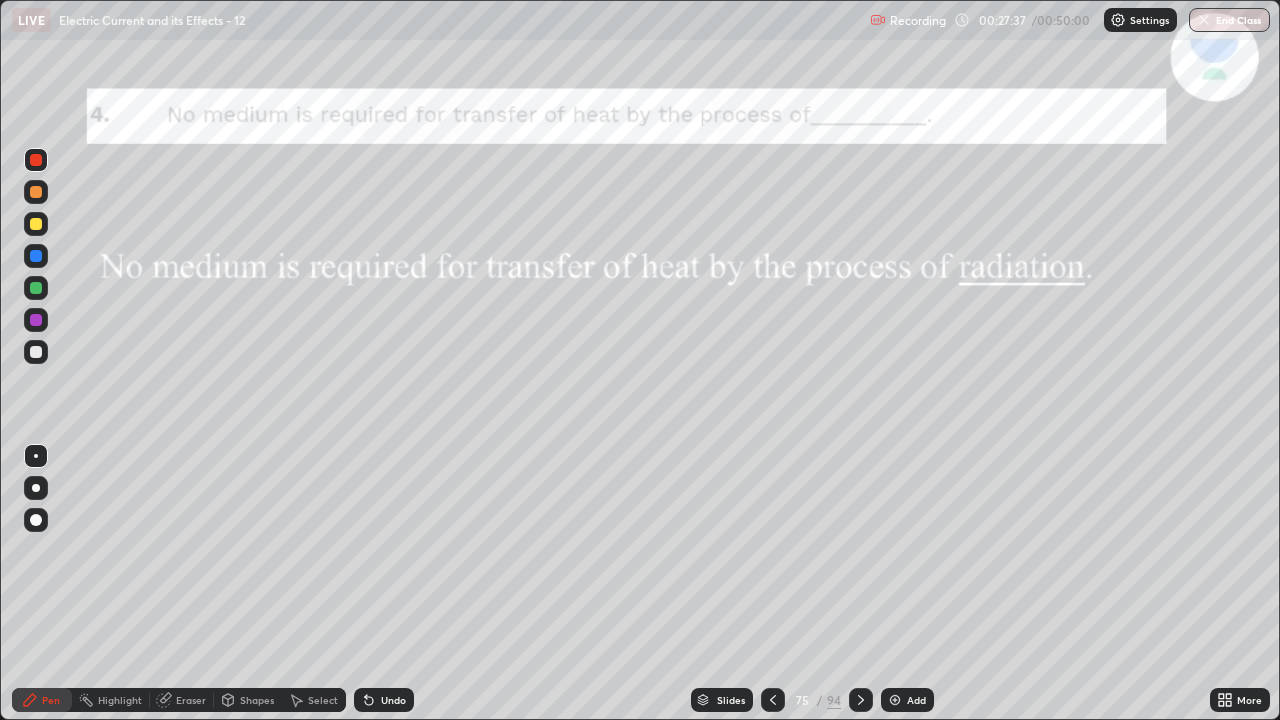 click 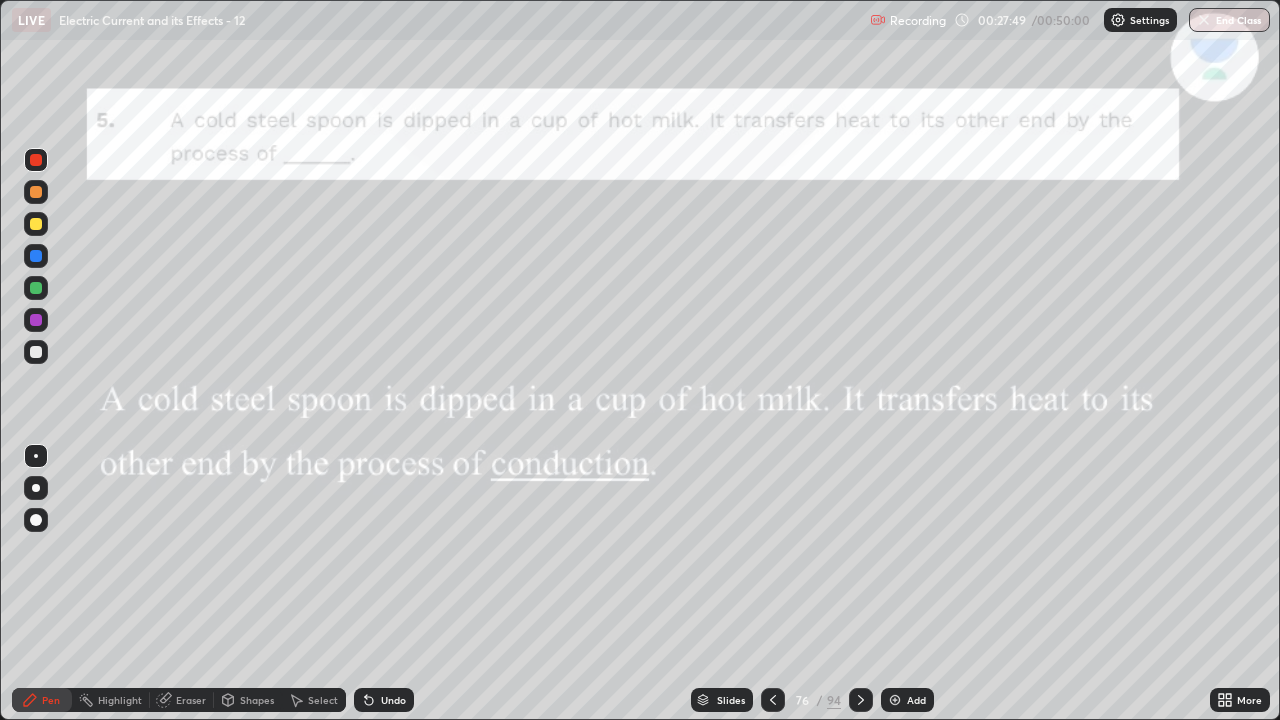 click 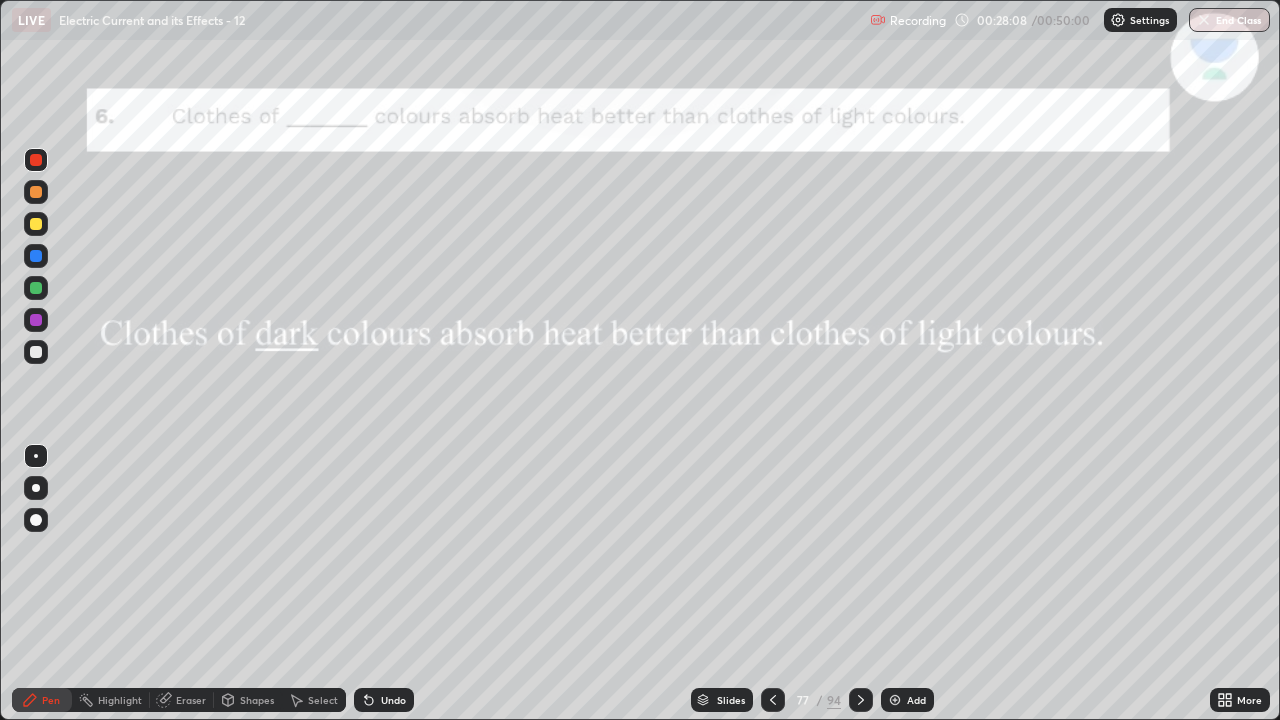 click 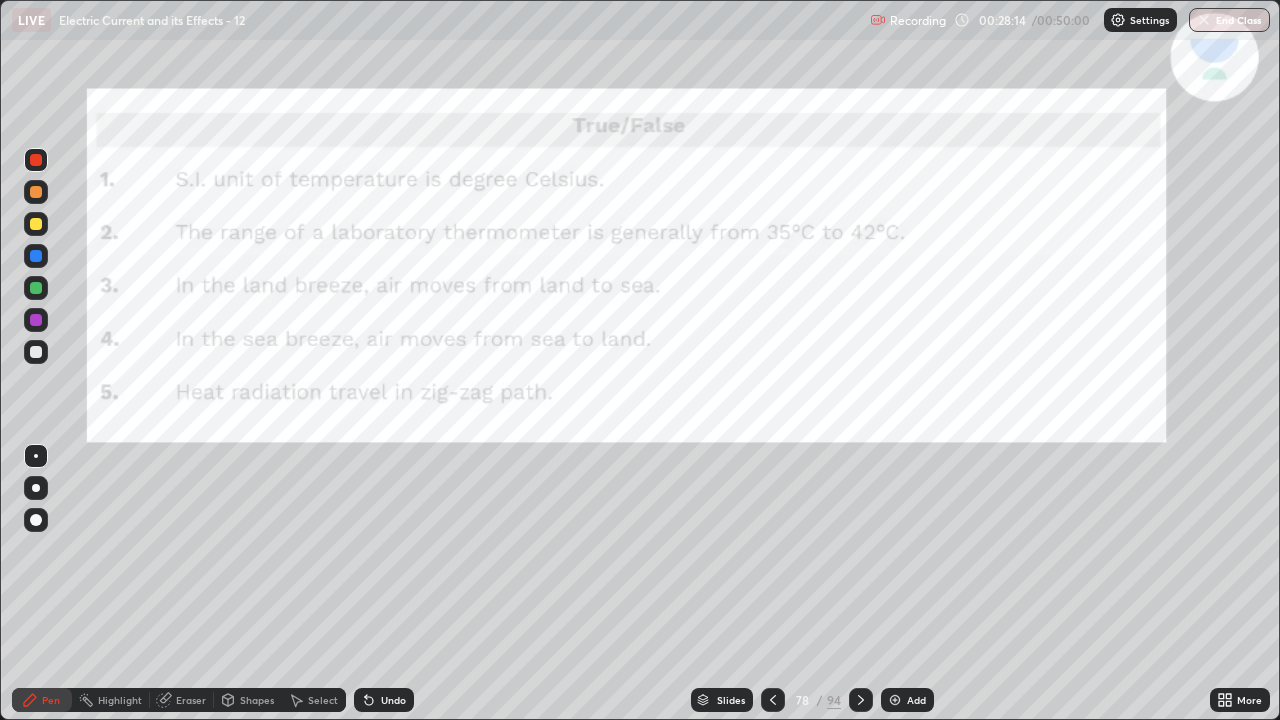 click 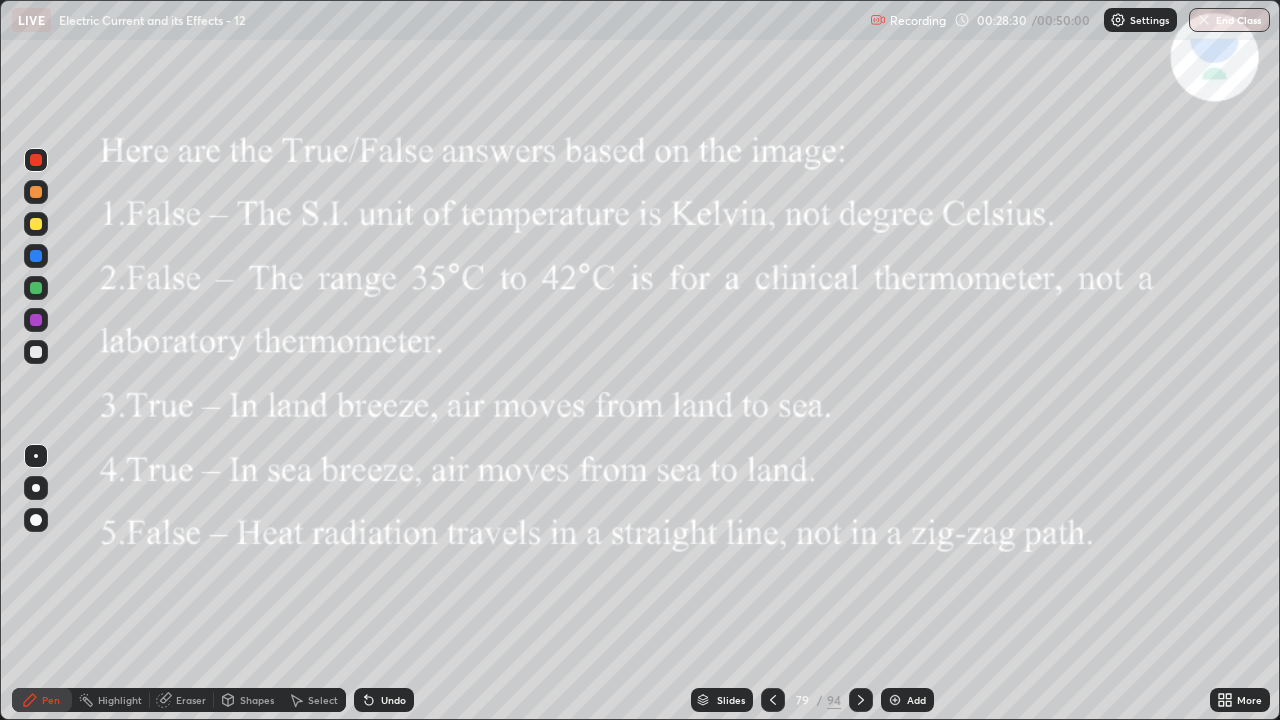 click 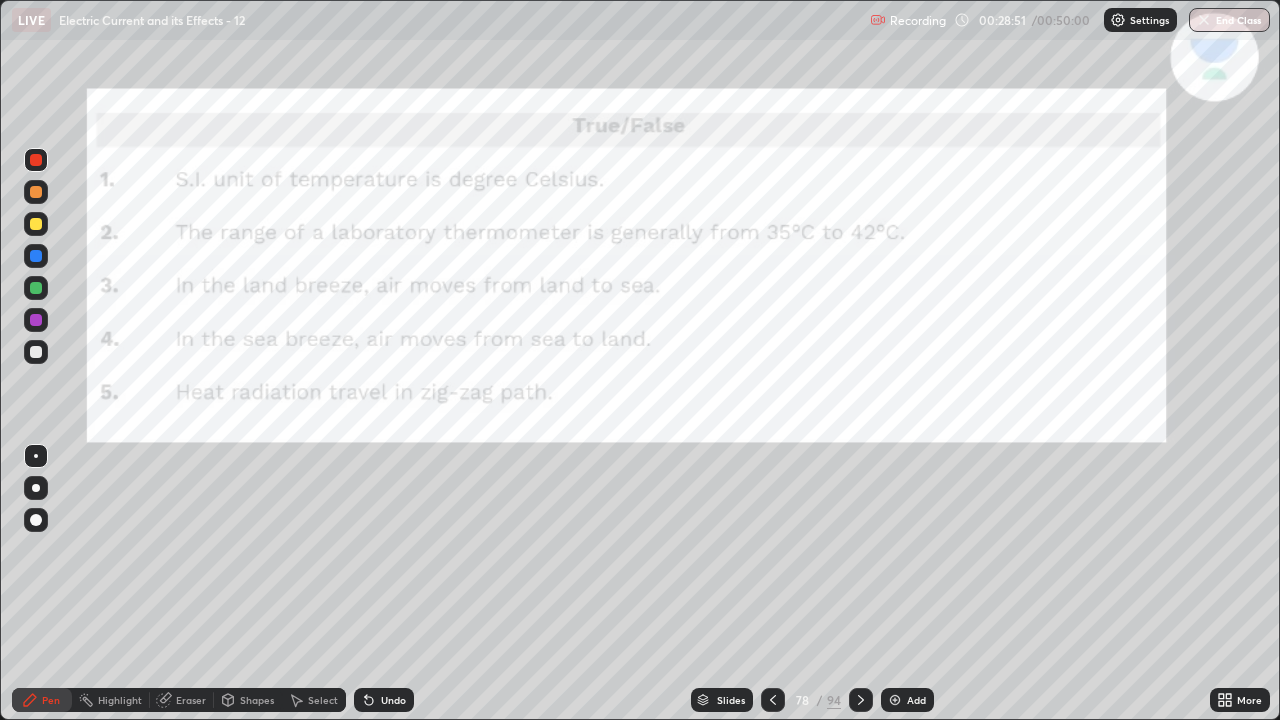 click at bounding box center (861, 700) 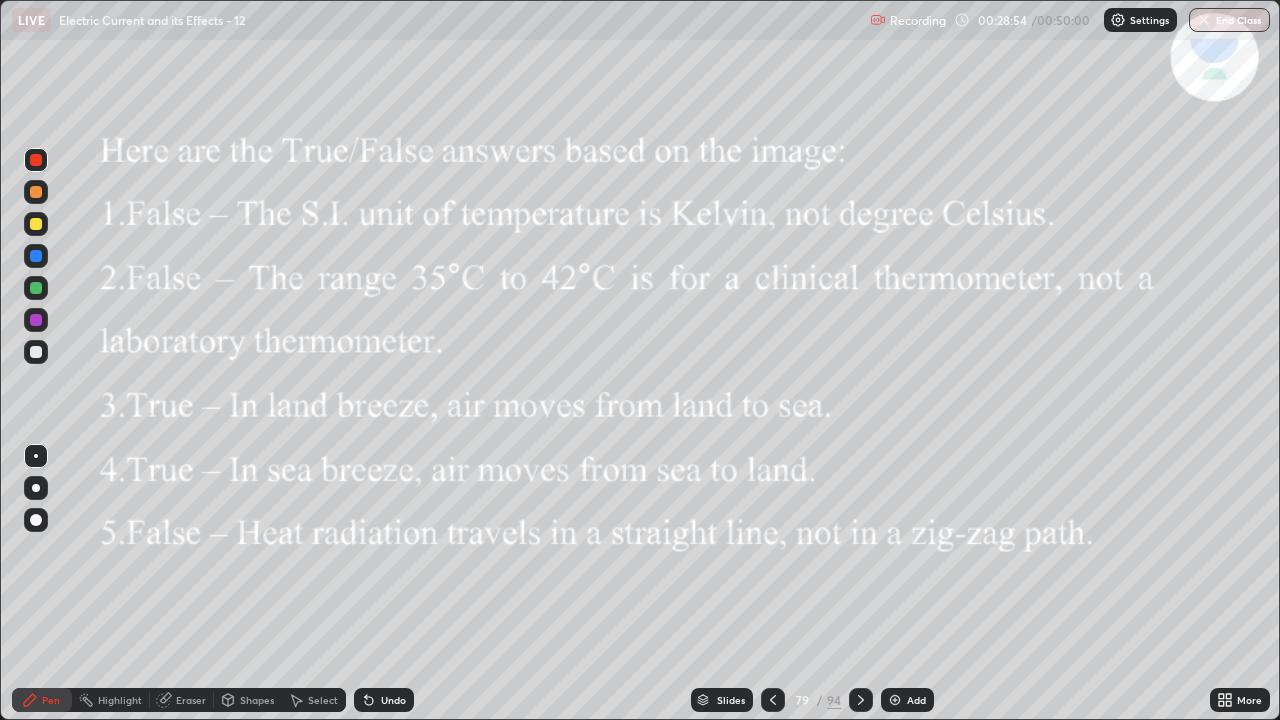 click 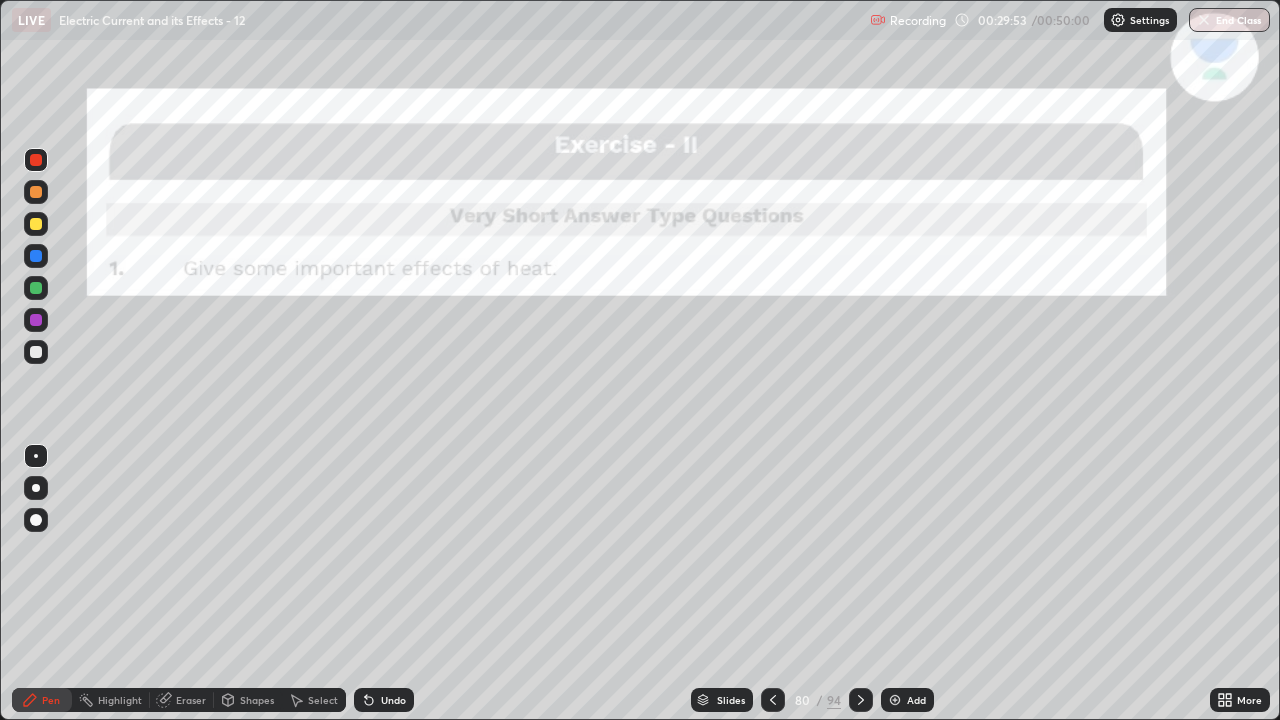 click at bounding box center (895, 700) 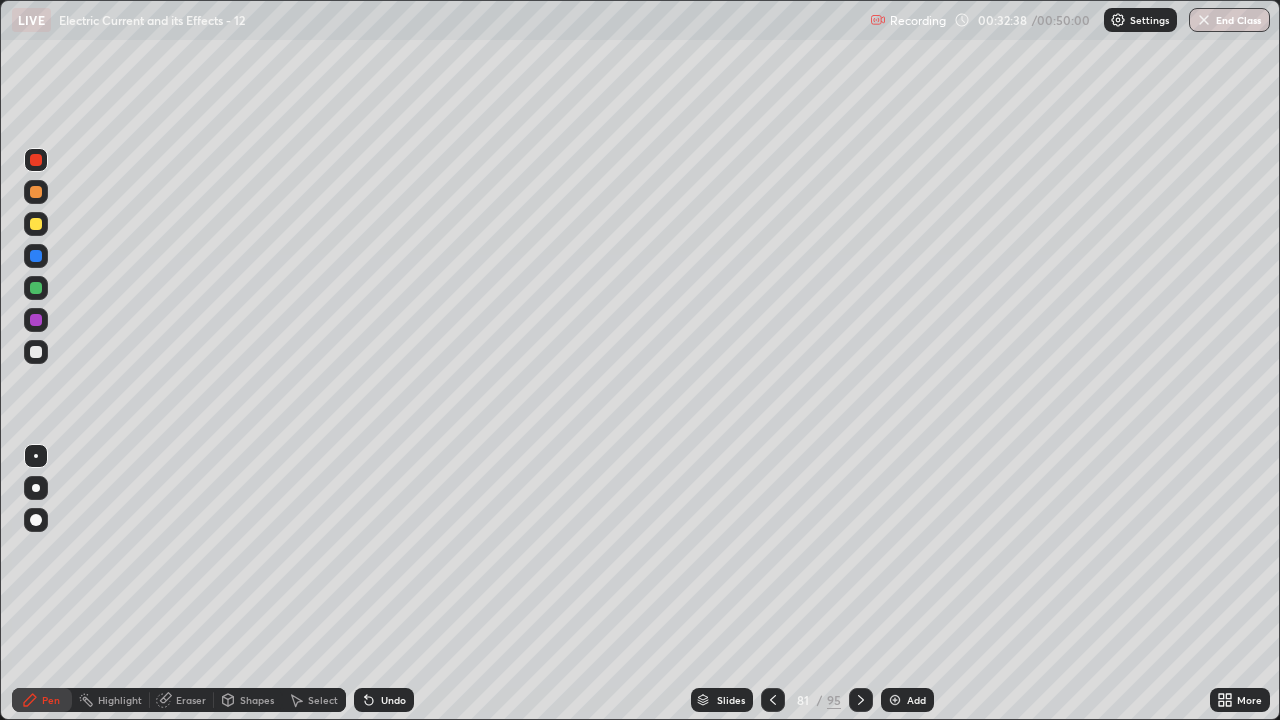 click 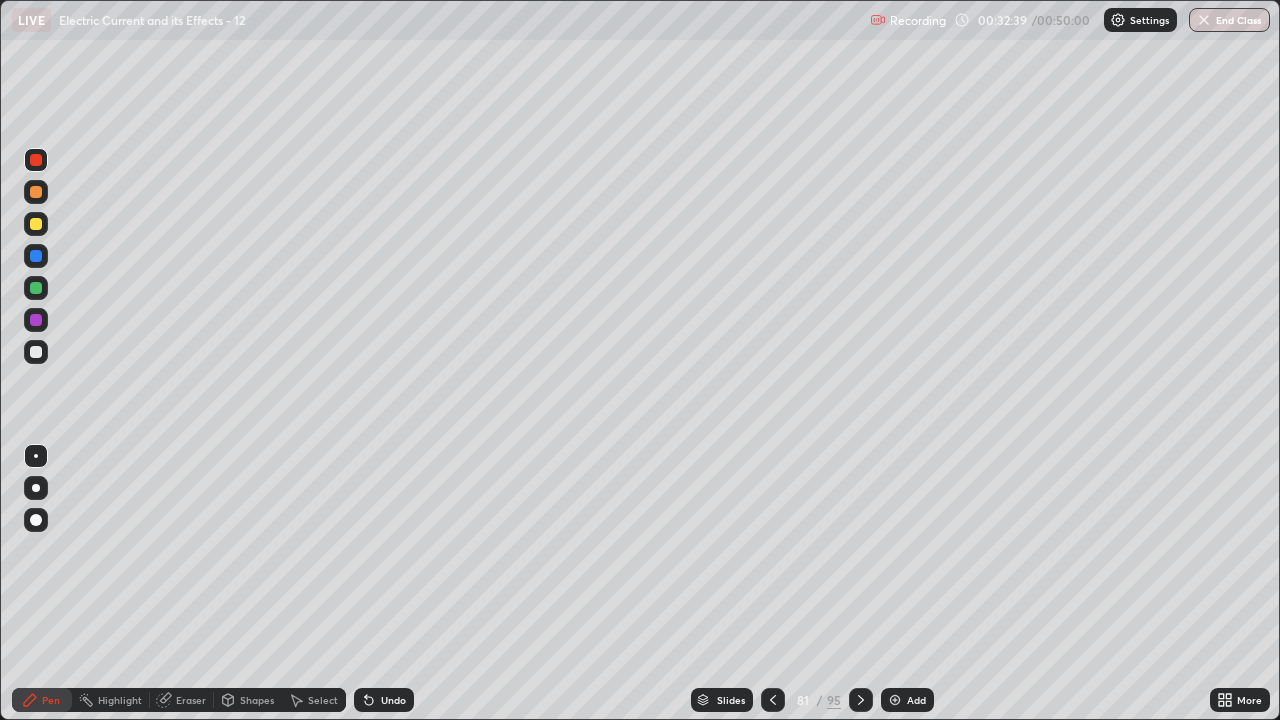click 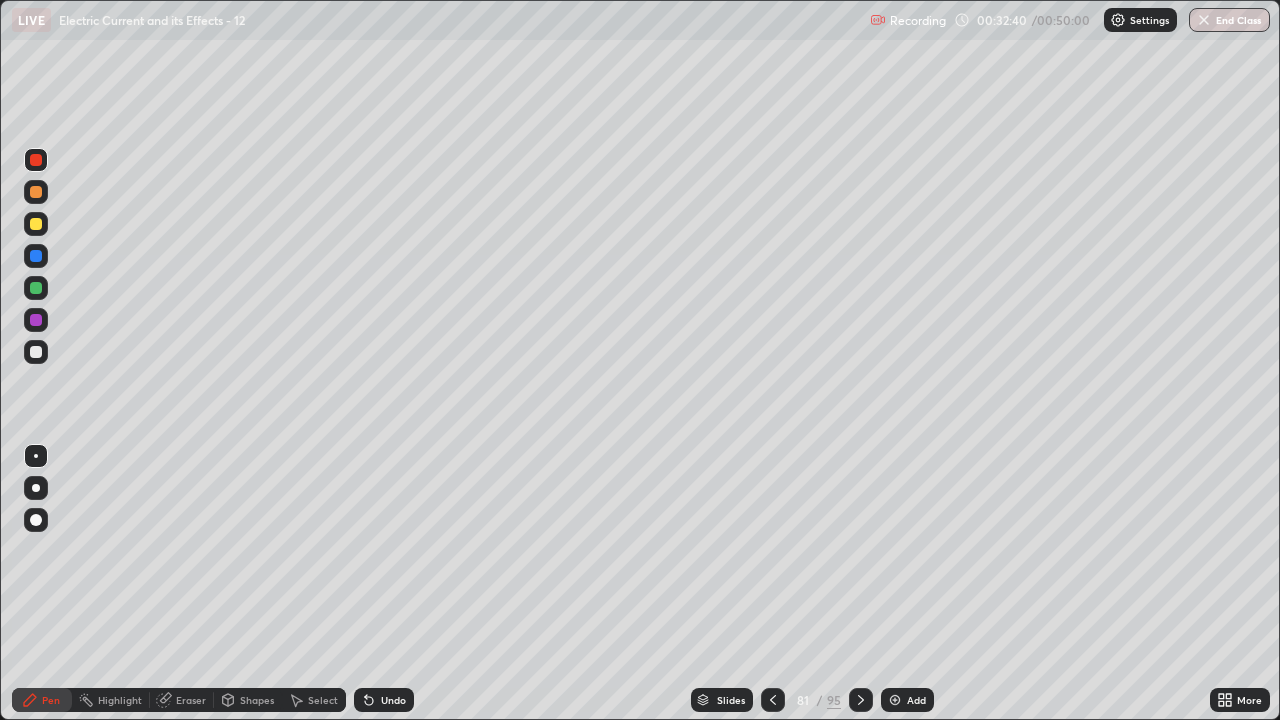 click 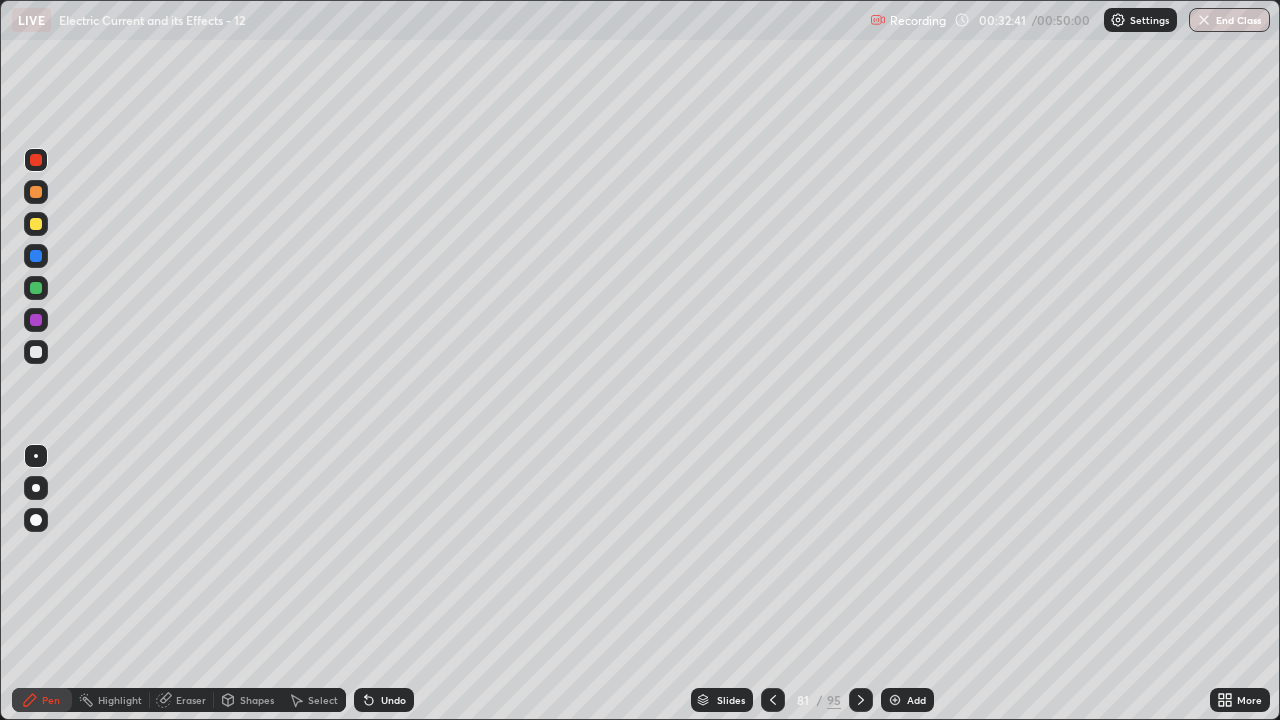 click on "Eraser" at bounding box center (191, 700) 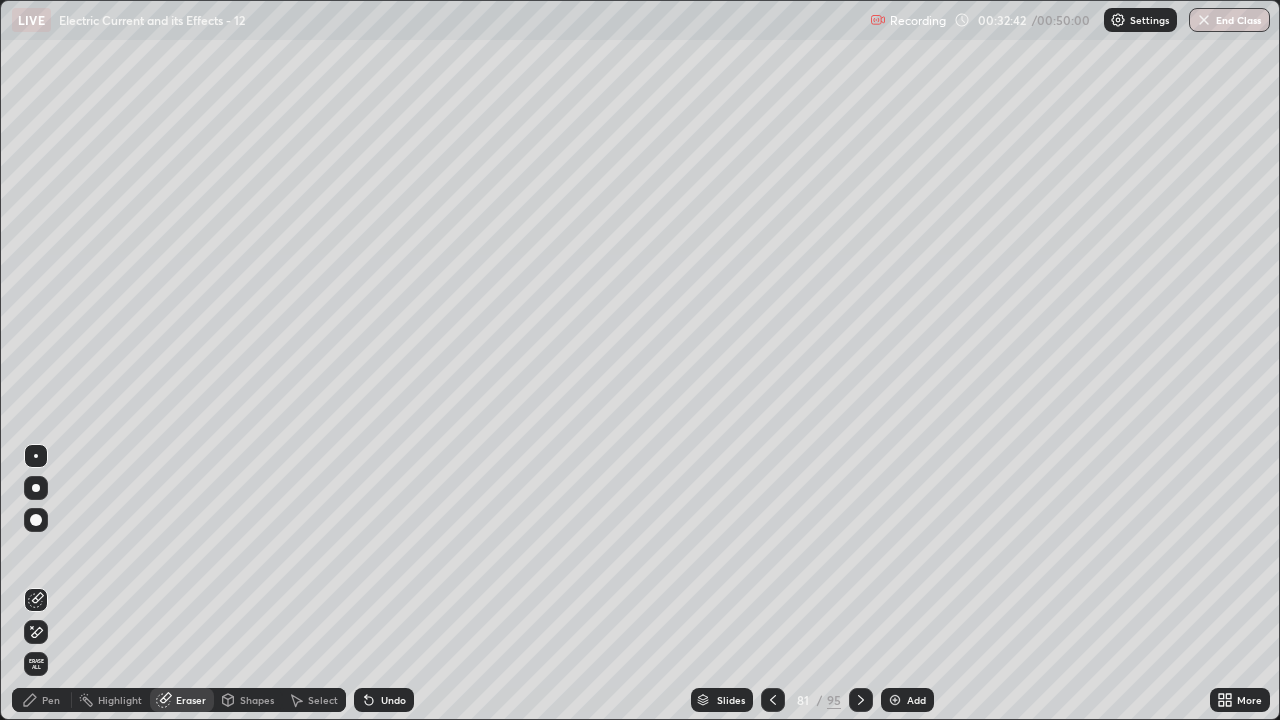 click 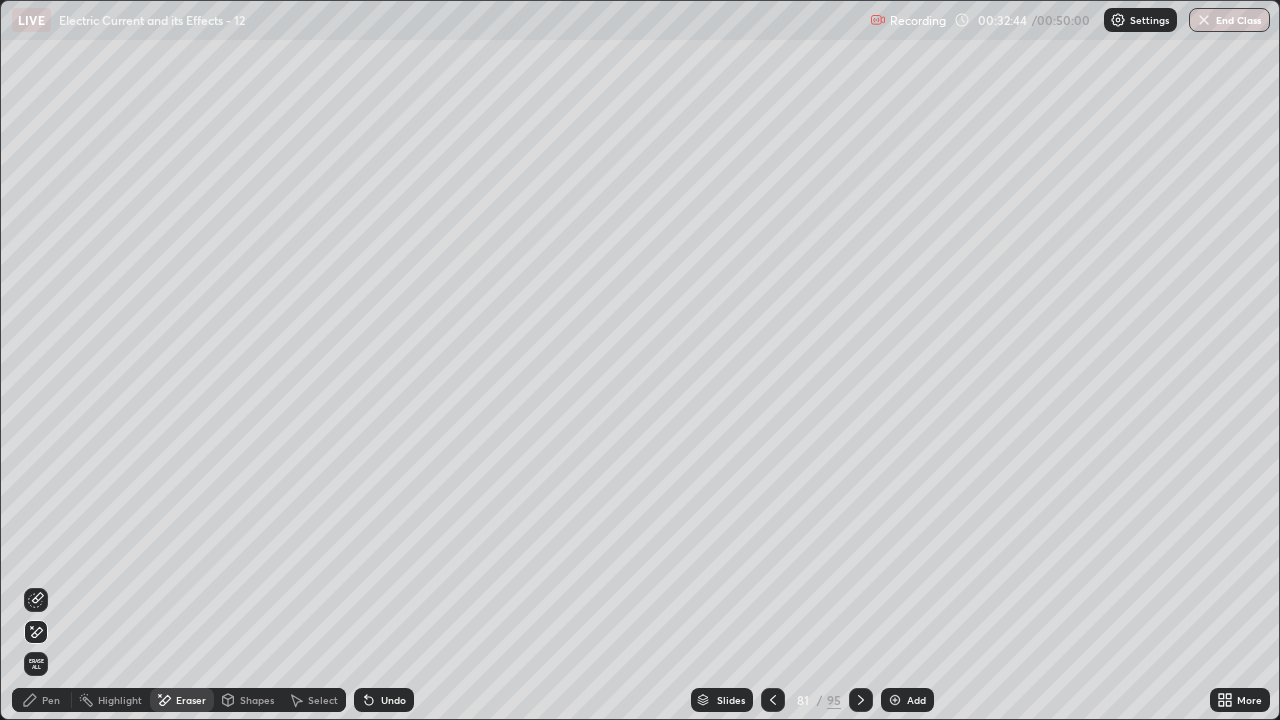 click on "Pen" at bounding box center (42, 700) 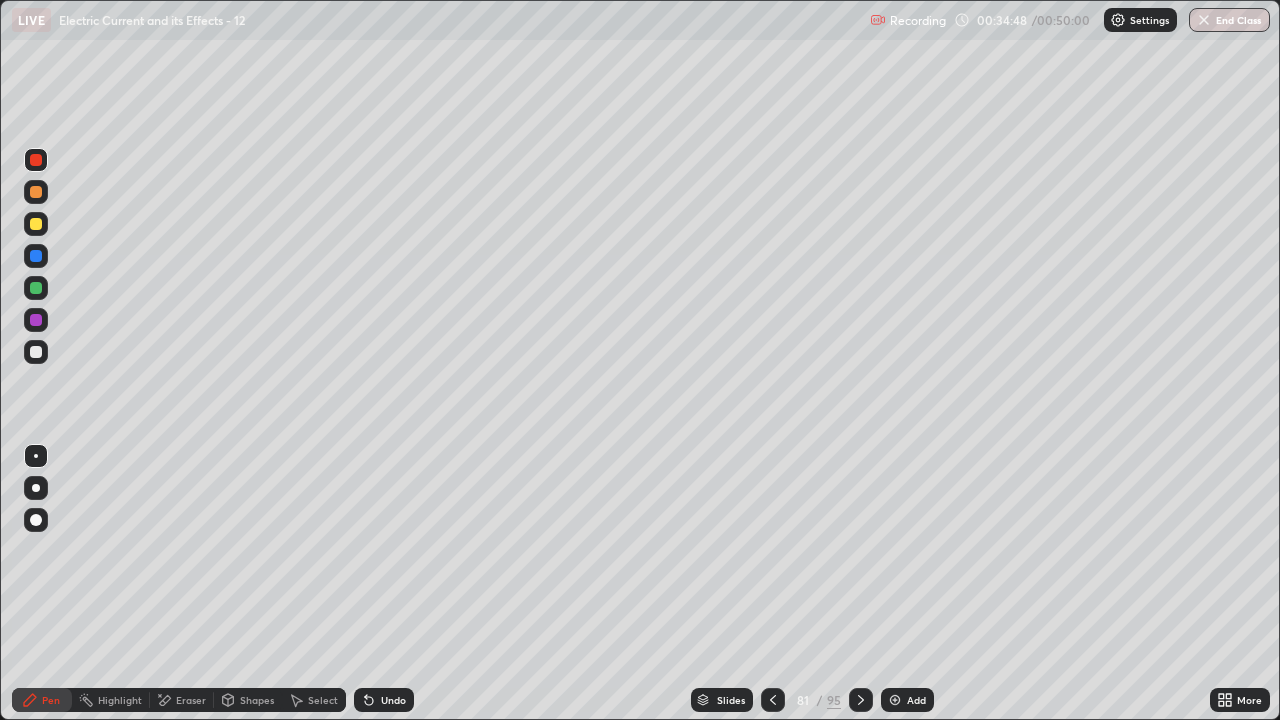click 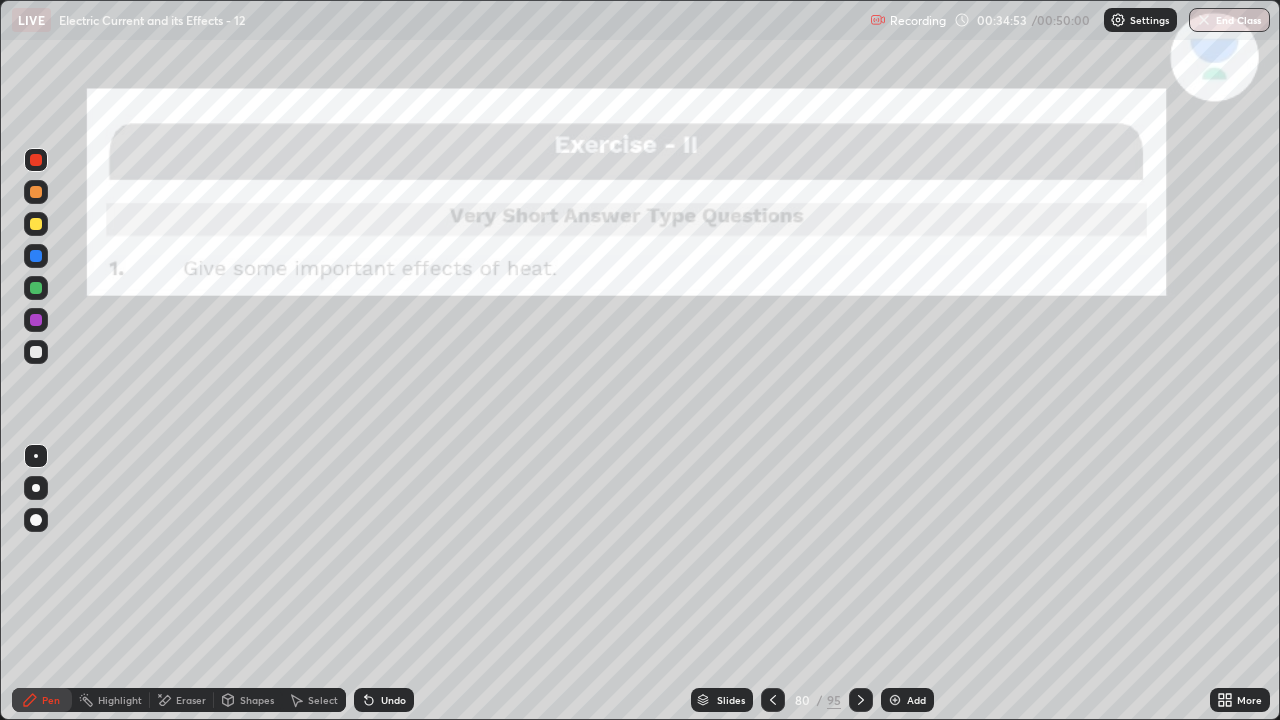 click 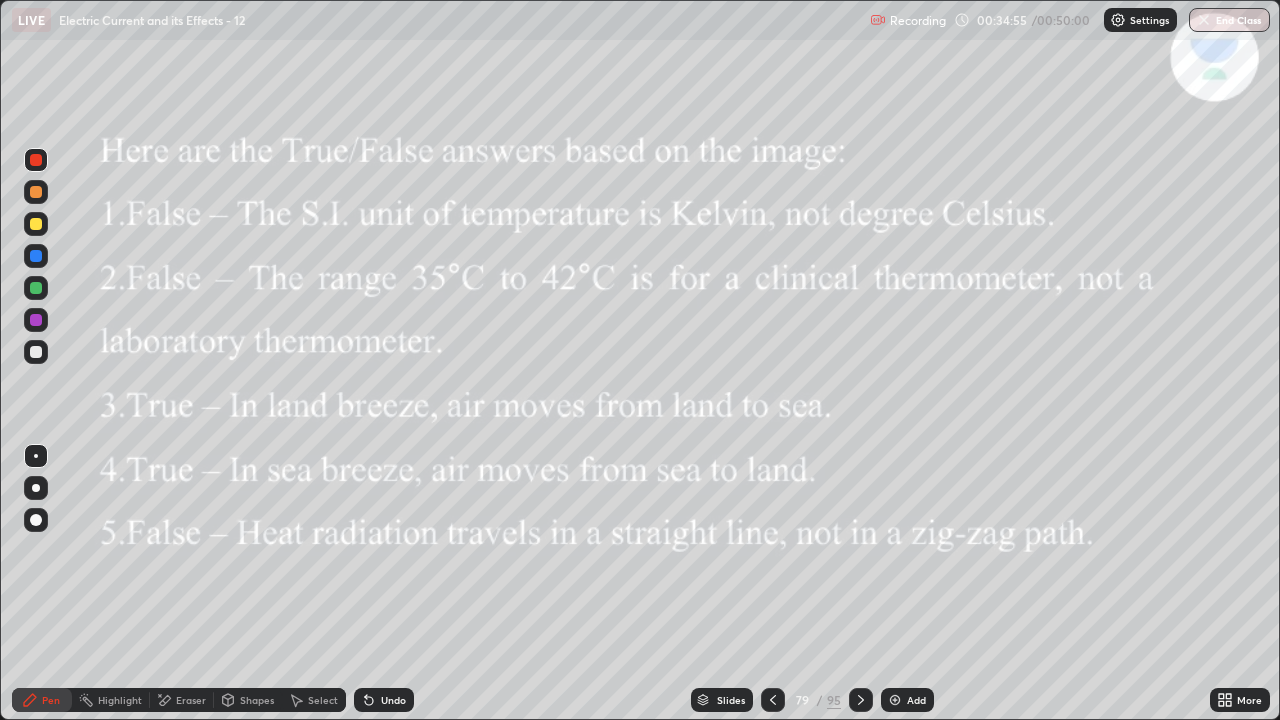 click at bounding box center [773, 700] 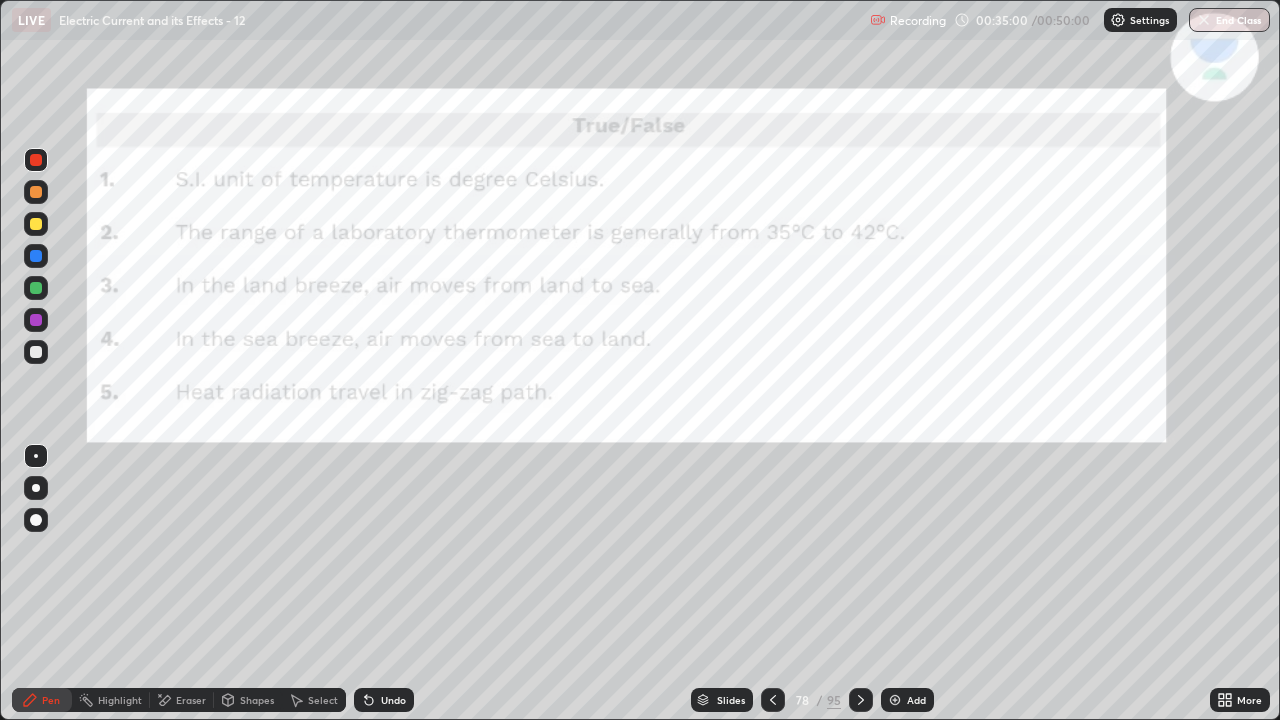 click 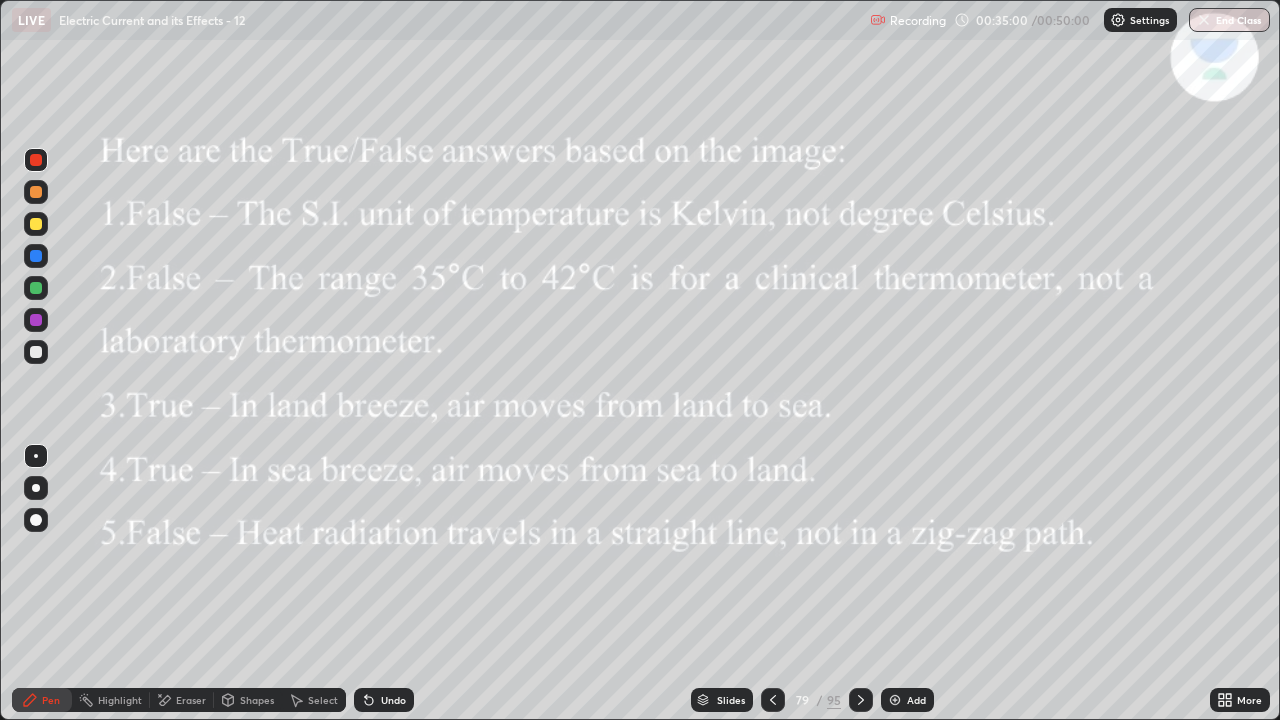 click 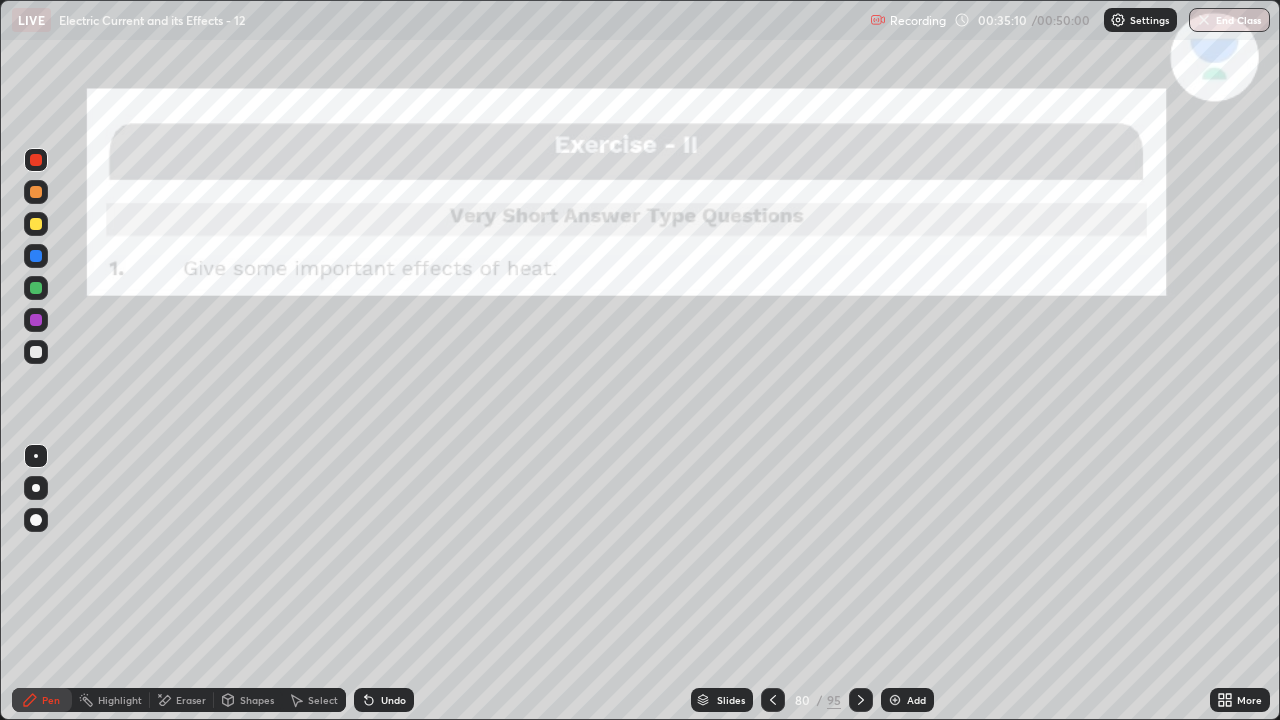 click 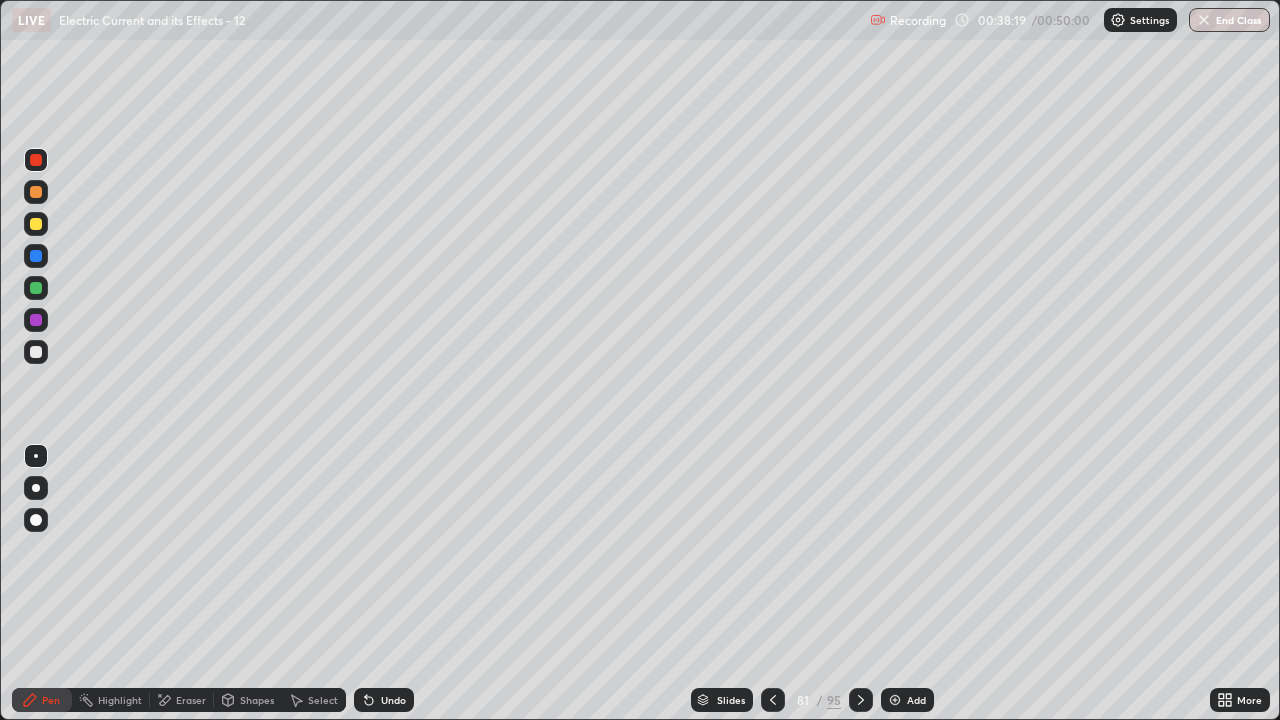 click 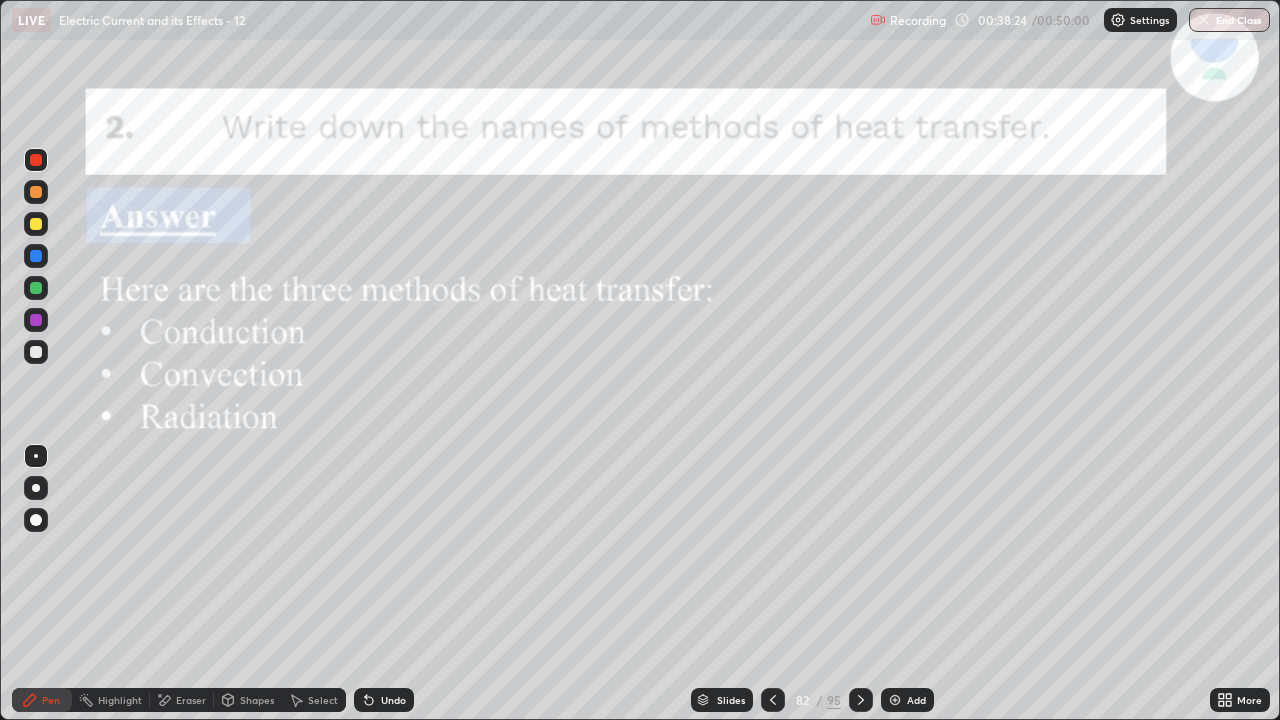 click 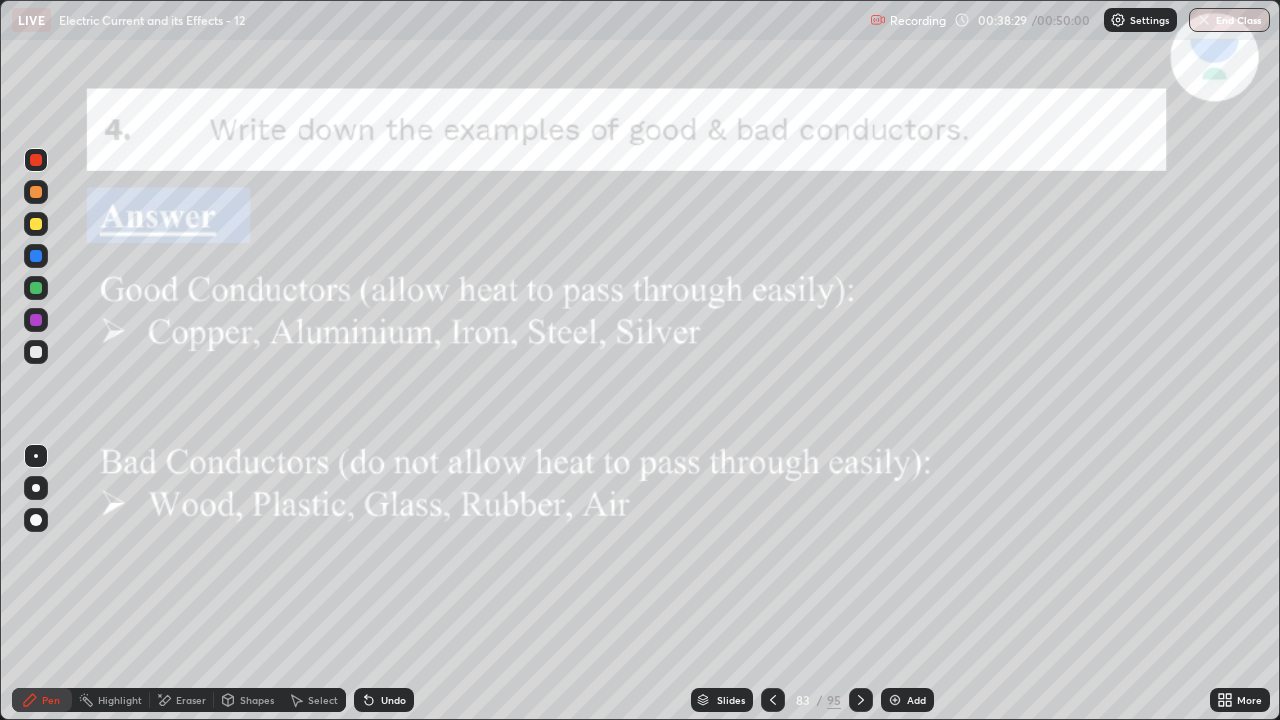 click 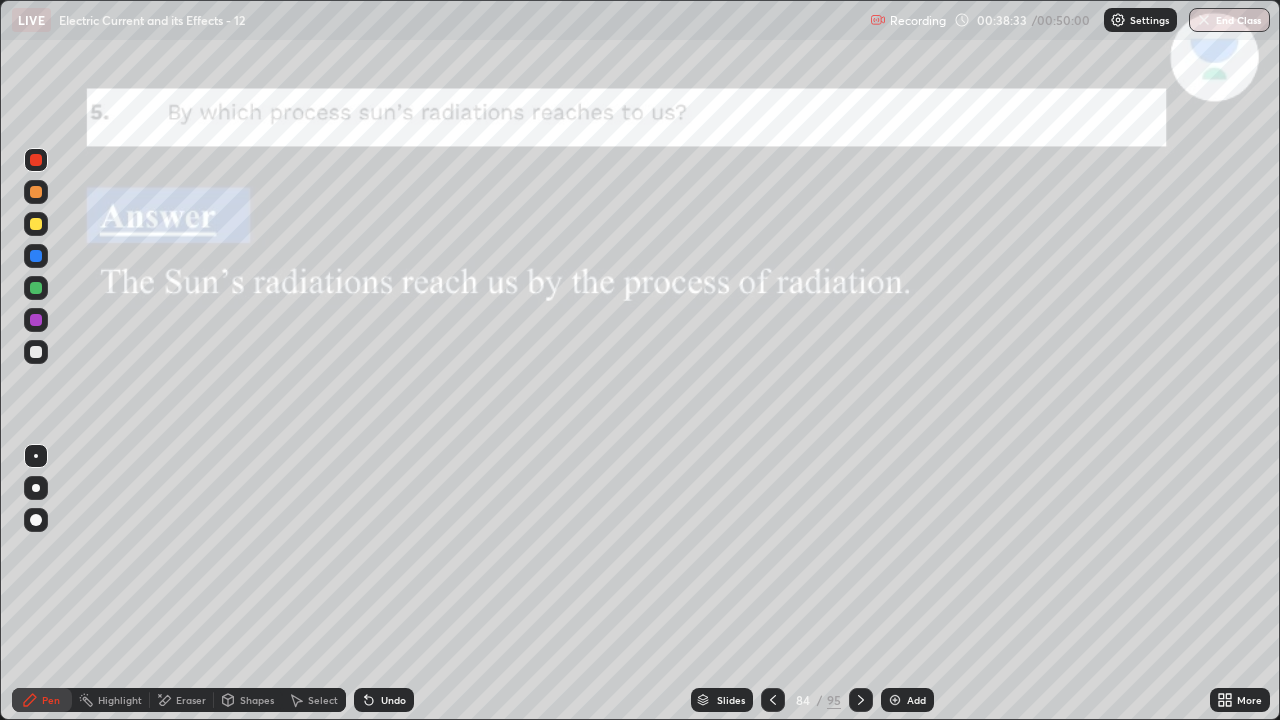click 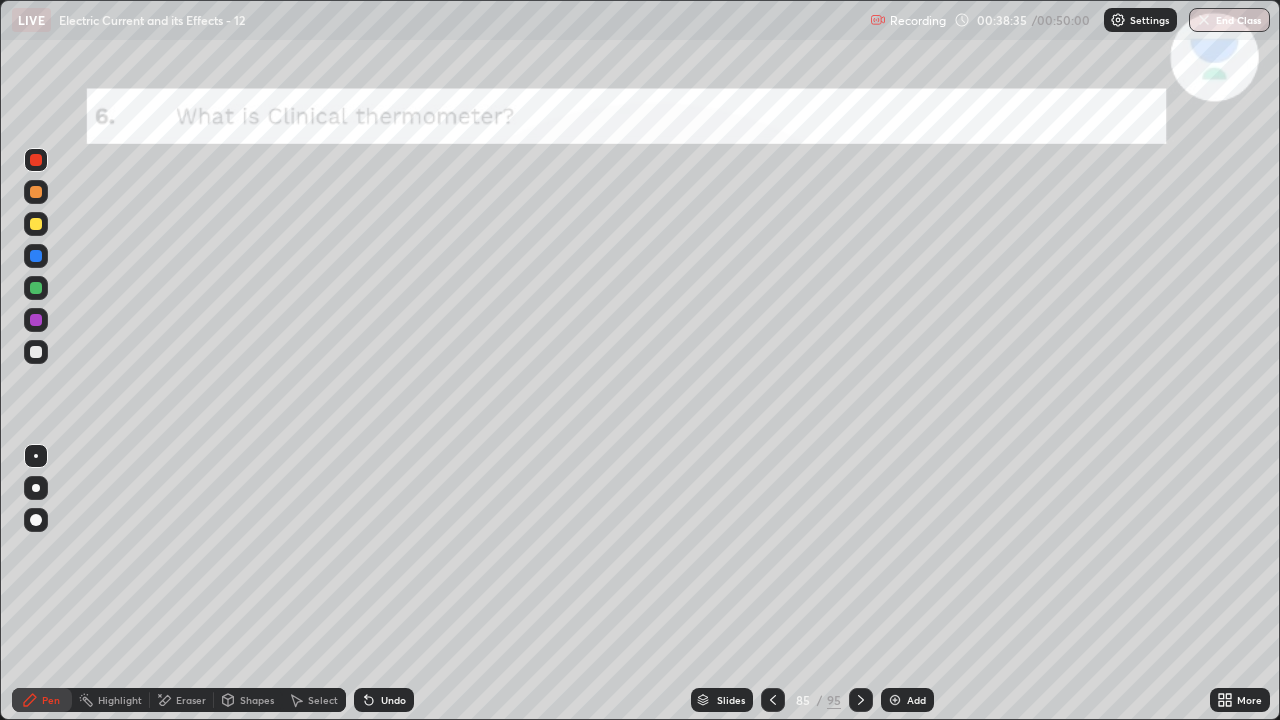 click 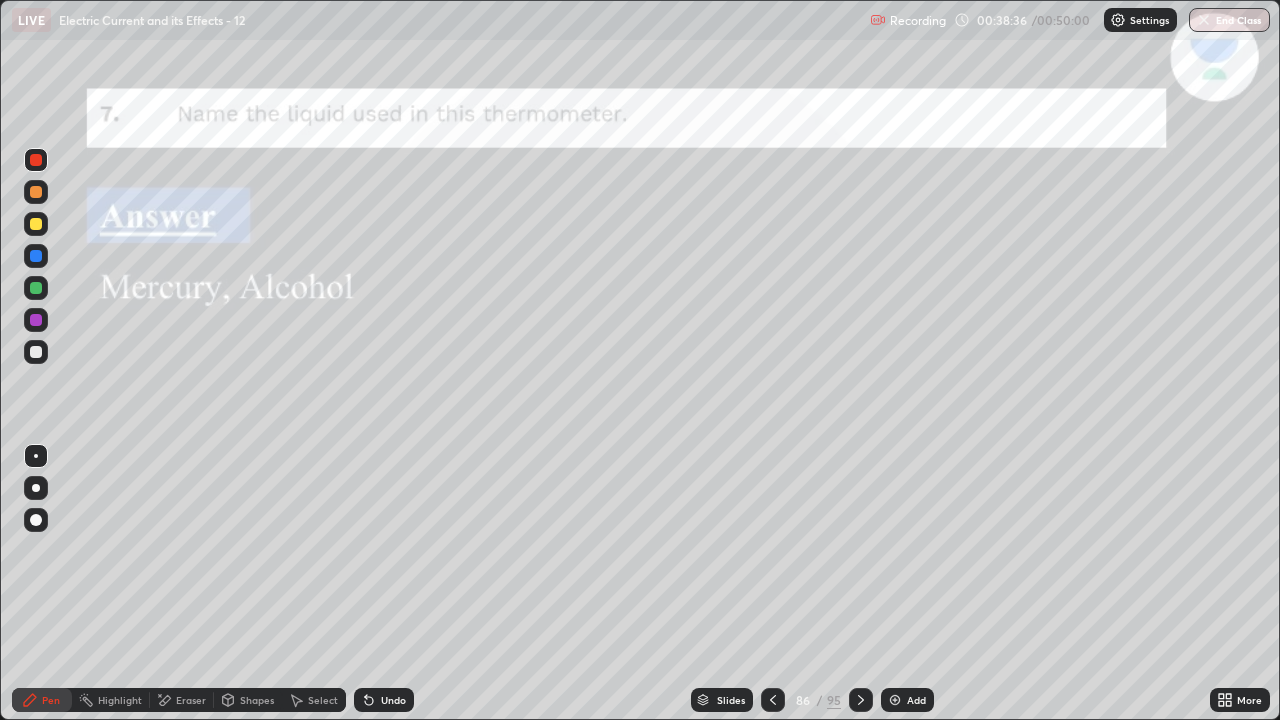 click 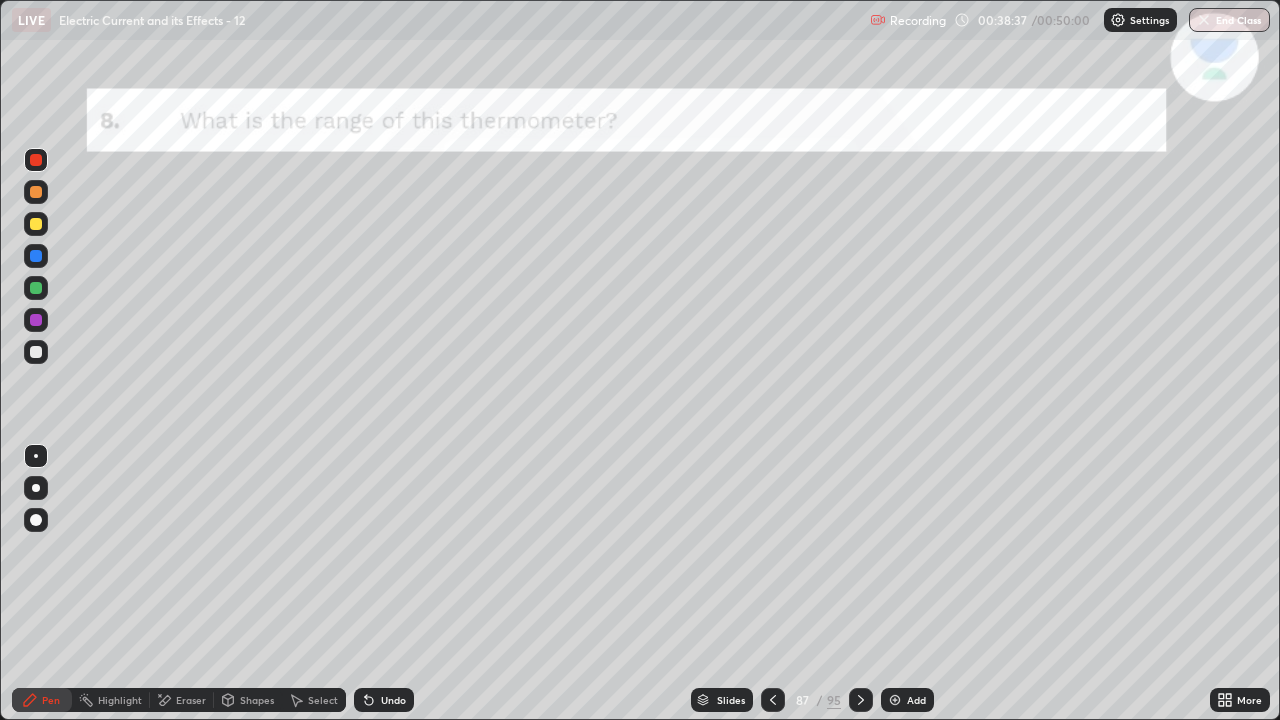 click at bounding box center (861, 700) 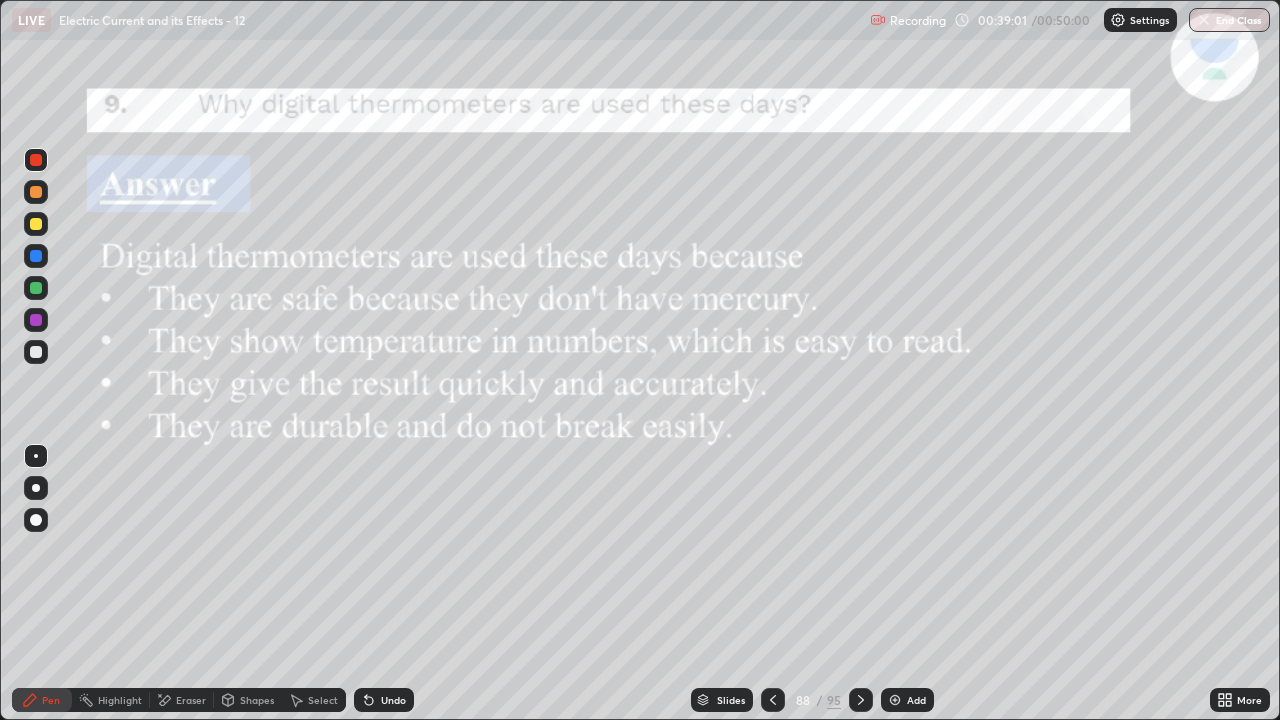 click 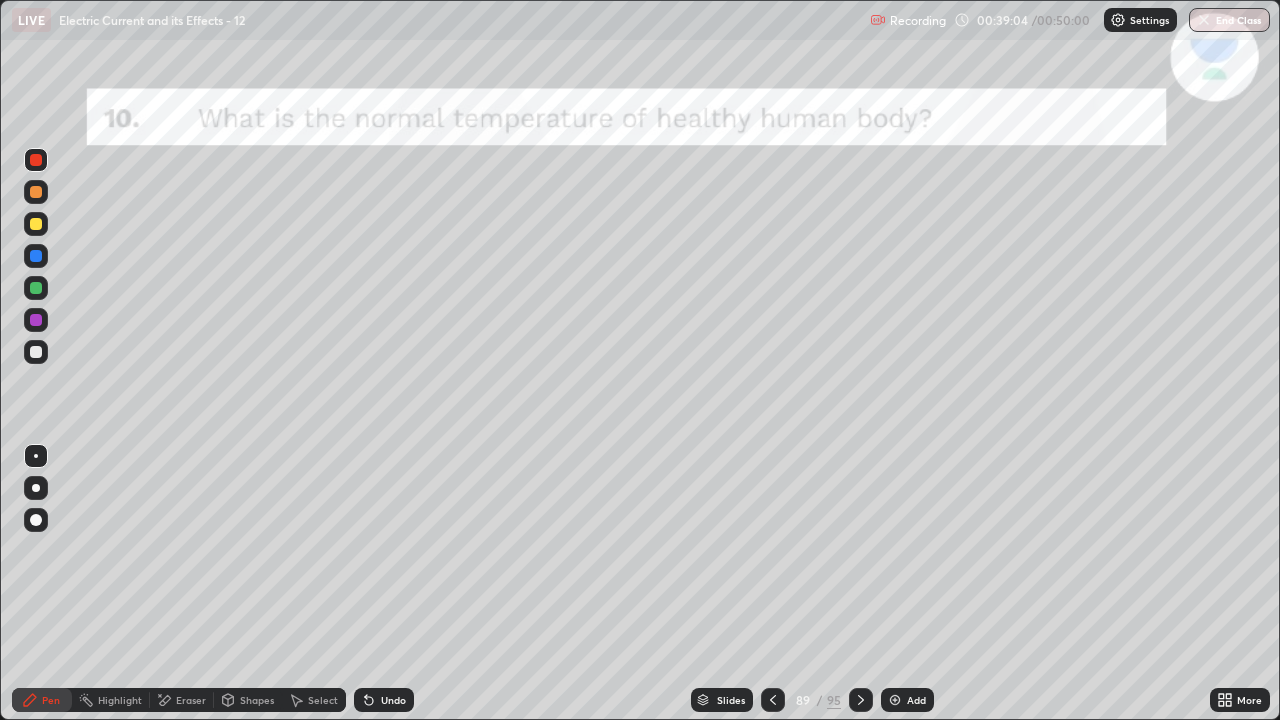click 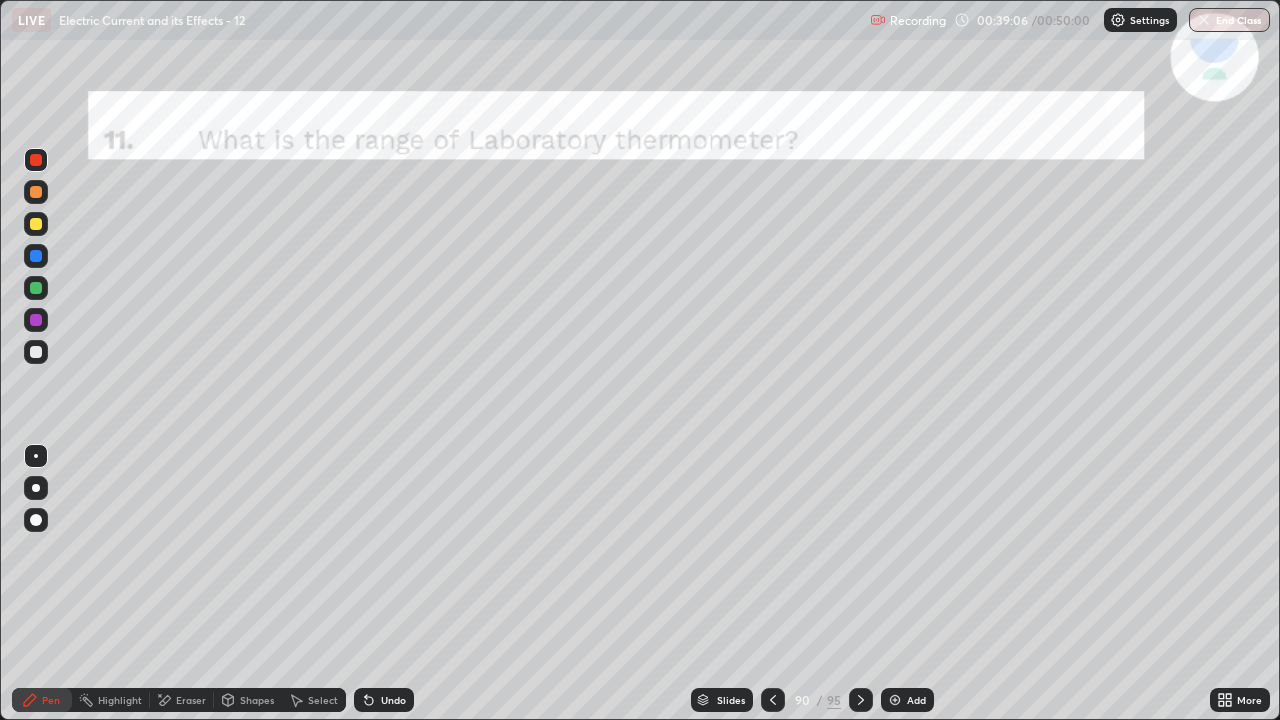 click 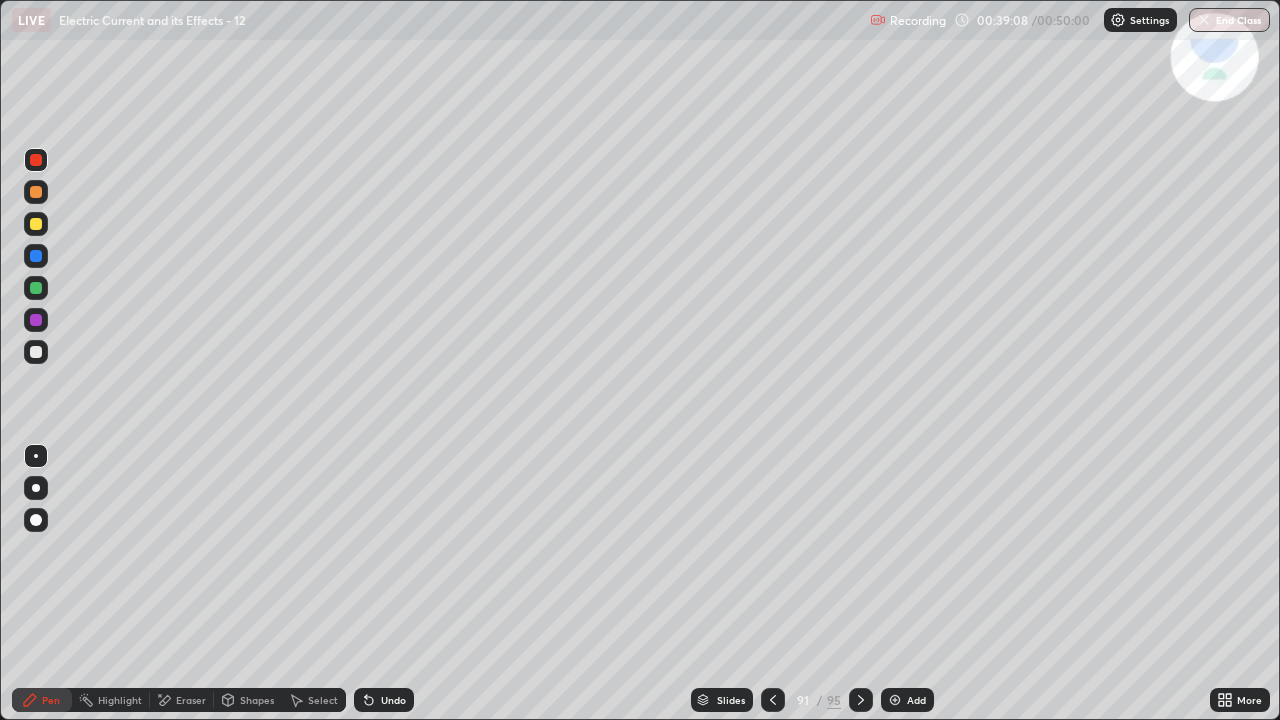 click 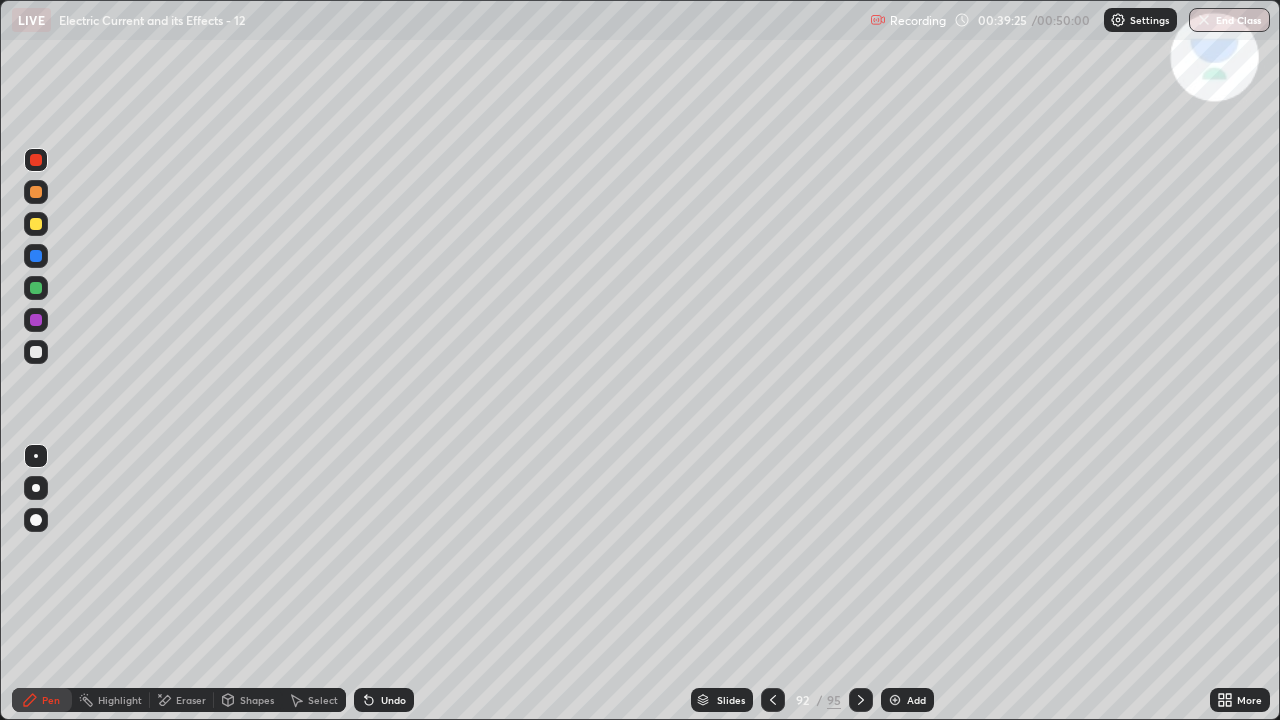 click 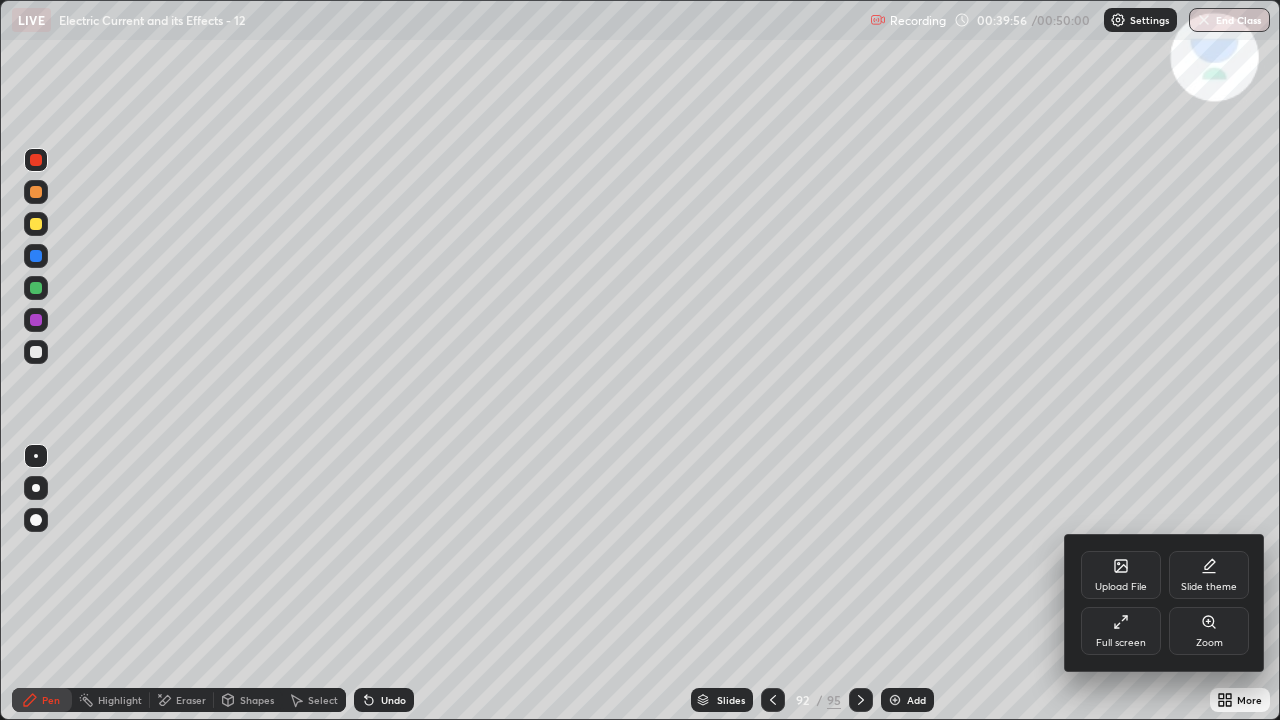 click on "Upload File" at bounding box center [1121, 575] 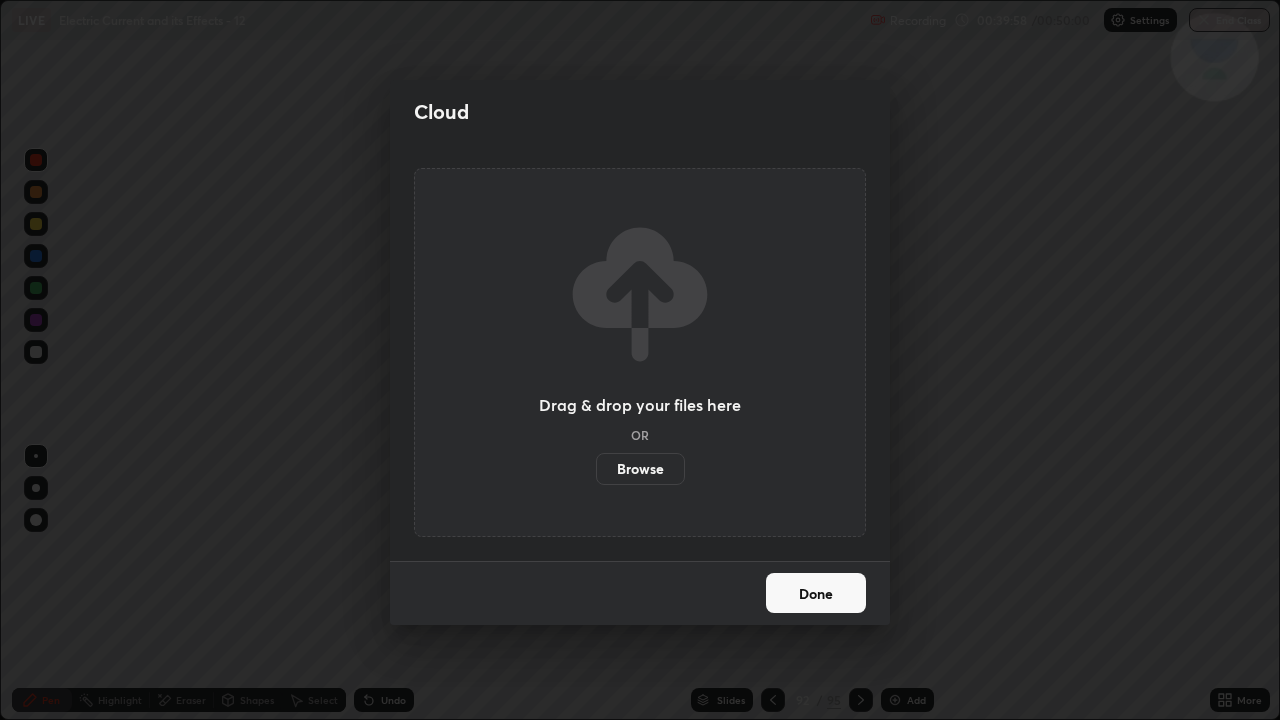 click on "Browse" at bounding box center [640, 469] 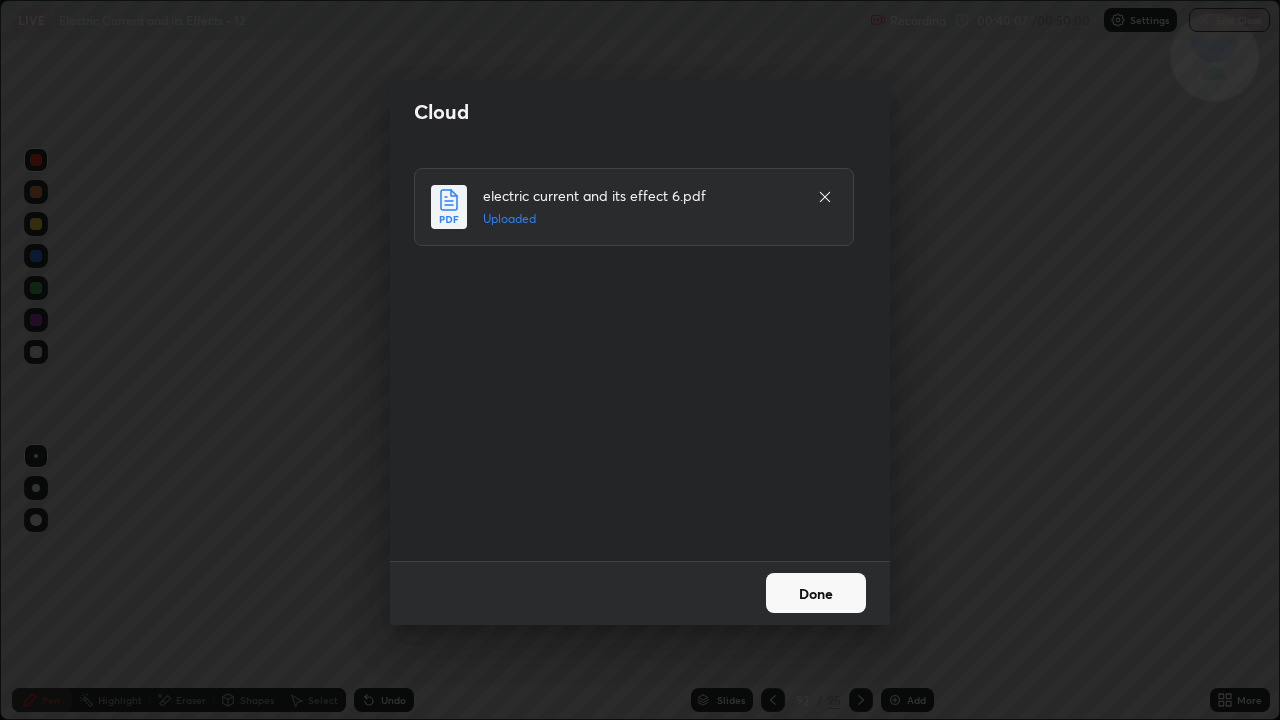 click on "Done" at bounding box center (816, 593) 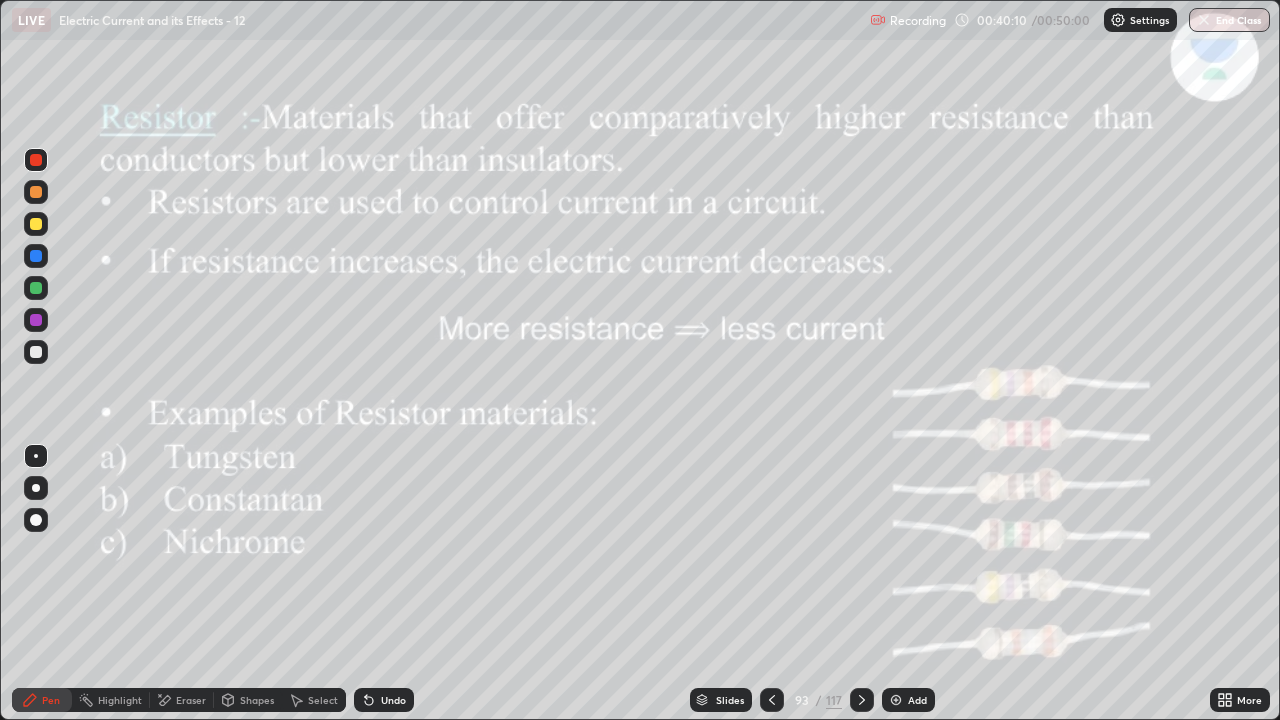 click on "Slides" at bounding box center (730, 700) 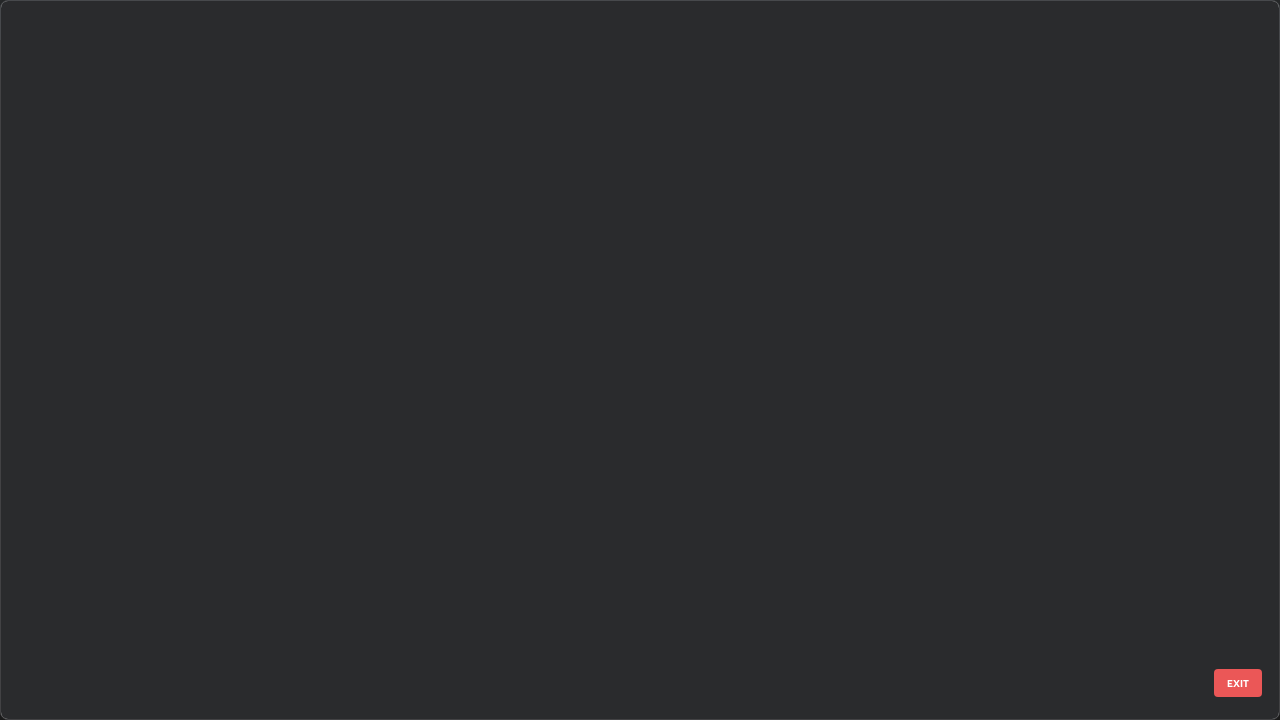 scroll, scrollTop: 6245, scrollLeft: 0, axis: vertical 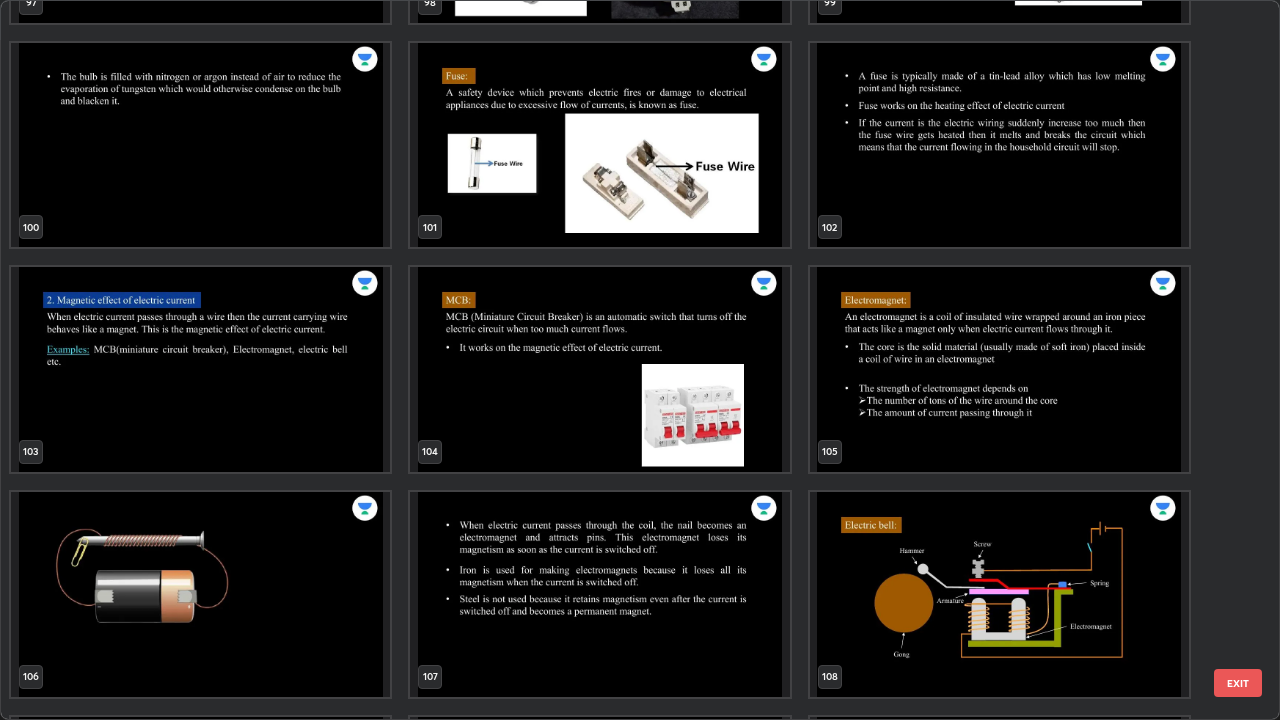 click at bounding box center [999, 369] 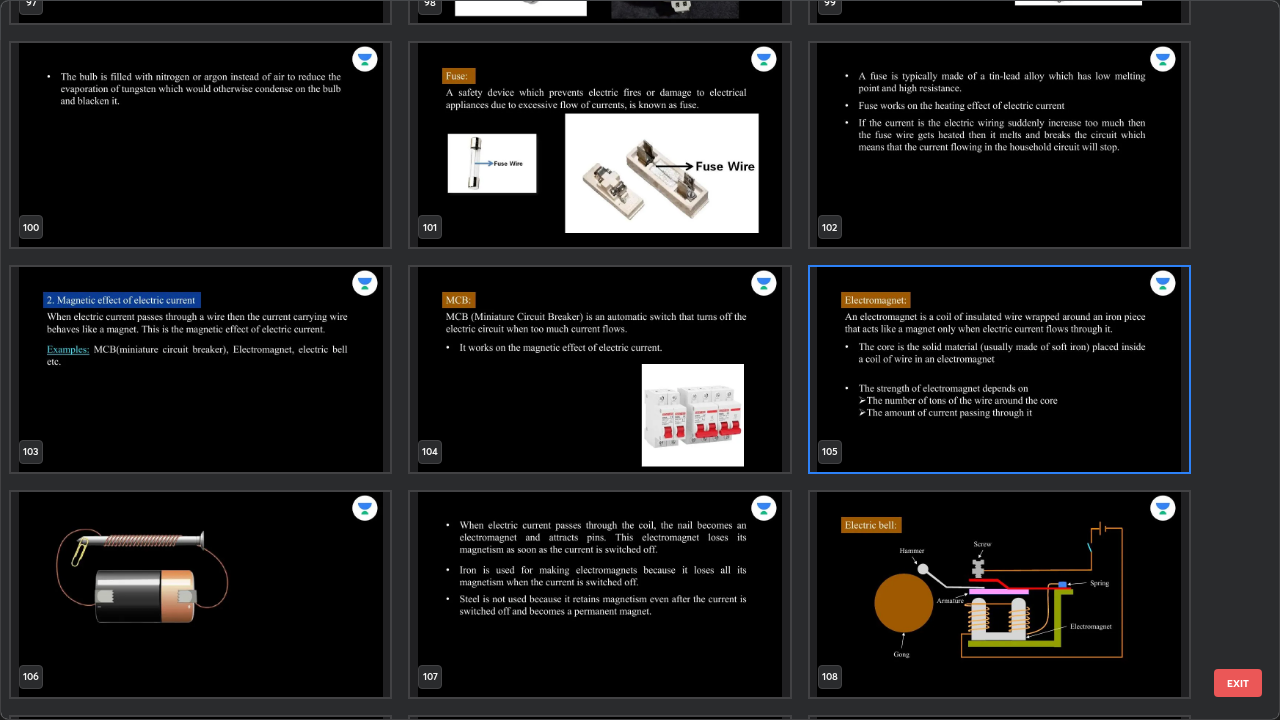click at bounding box center [999, 369] 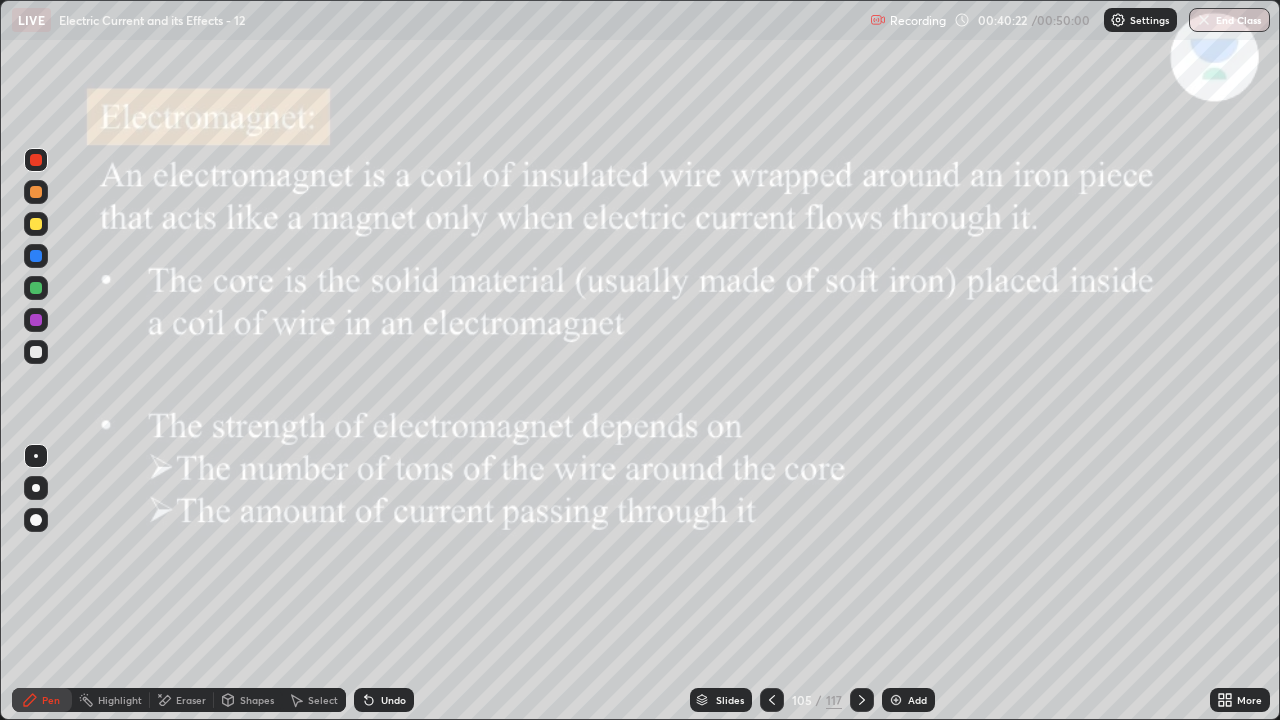 click at bounding box center [999, 369] 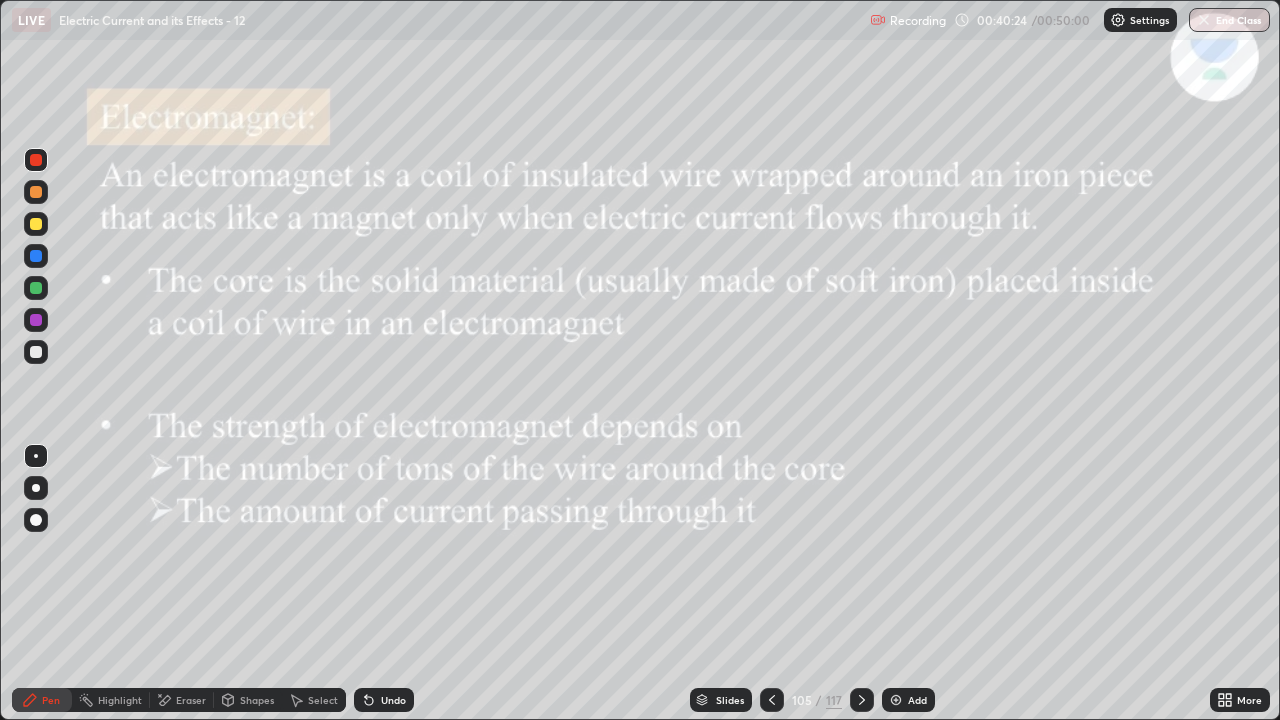 click at bounding box center (862, 700) 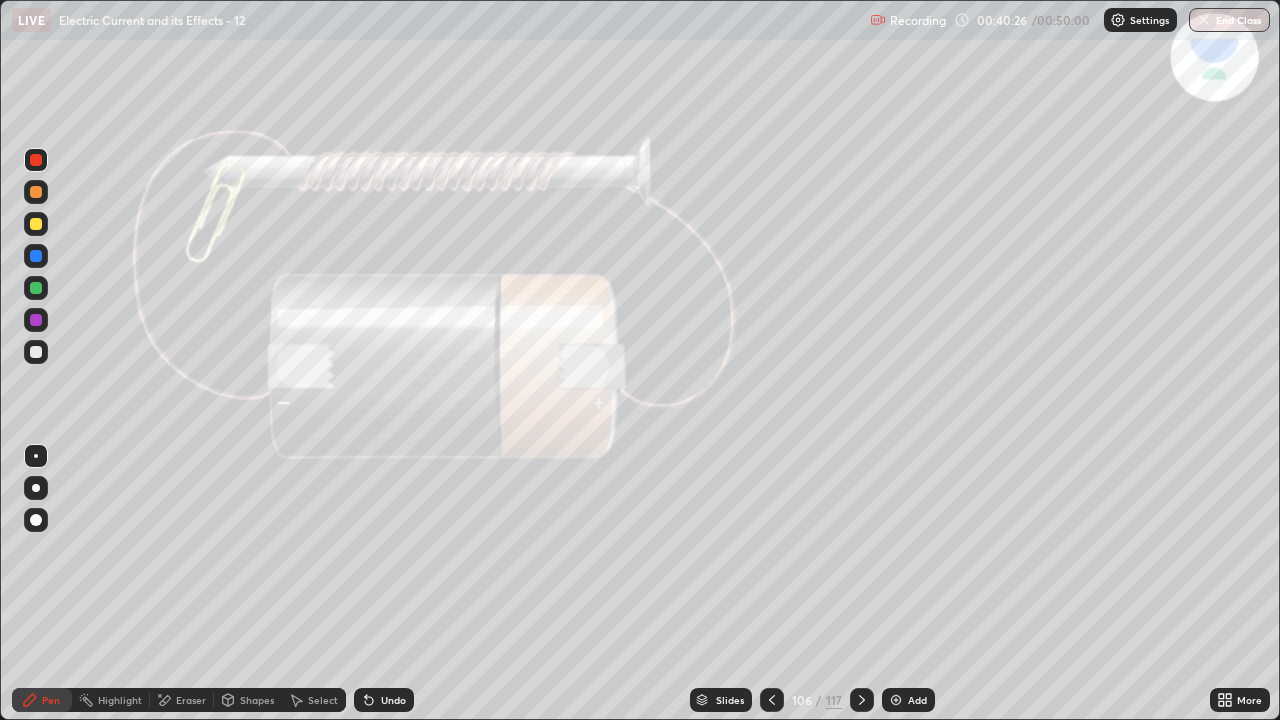 click 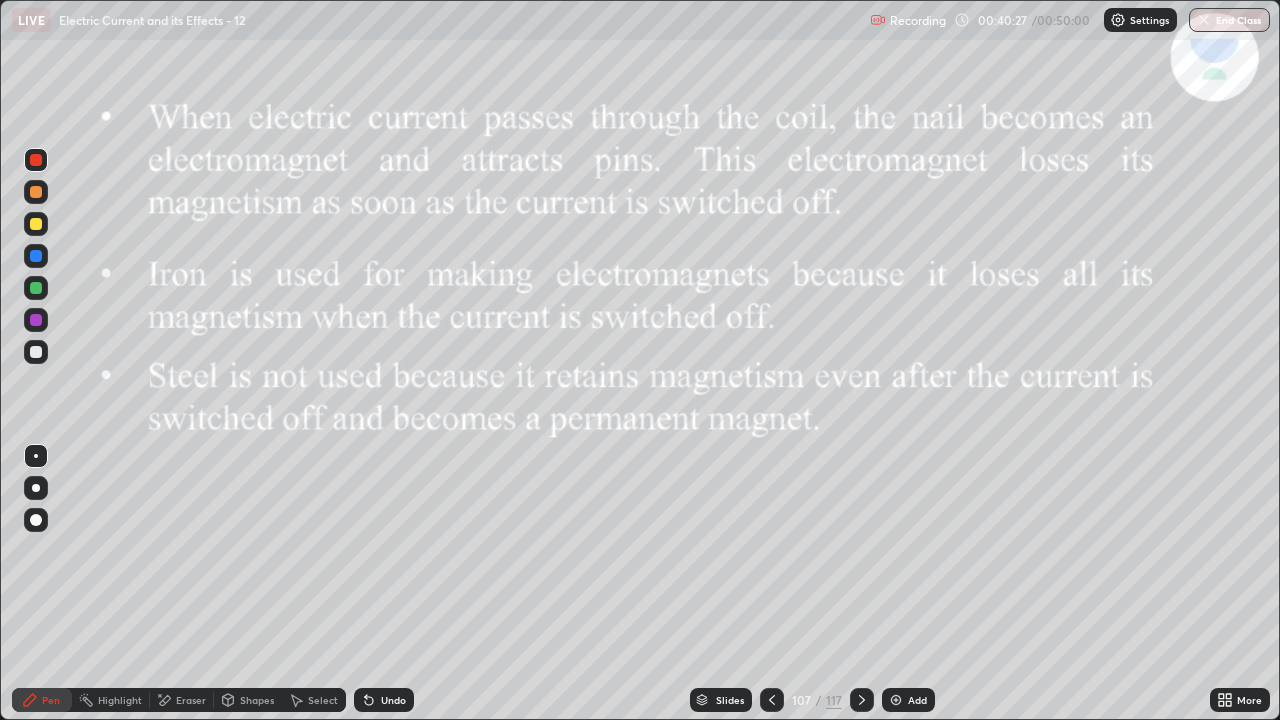 click 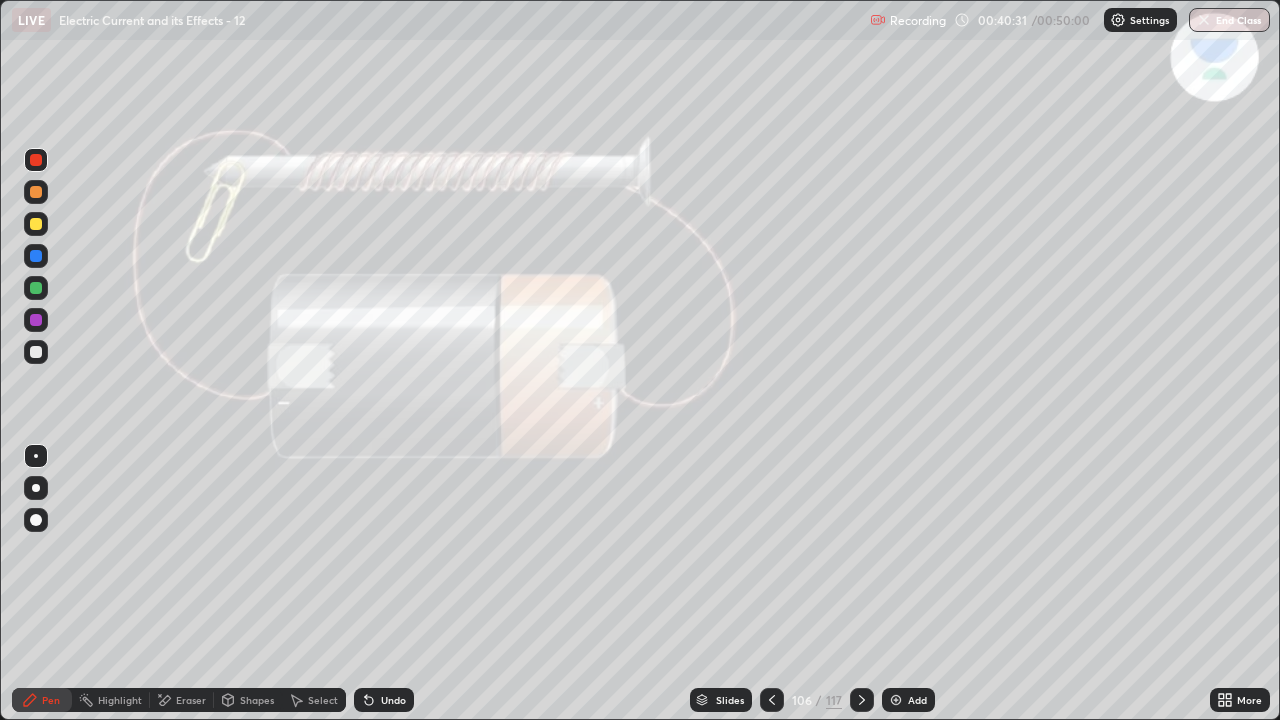 click at bounding box center (36, 352) 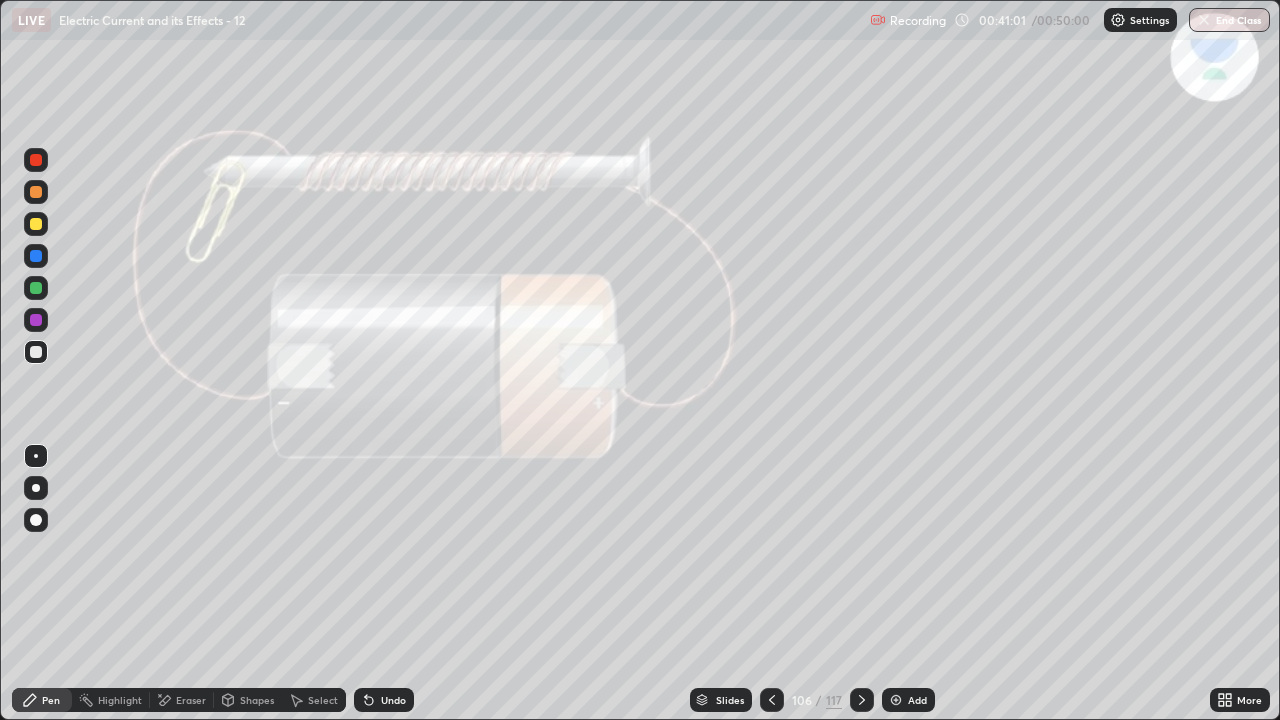 click on "Eraser" at bounding box center (191, 700) 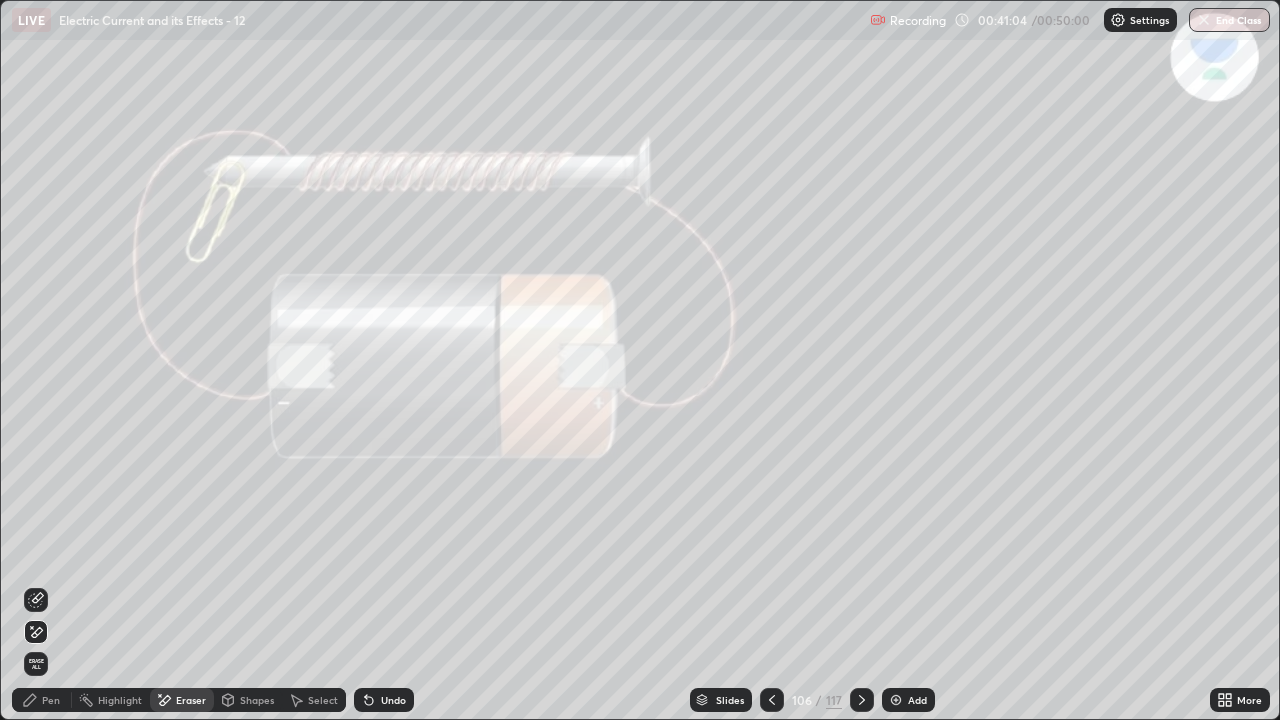 click 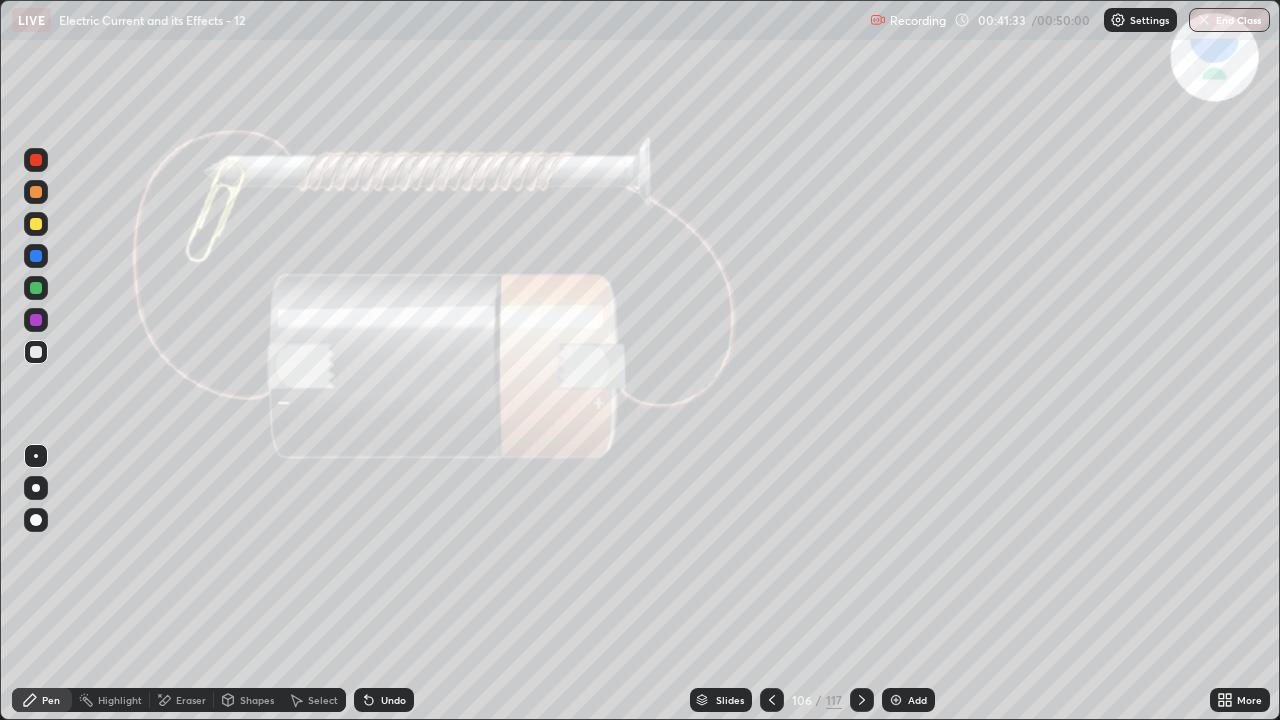 click on "Eraser" at bounding box center (182, 700) 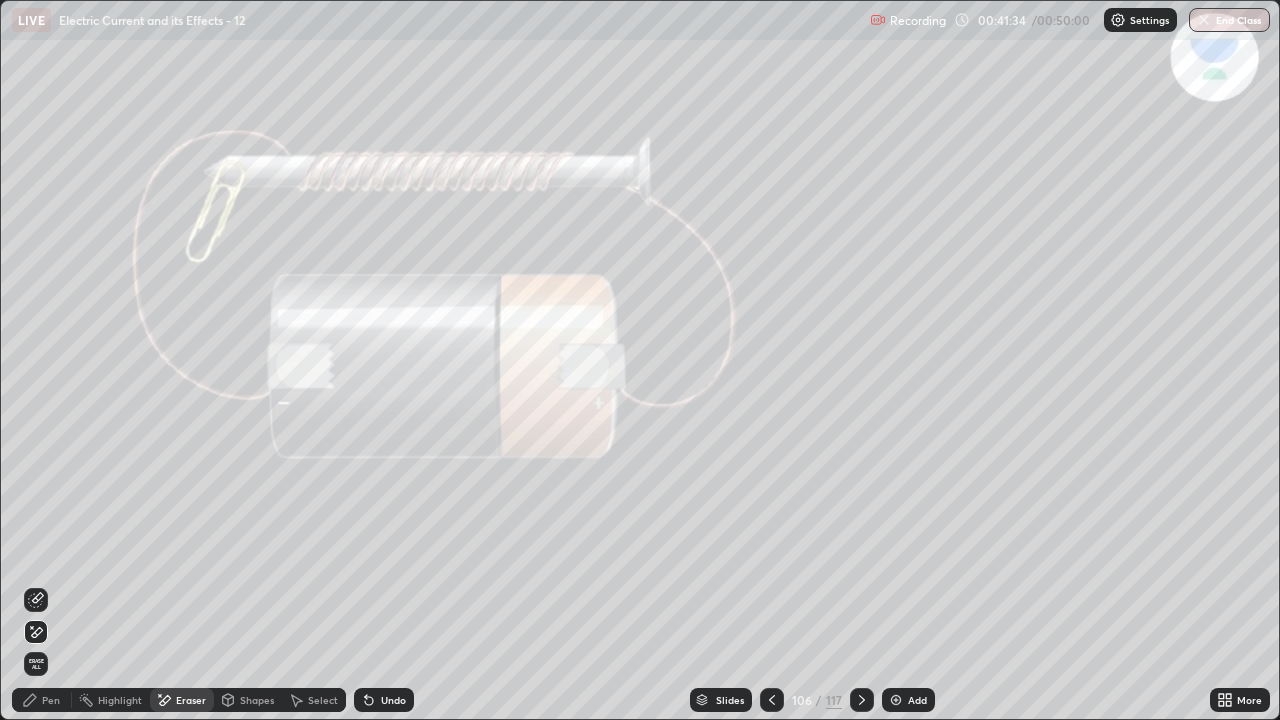click 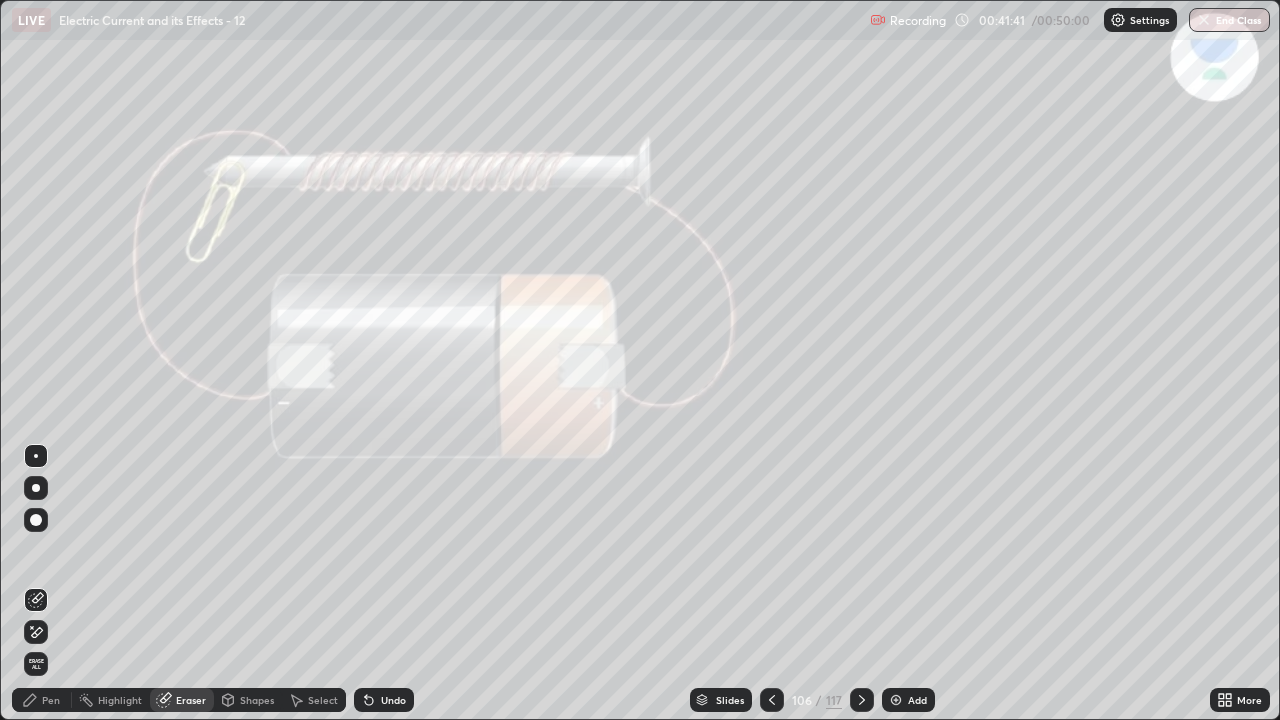 click on "Pen" at bounding box center (51, 700) 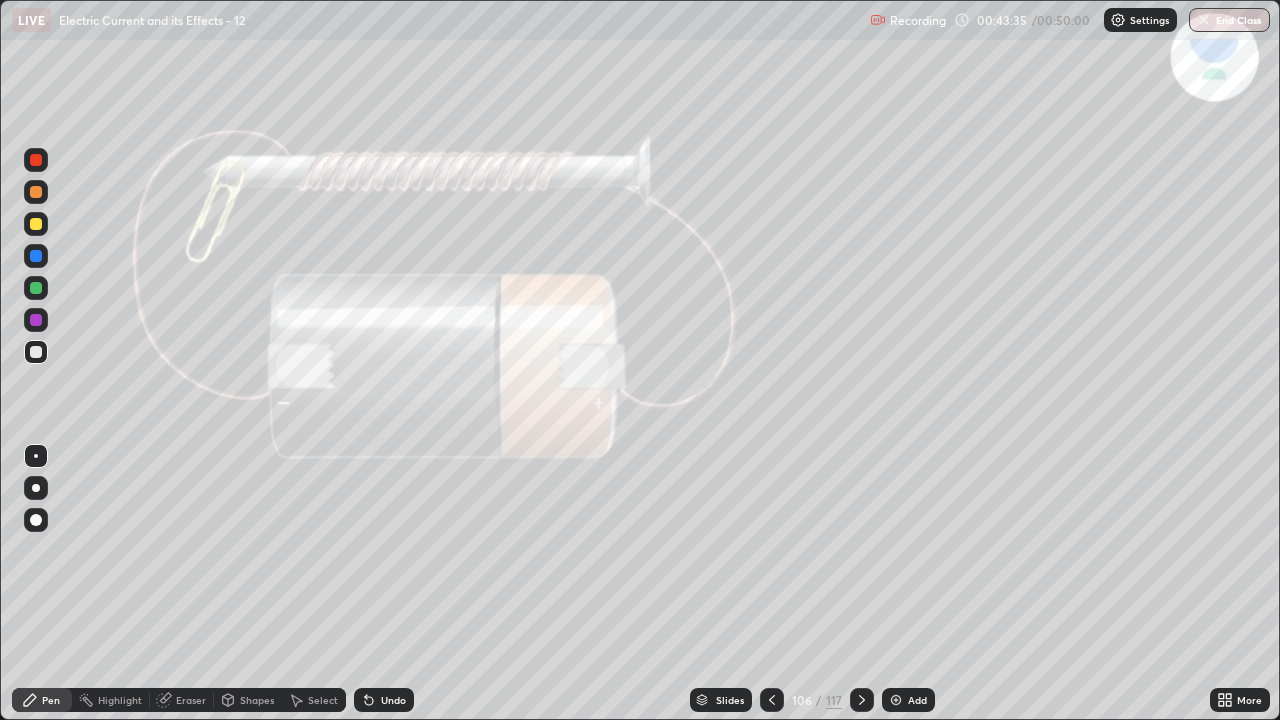 click 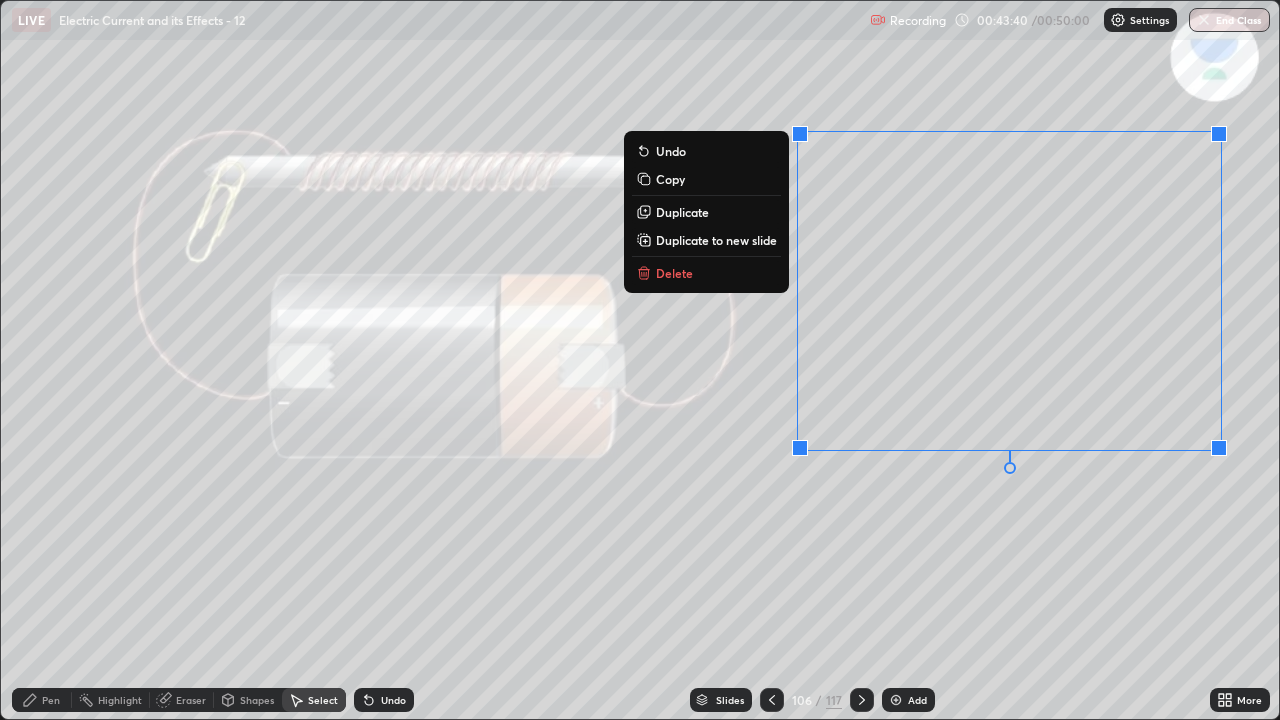 click on "Copy" at bounding box center (706, 179) 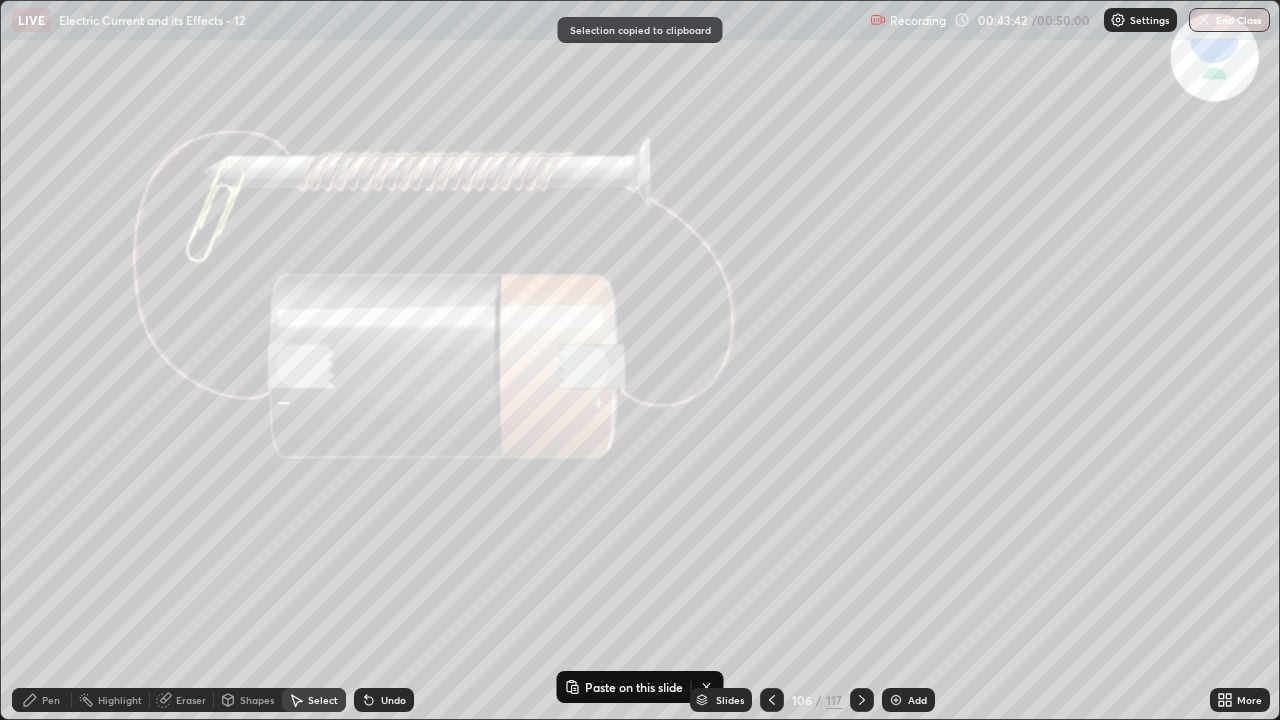 click 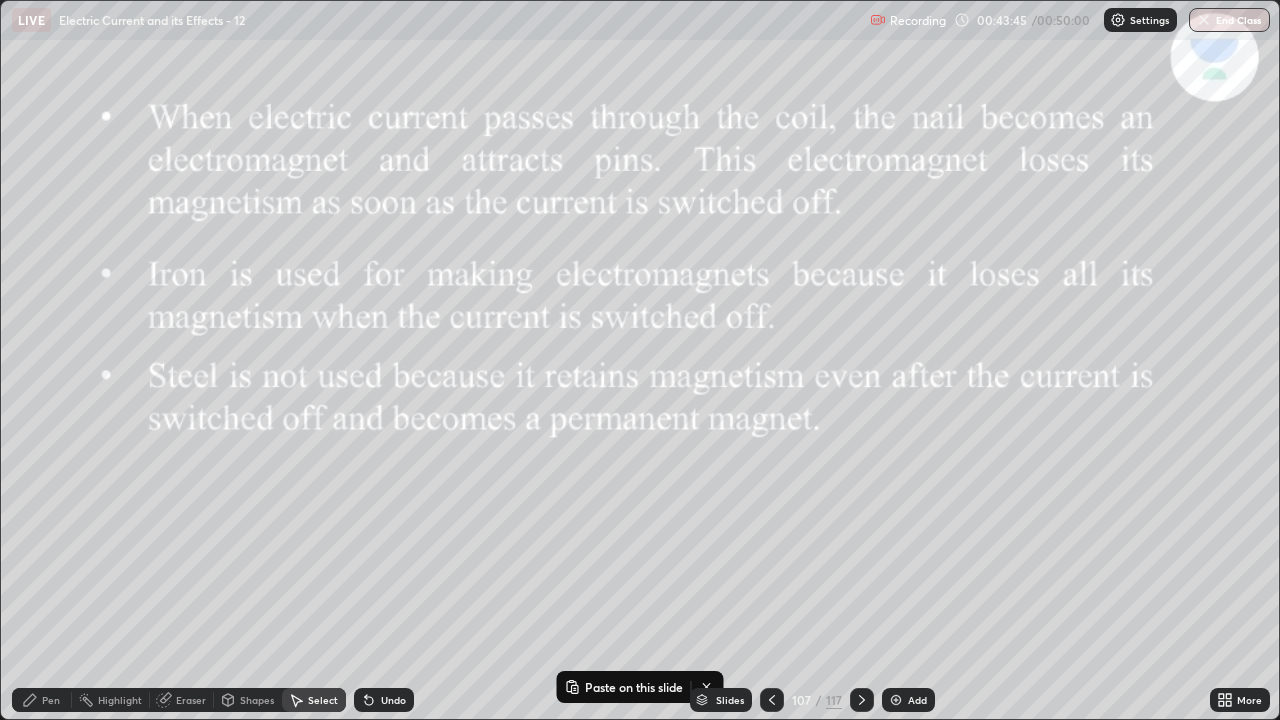 click on "Slides 107 / 117 Add" at bounding box center (812, 700) 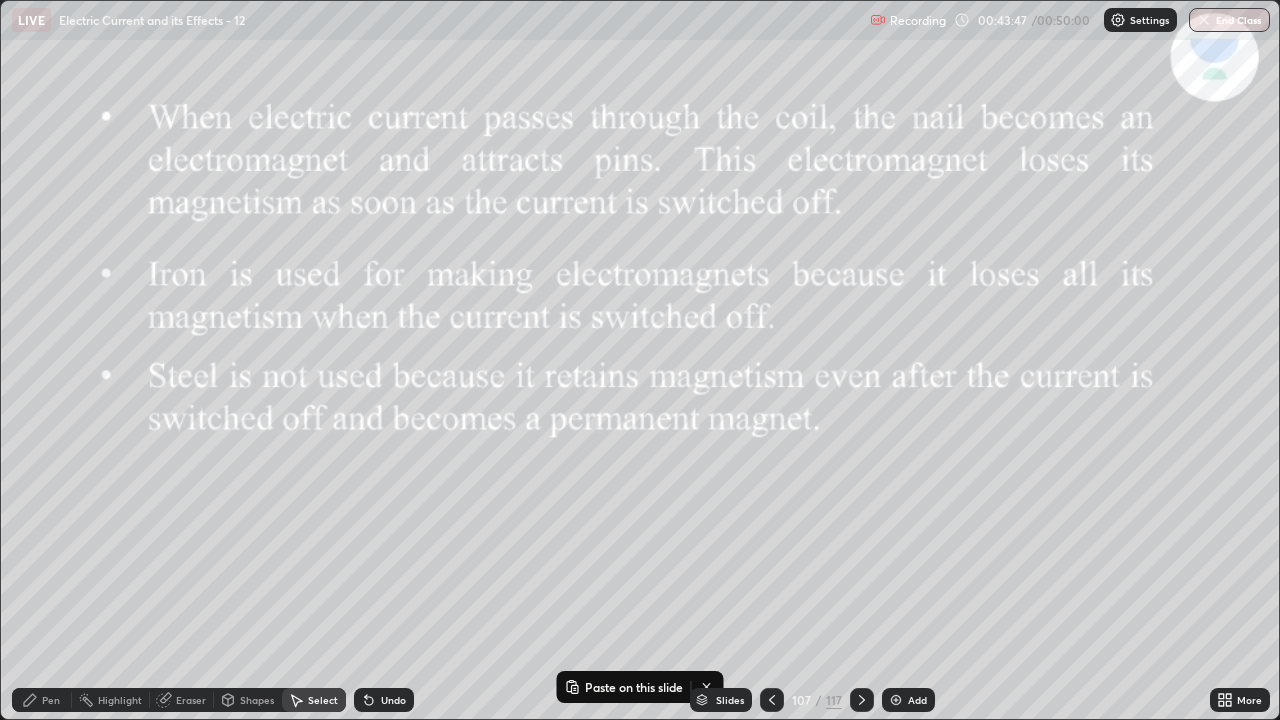 click on "Slides 107 / 117 Add" at bounding box center [812, 700] 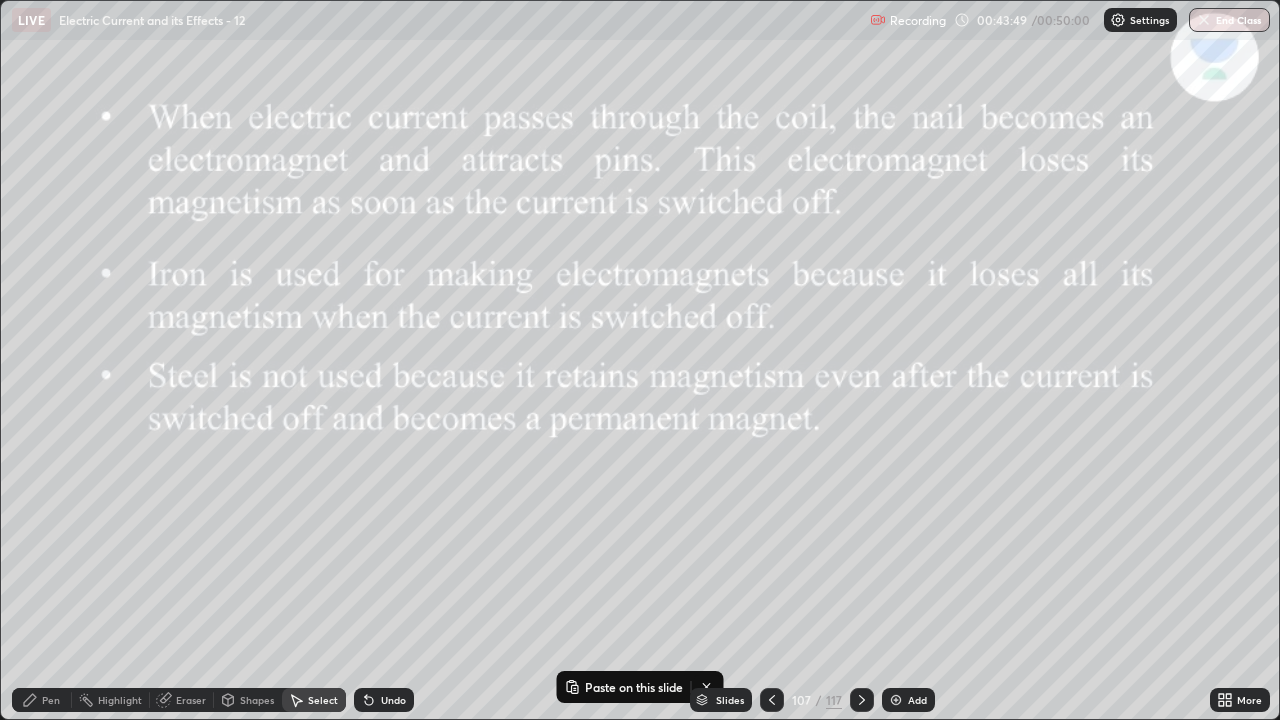 click on "Slides 107 / 117 Add" at bounding box center (812, 700) 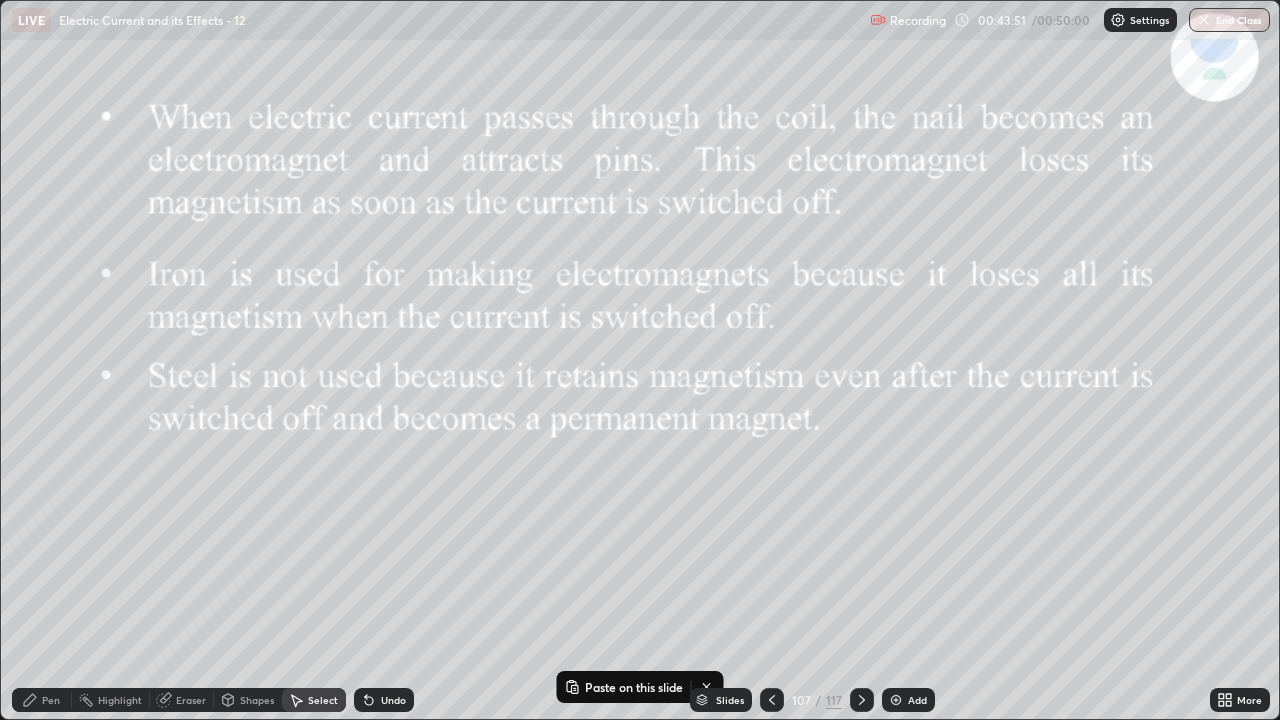 click on "0 ° Undo Copy Paste here Duplicate Duplicate to new slide Delete" at bounding box center (640, 360) 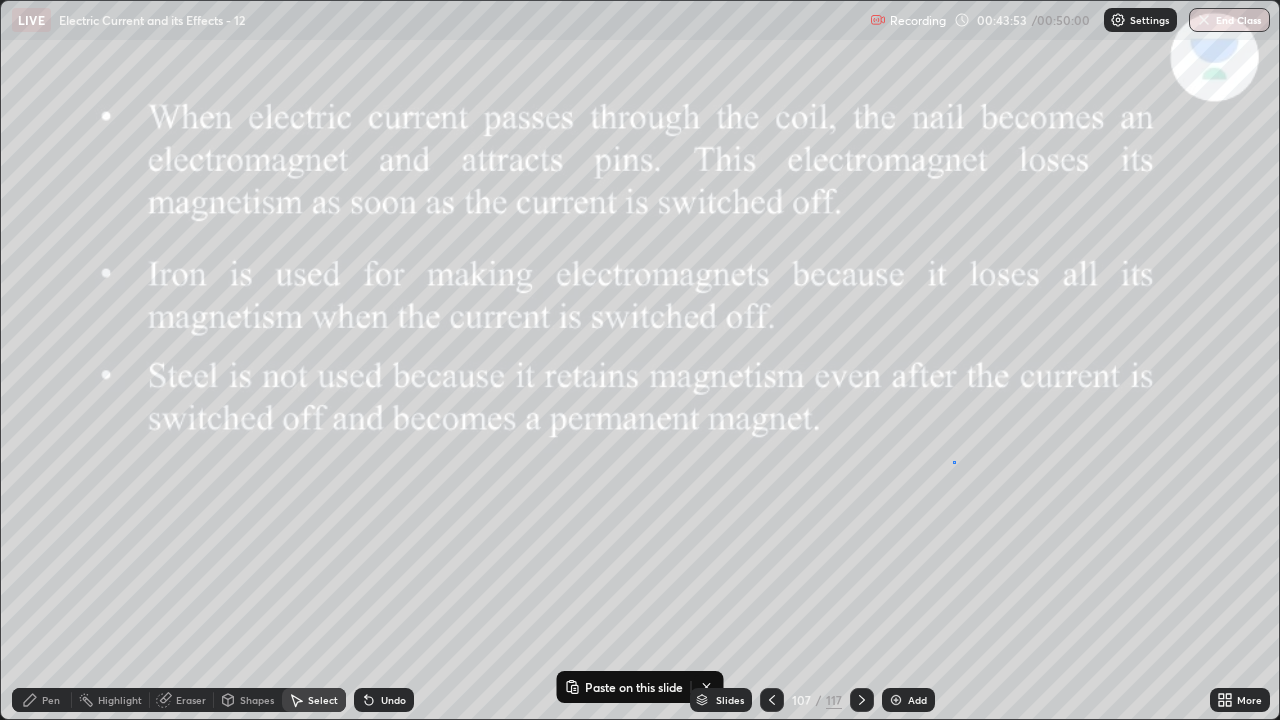 click on "0 ° Undo Copy Paste here Duplicate Duplicate to new slide Delete" at bounding box center [640, 360] 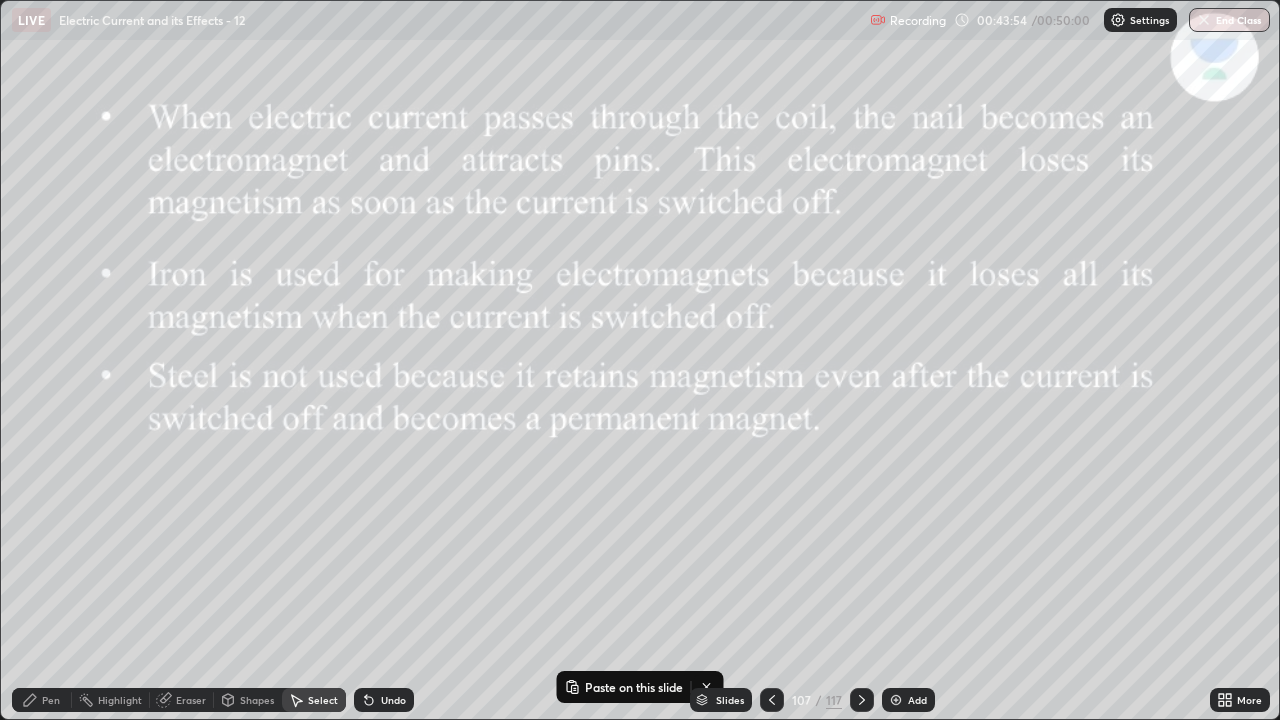 click on "0 ° Undo Copy Paste here Duplicate Duplicate to new slide Delete" at bounding box center [640, 360] 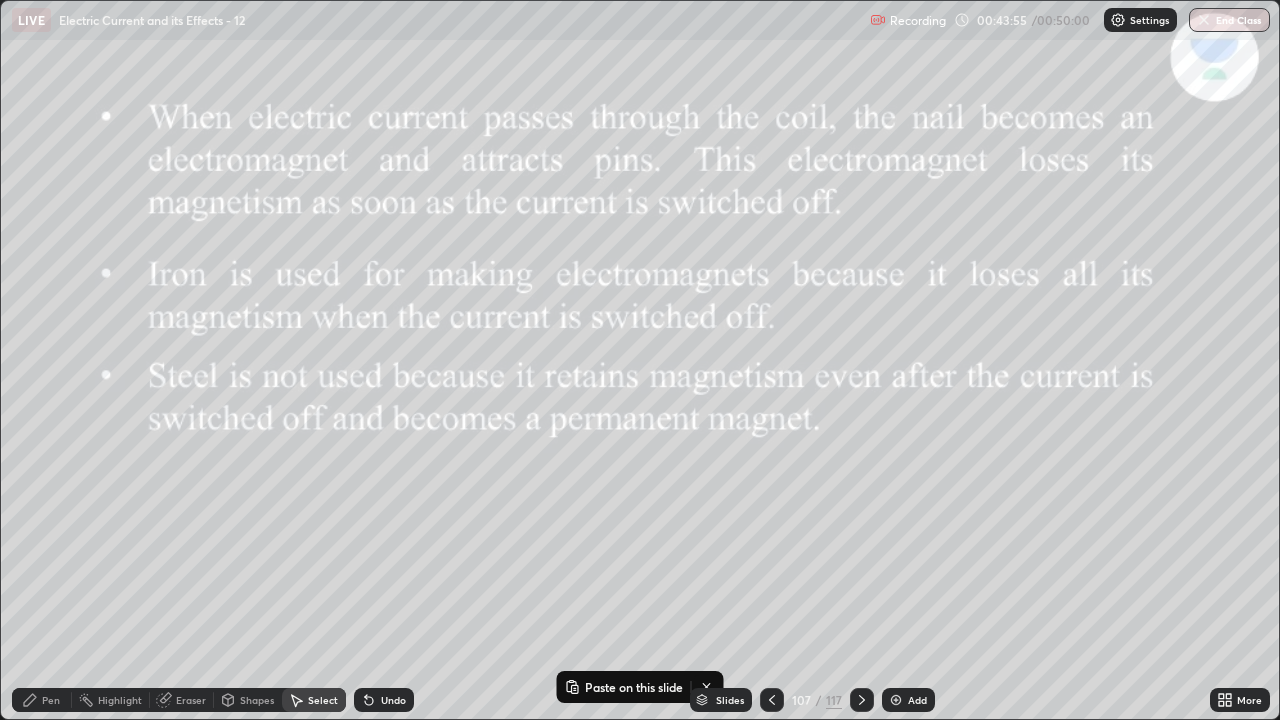 click on "Slides 107 / 117 Add" at bounding box center (812, 700) 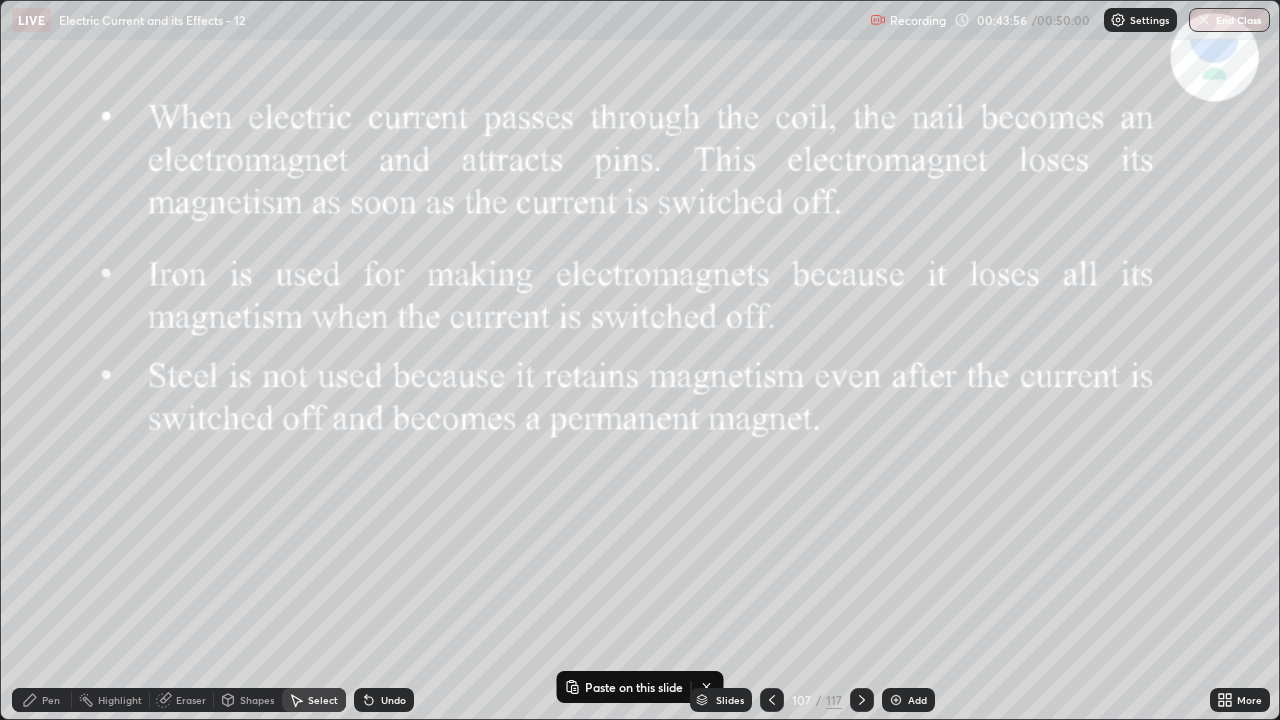 click on "Slides 107 / 117 Add" at bounding box center [812, 700] 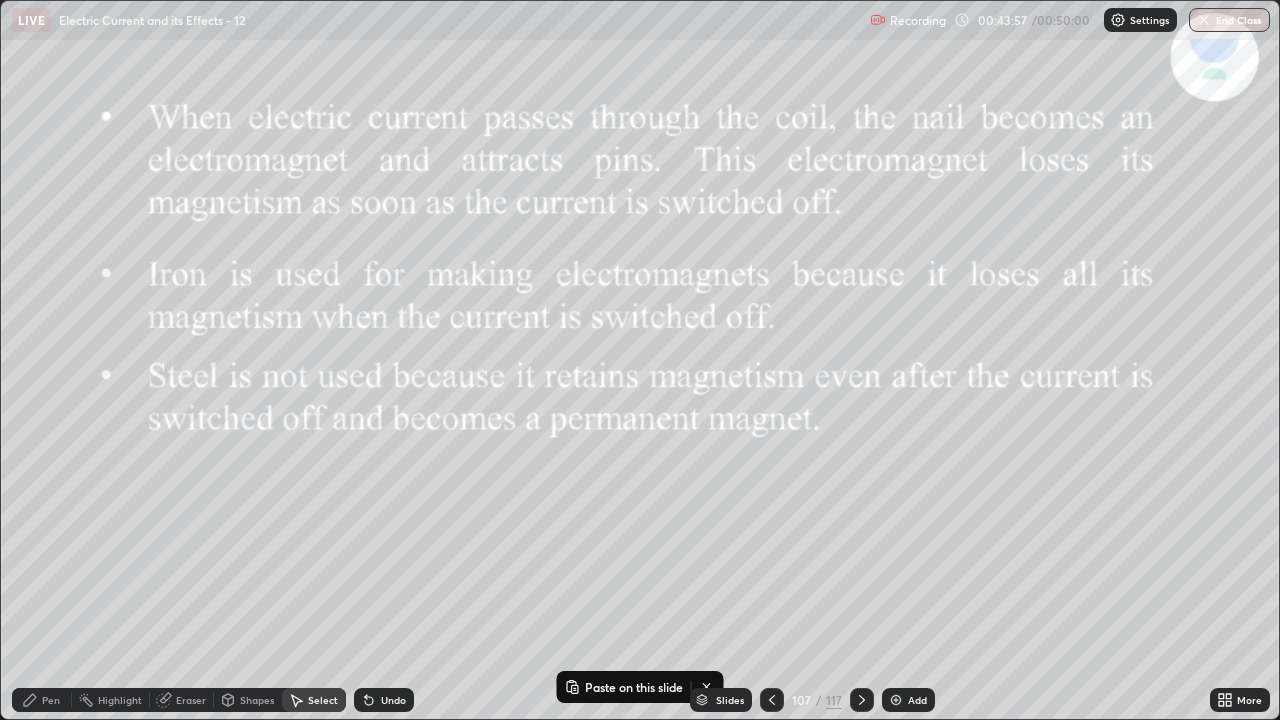 click on "Slides 107 / 117 Add" at bounding box center (812, 700) 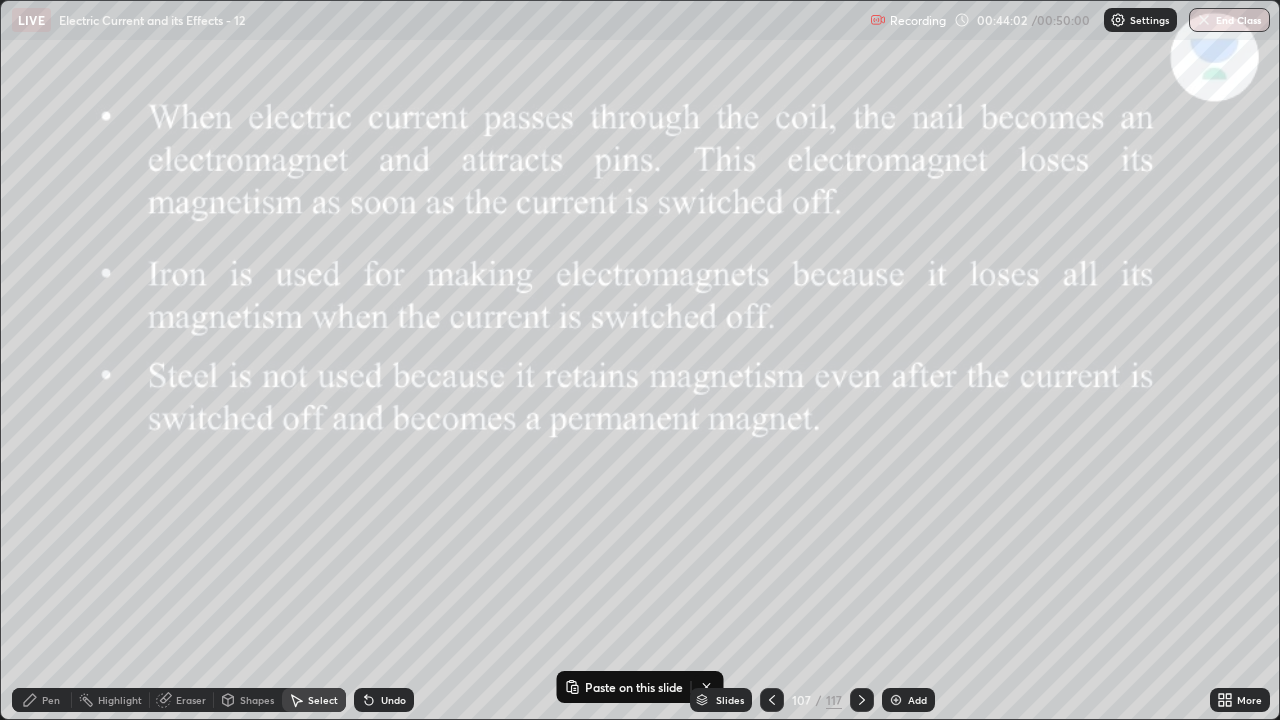 click on "Slides 107 / 117 Add" at bounding box center (812, 700) 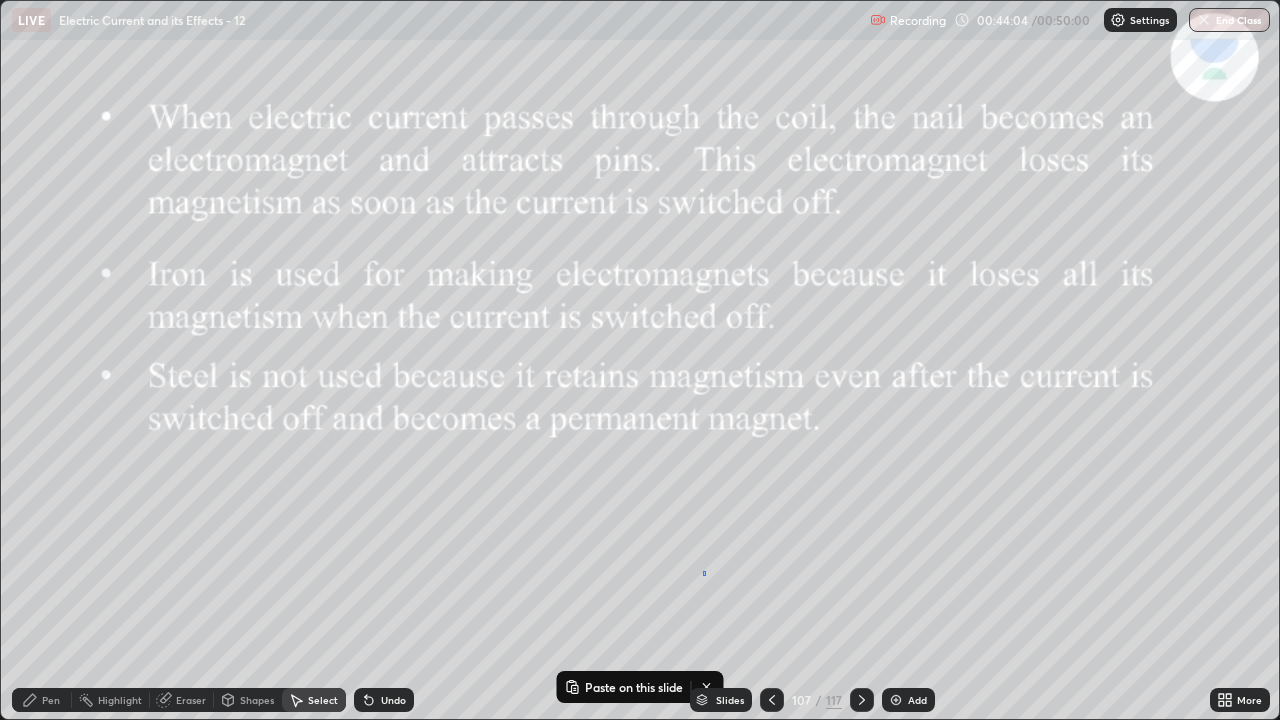 click on "0 ° Undo Copy Paste here Duplicate Duplicate to new slide Delete" at bounding box center [640, 360] 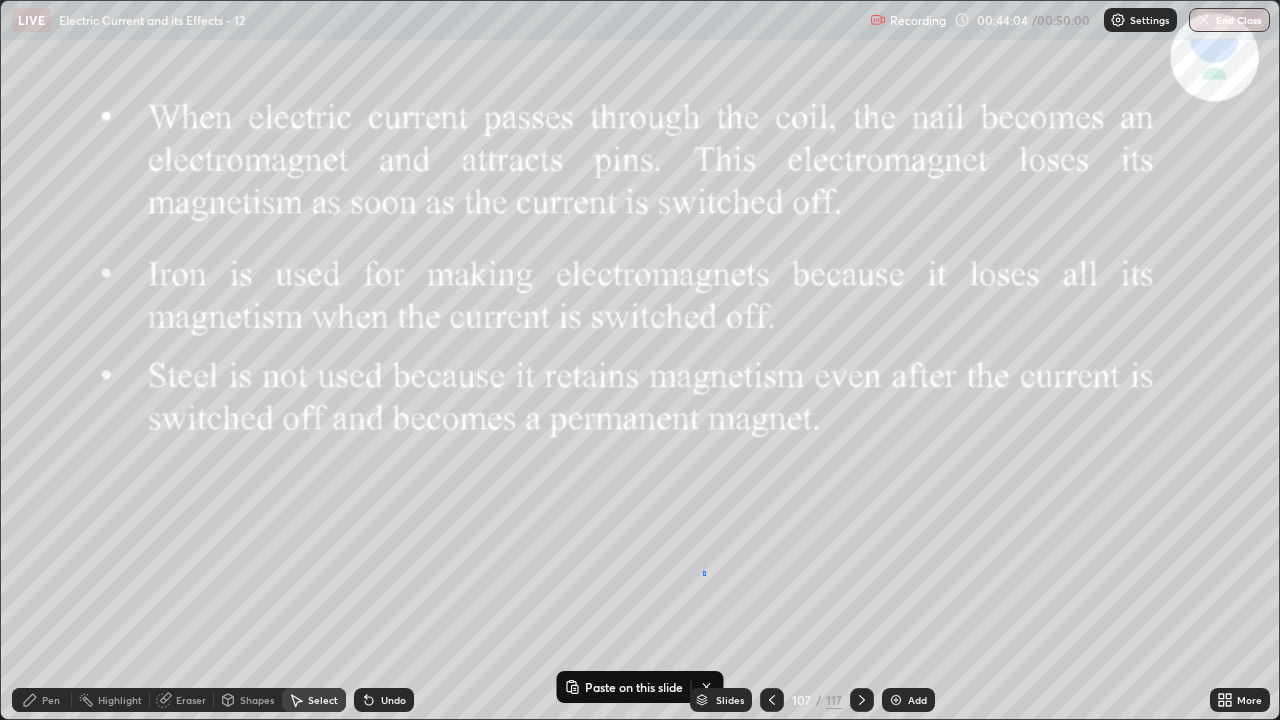 click on "0 ° Undo Copy Paste here Duplicate Duplicate to new slide Delete" at bounding box center (640, 360) 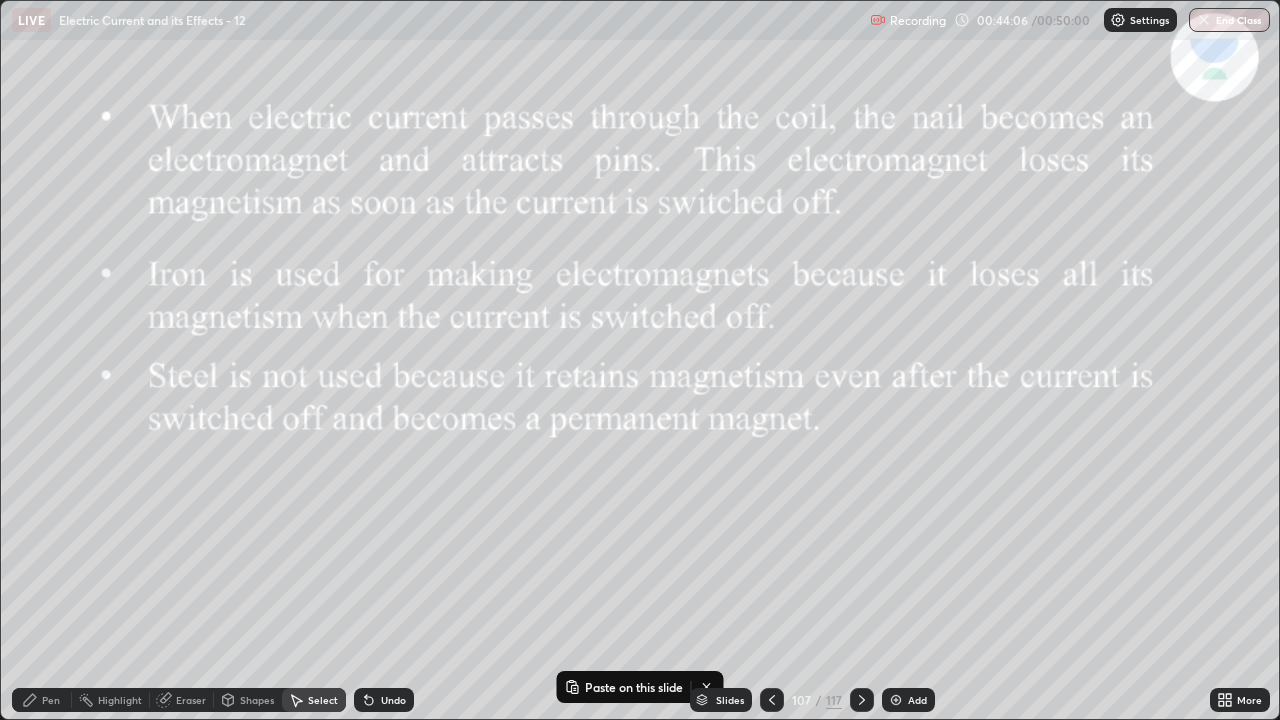 click on "0 ° Undo Copy Paste here Duplicate Duplicate to new slide Delete" at bounding box center [640, 360] 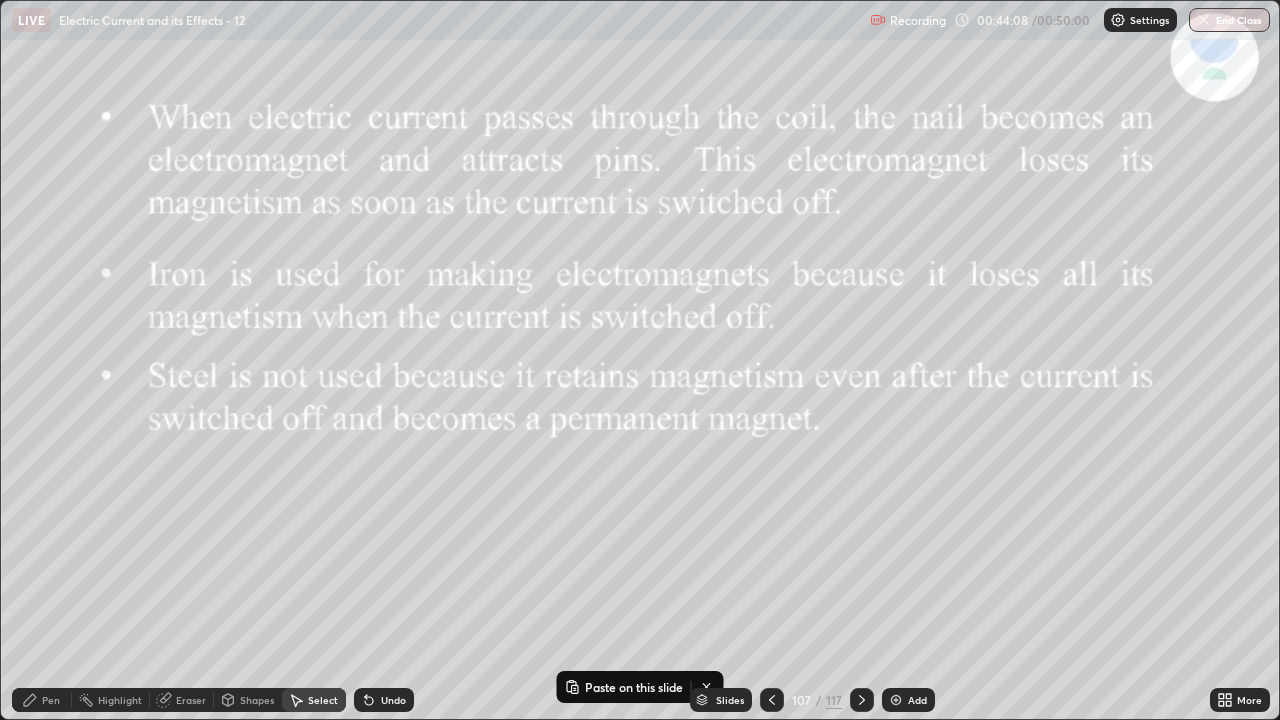 click on "Slides 107 / 117 Add" at bounding box center [812, 700] 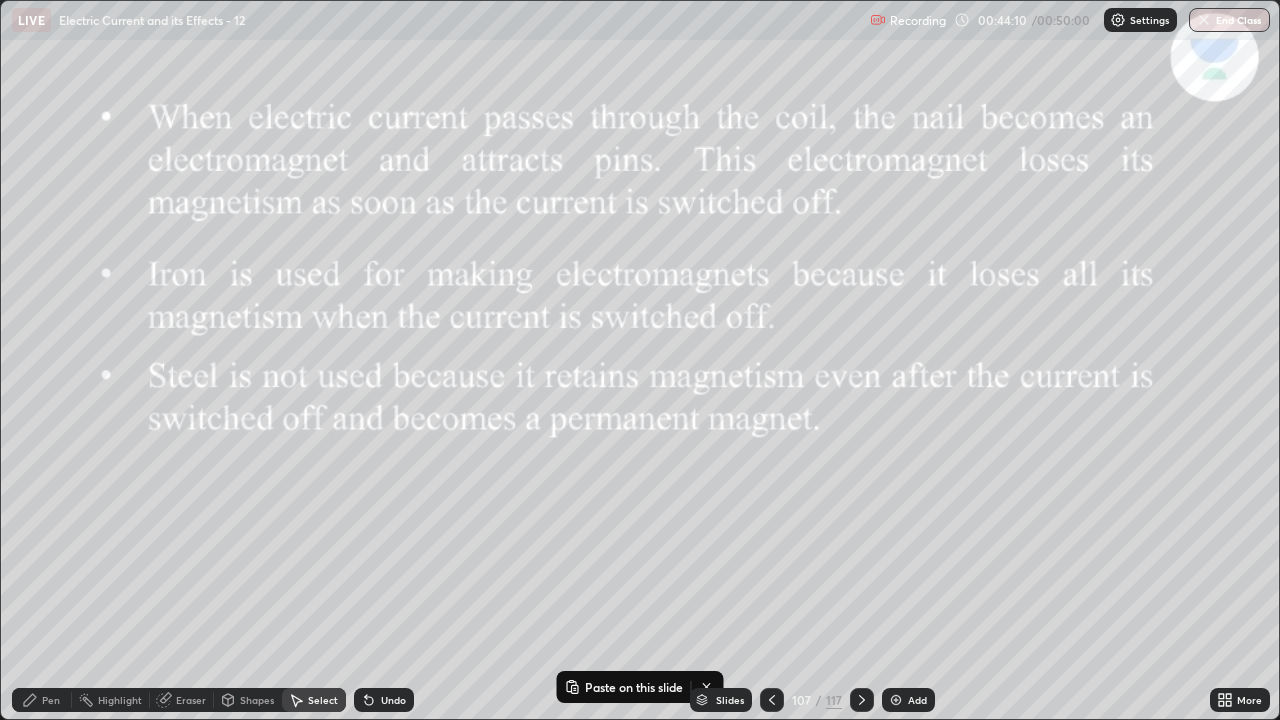 click on "0 ° Undo Copy Paste here Duplicate Duplicate to new slide Delete" at bounding box center (640, 360) 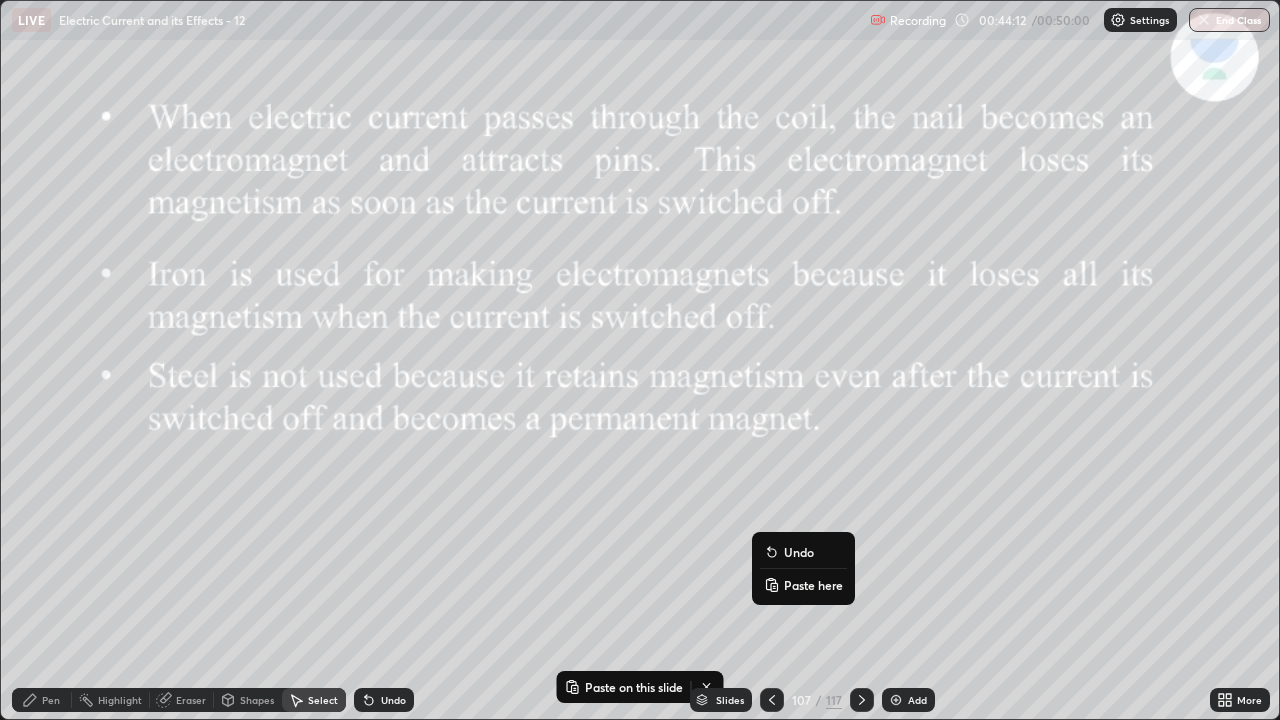 click on "Paste here" at bounding box center [813, 585] 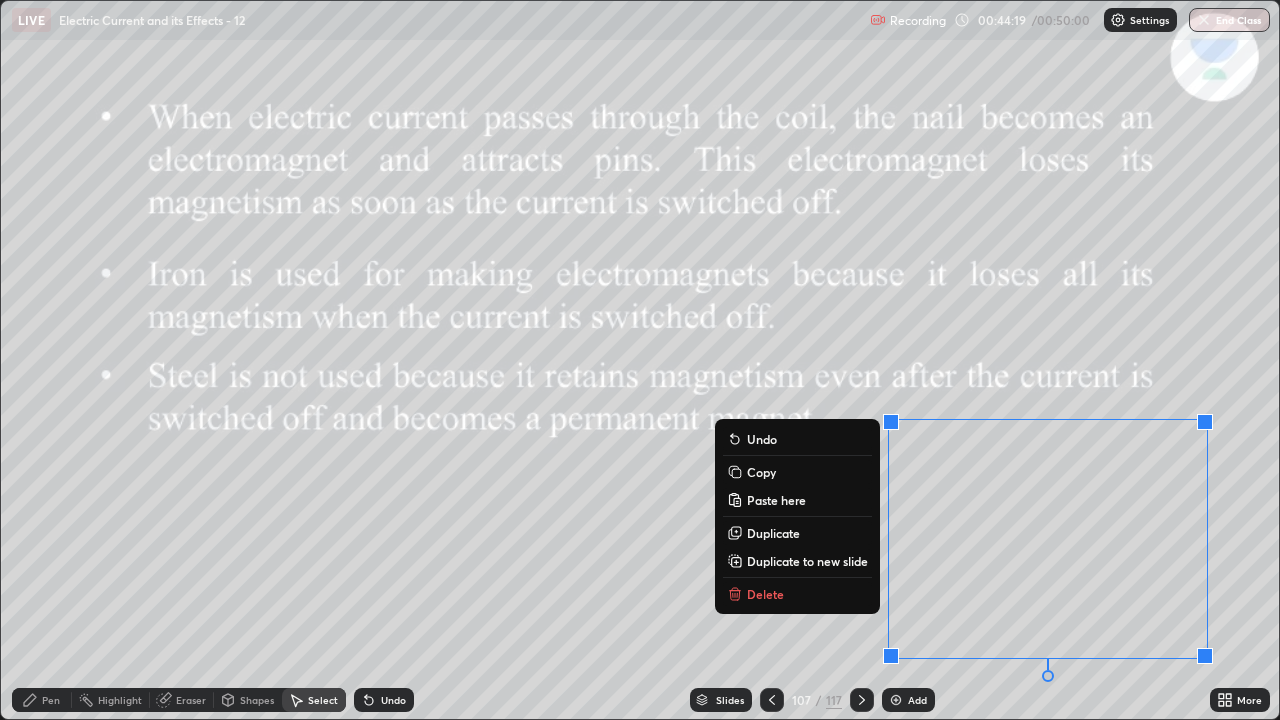 click on "0 ° Undo Copy Paste here Duplicate Duplicate to new slide Delete" at bounding box center (640, 360) 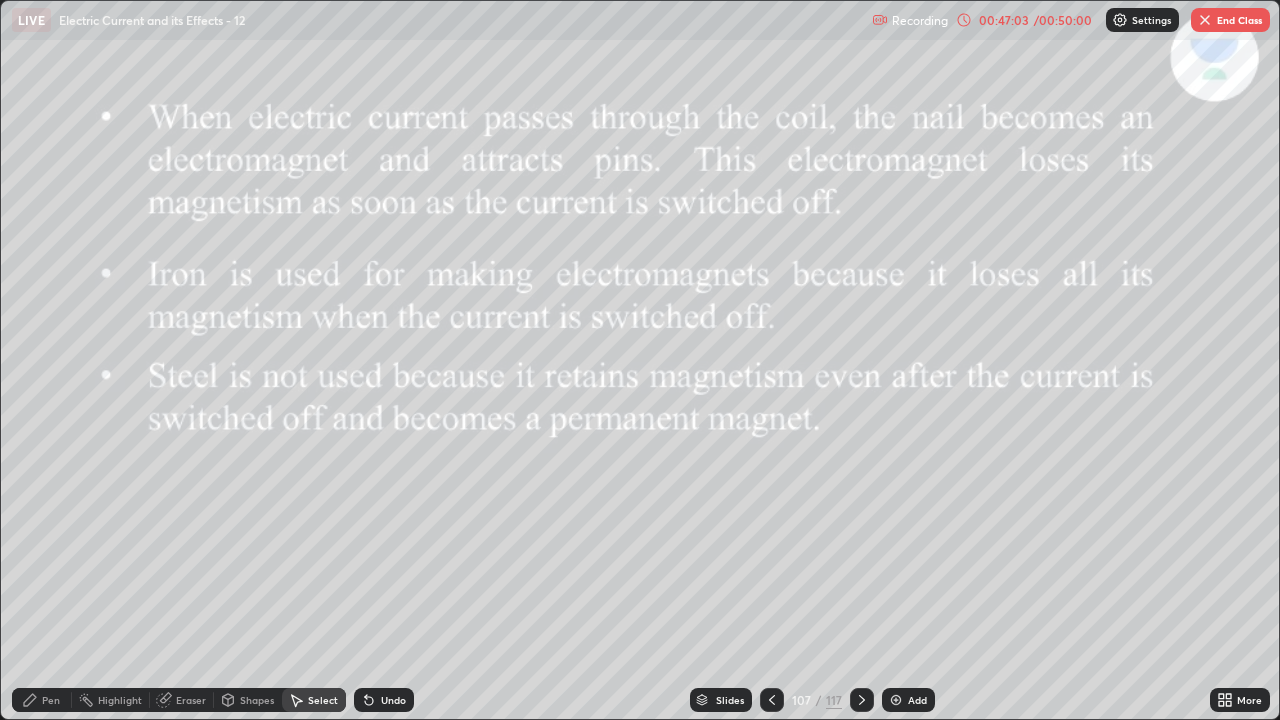 click at bounding box center [1205, 20] 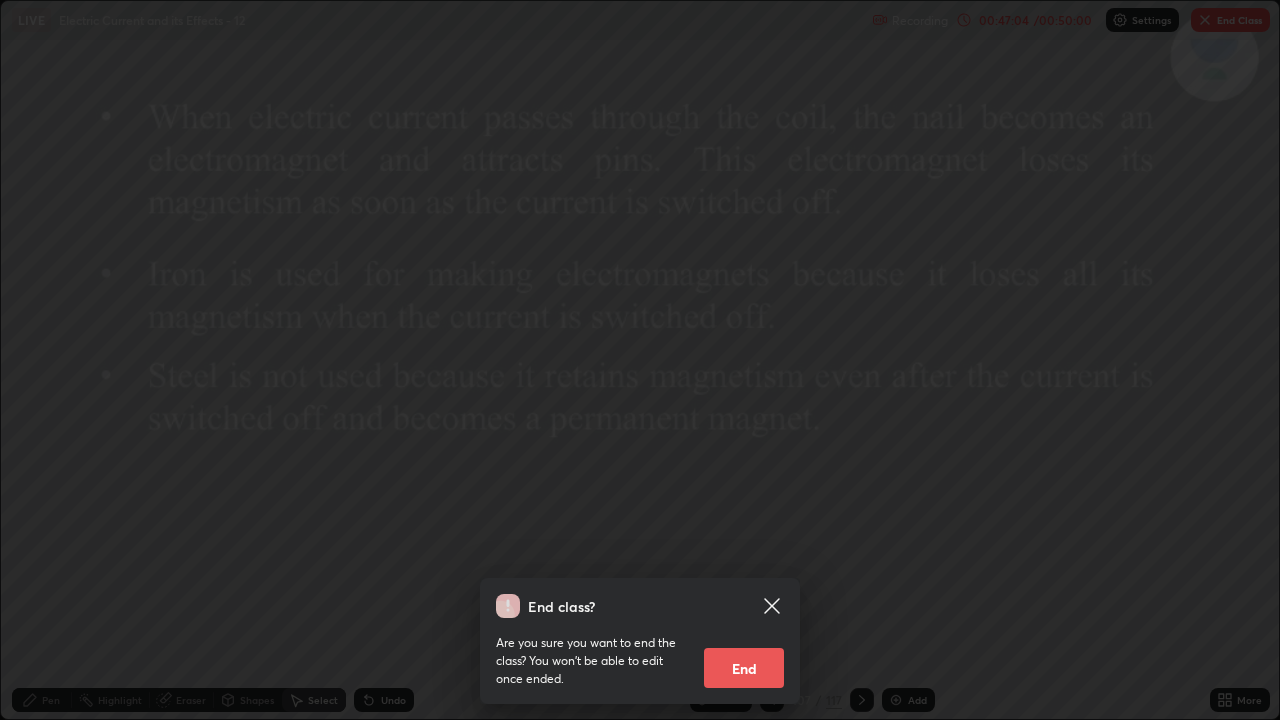 click 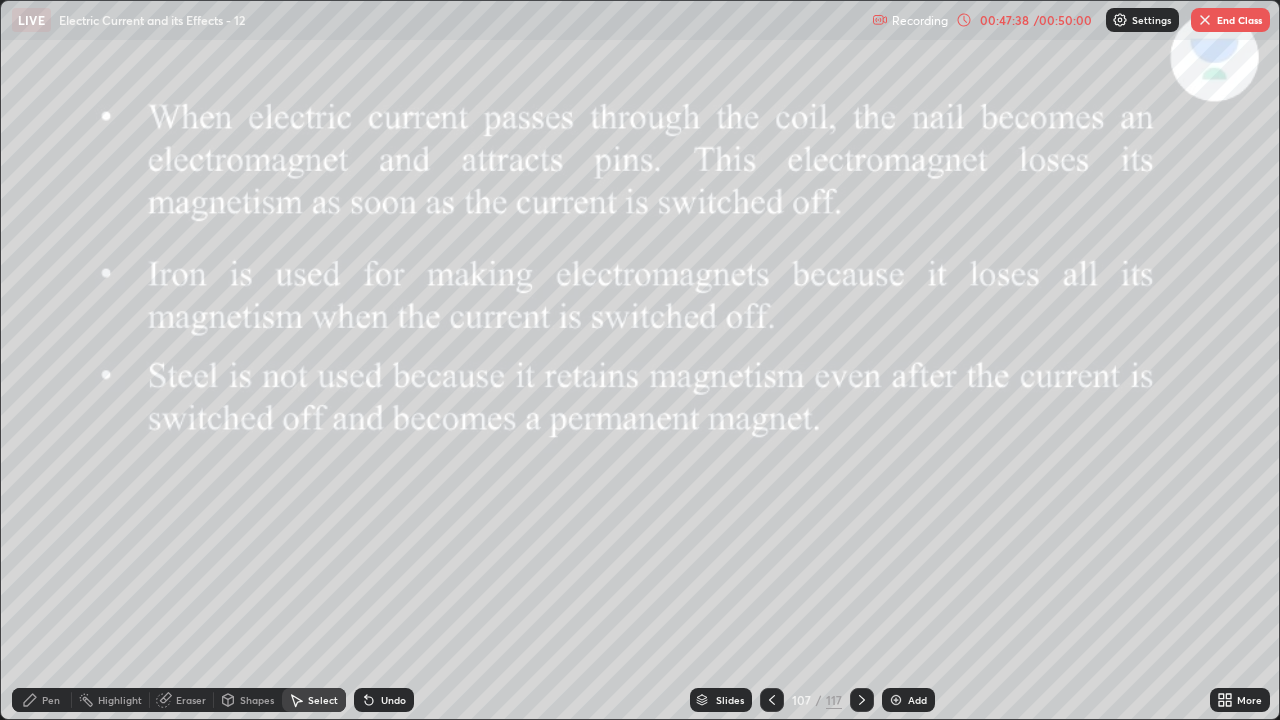 click on "End Class" at bounding box center (1230, 20) 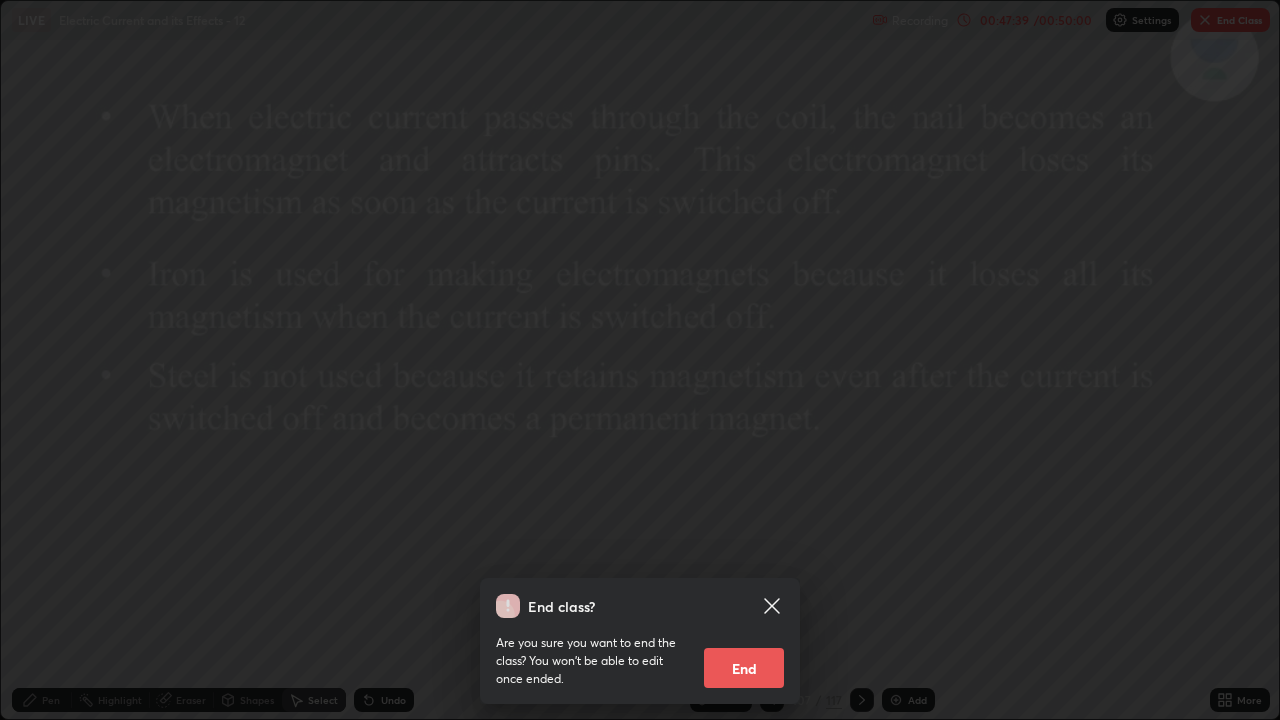 click on "End" at bounding box center [744, 668] 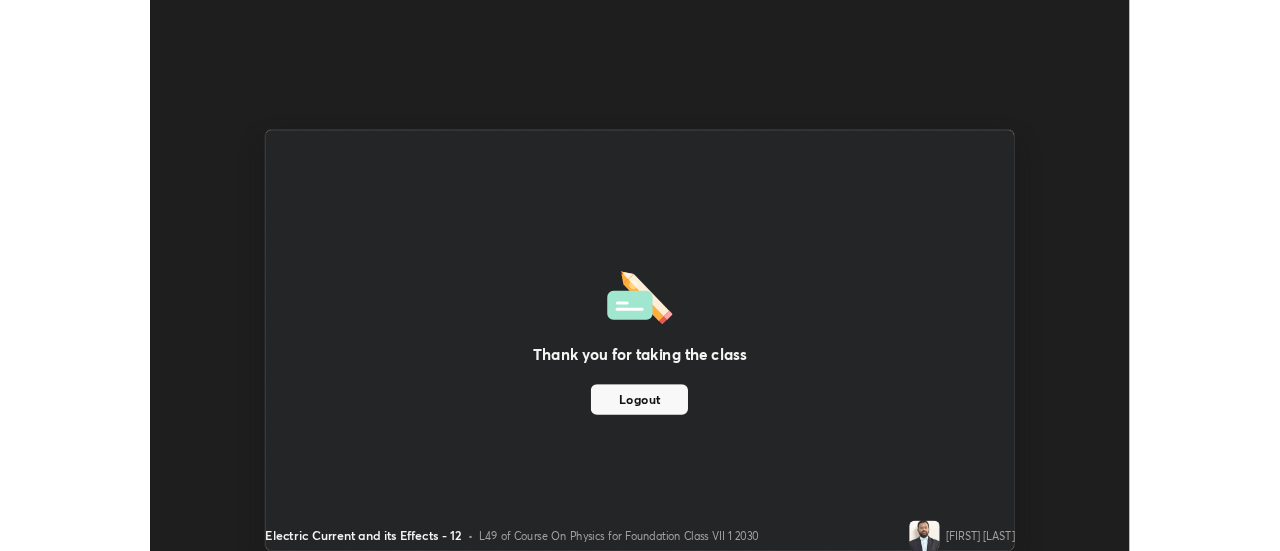 scroll, scrollTop: 551, scrollLeft: 1280, axis: both 